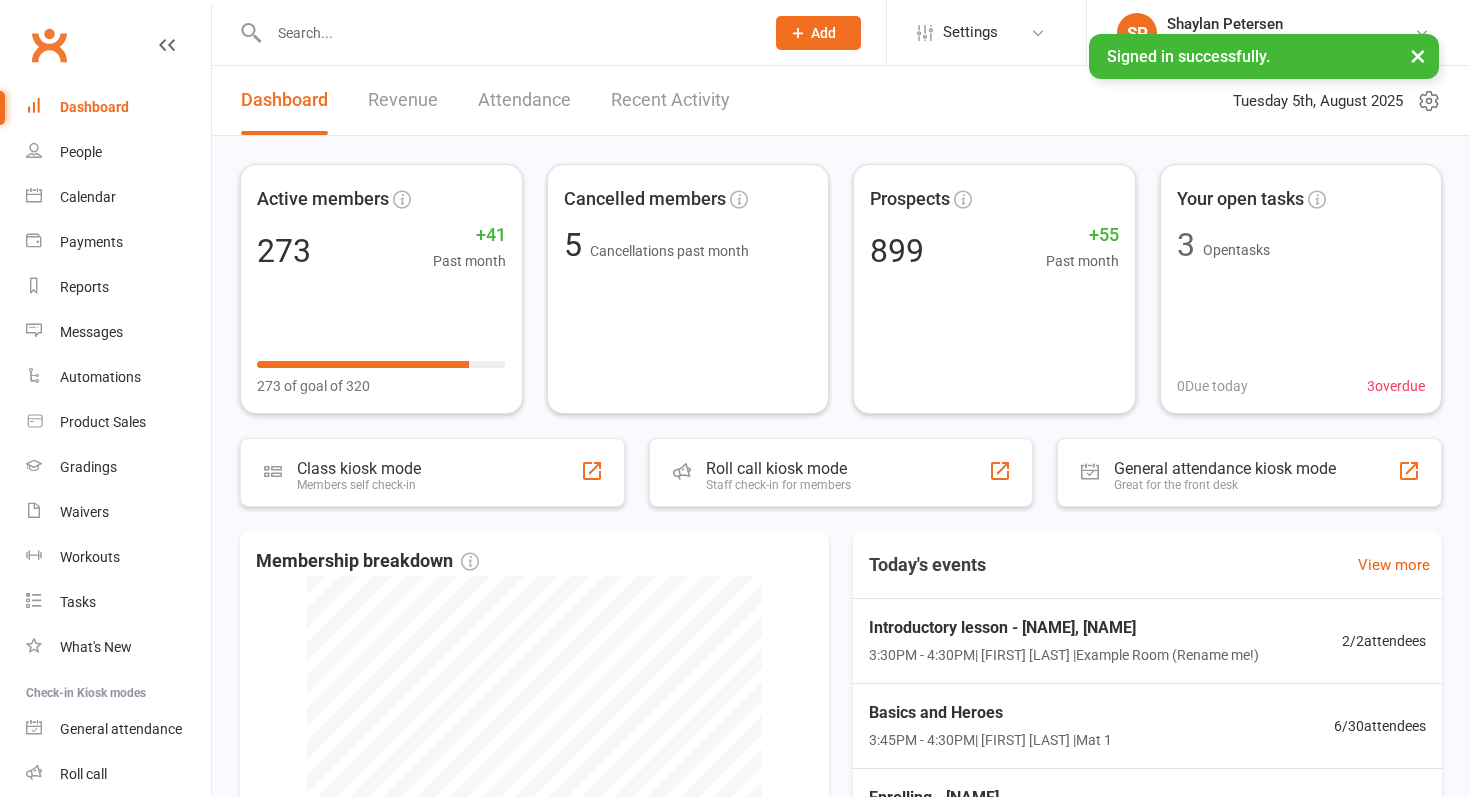 scroll, scrollTop: 0, scrollLeft: 0, axis: both 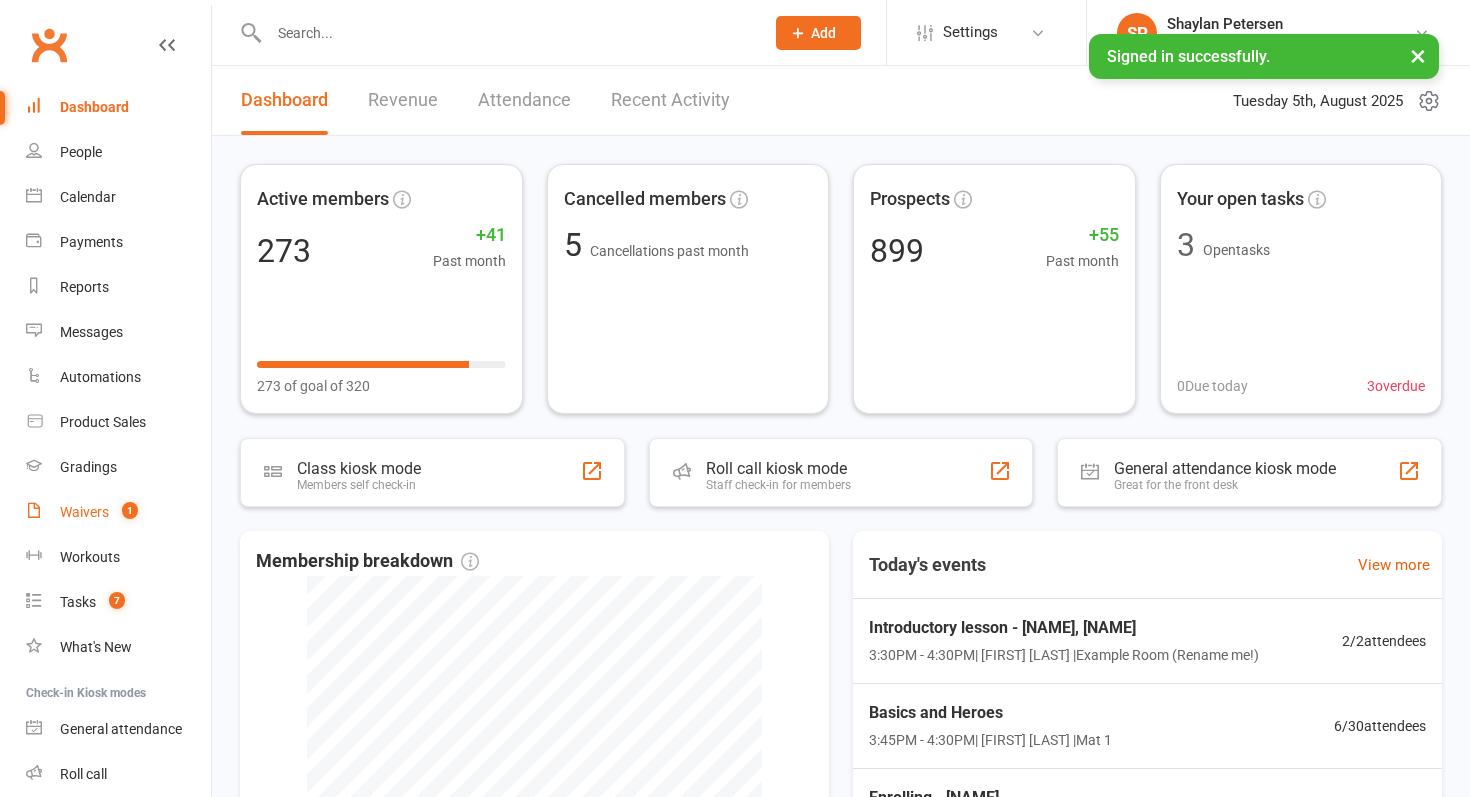 click on "Waivers   1" at bounding box center (118, 512) 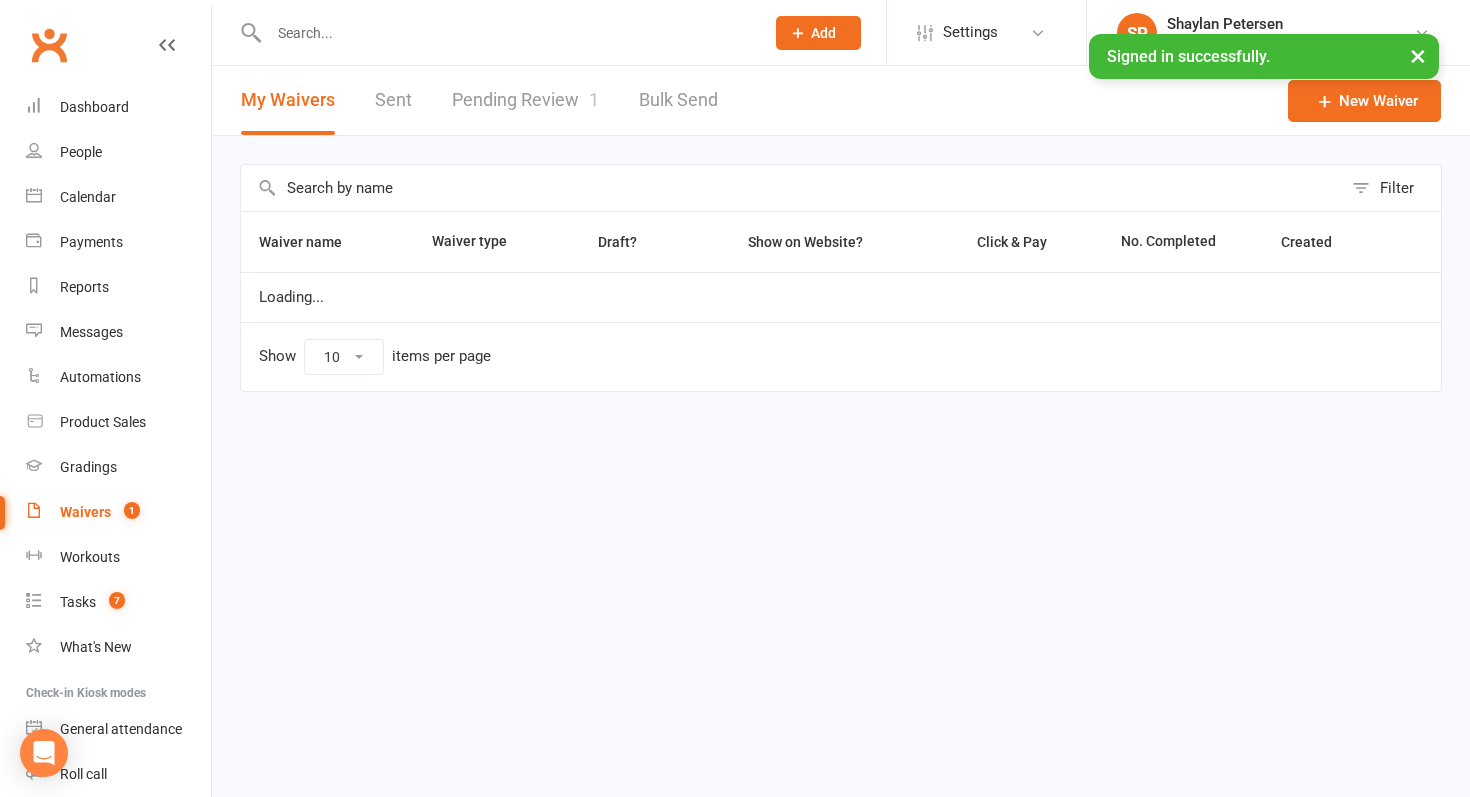 click on "Pending Review 1" at bounding box center (525, 100) 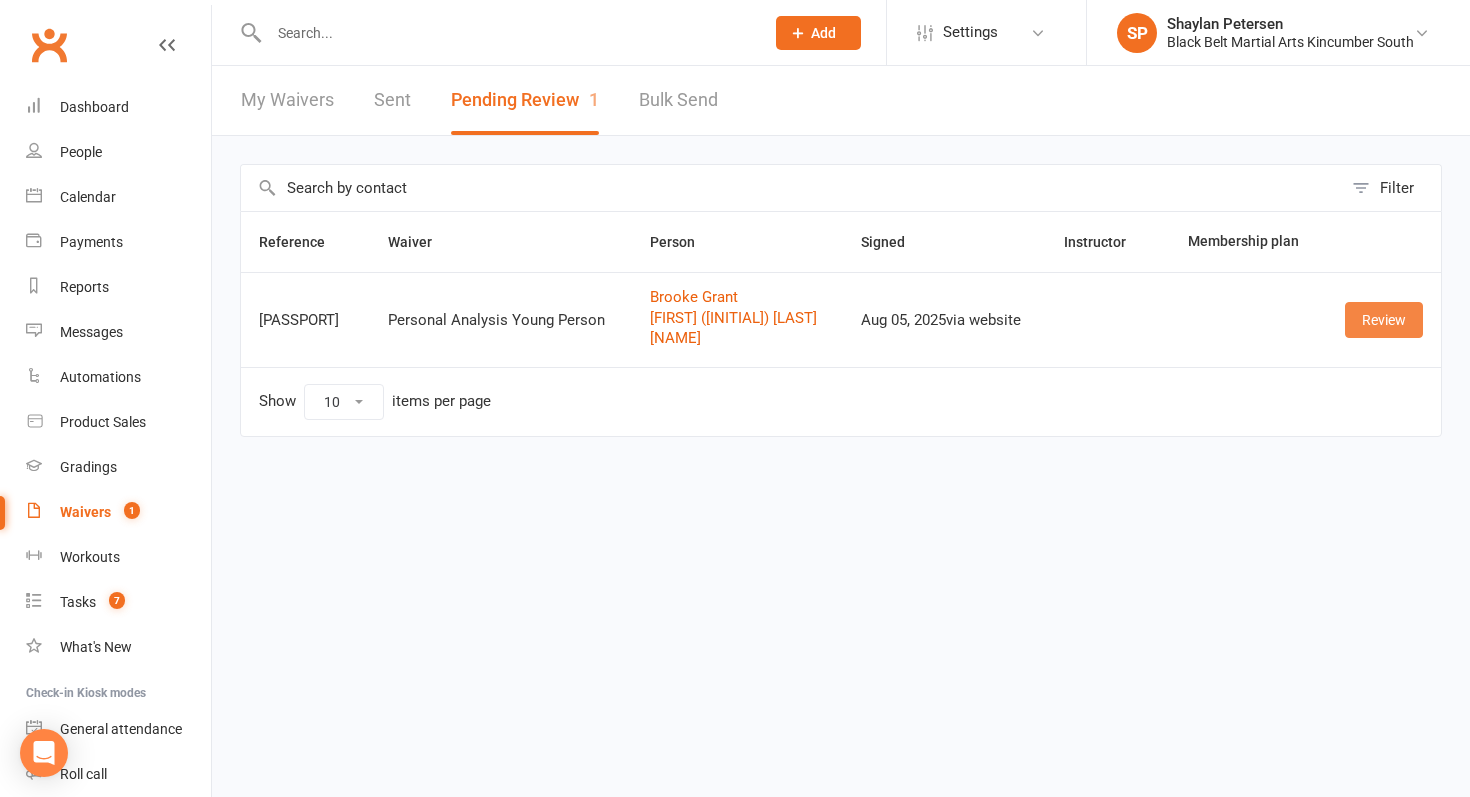 click on "Review" at bounding box center [1384, 320] 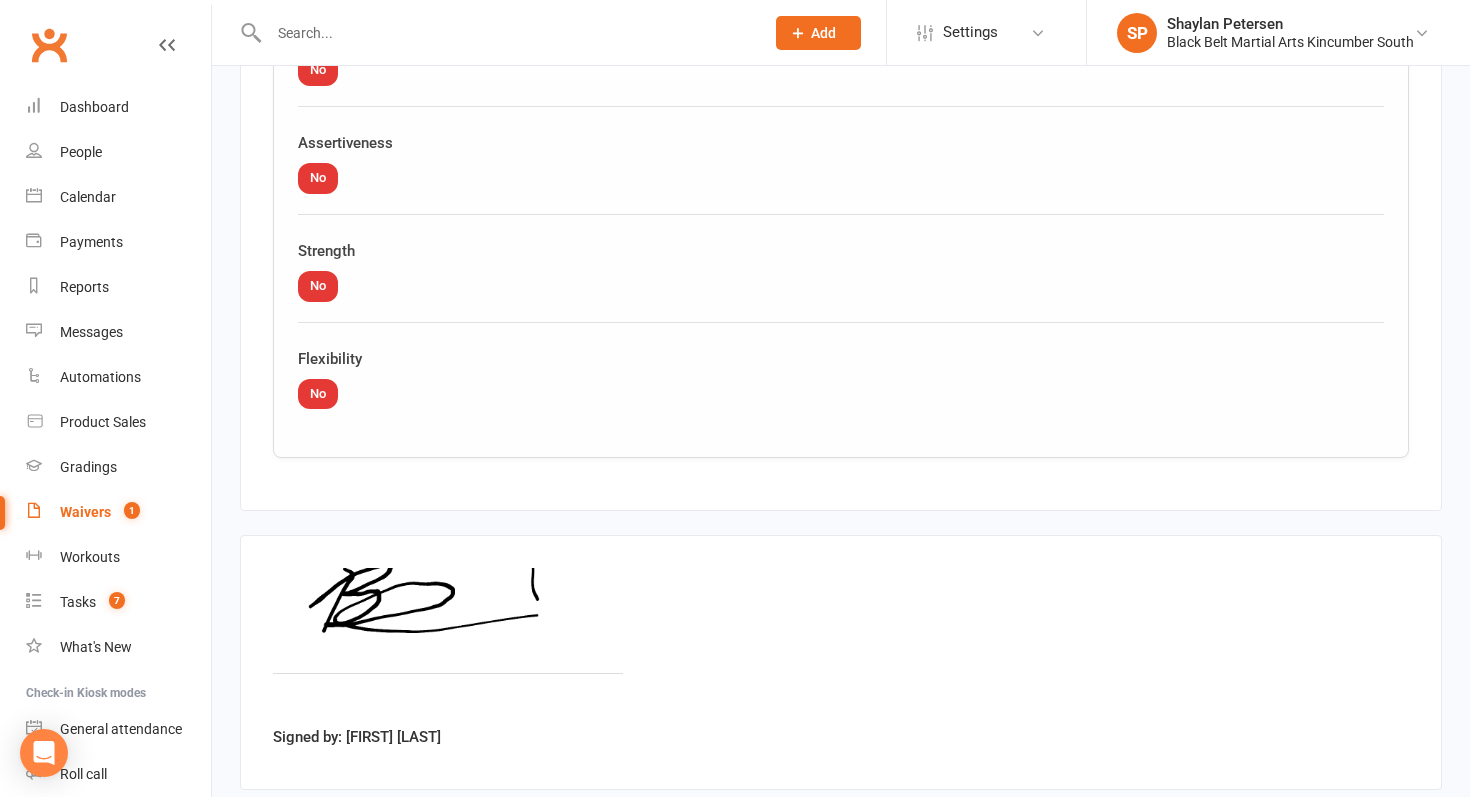 scroll, scrollTop: 5484, scrollLeft: 0, axis: vertical 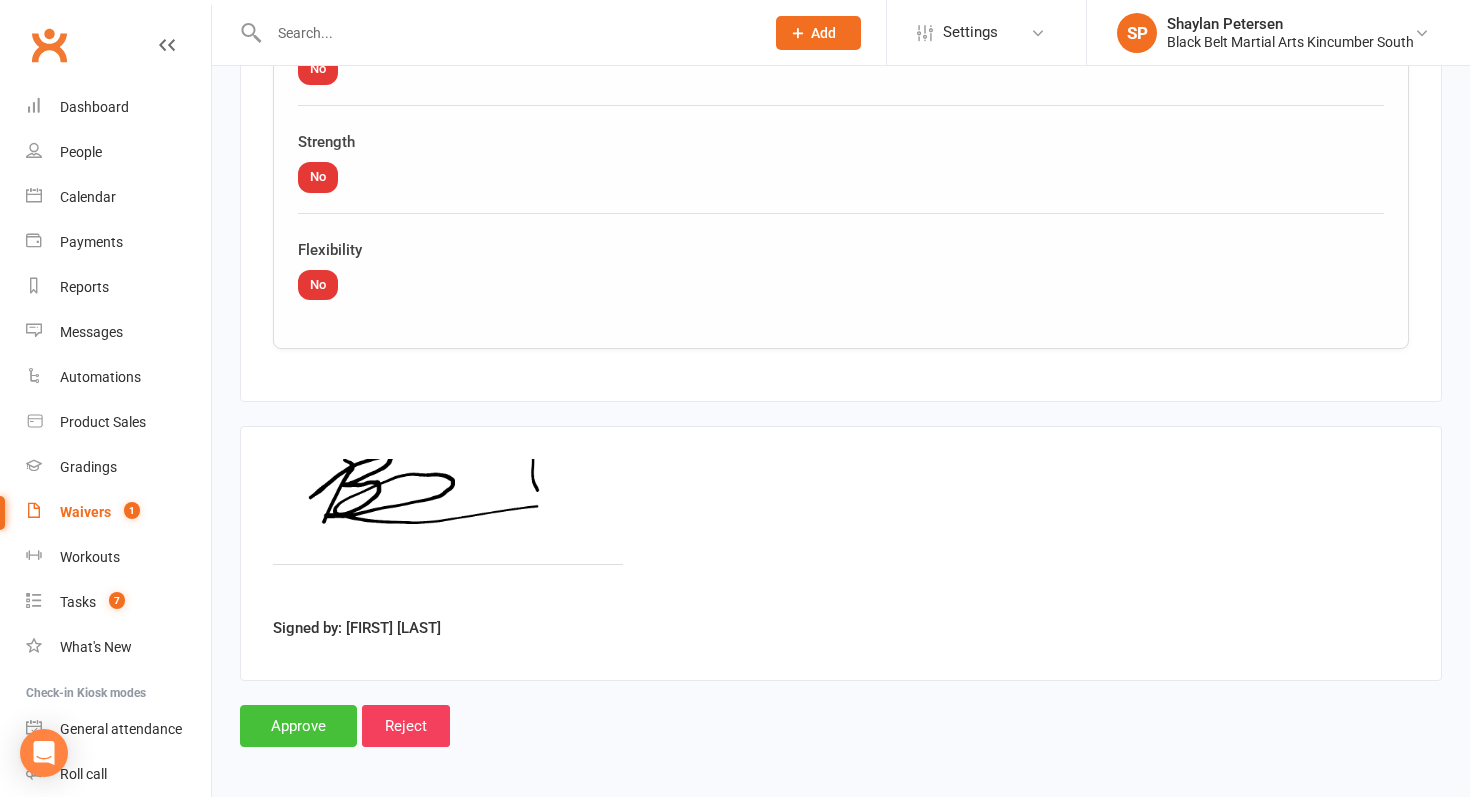 click on "Approve" at bounding box center (298, 726) 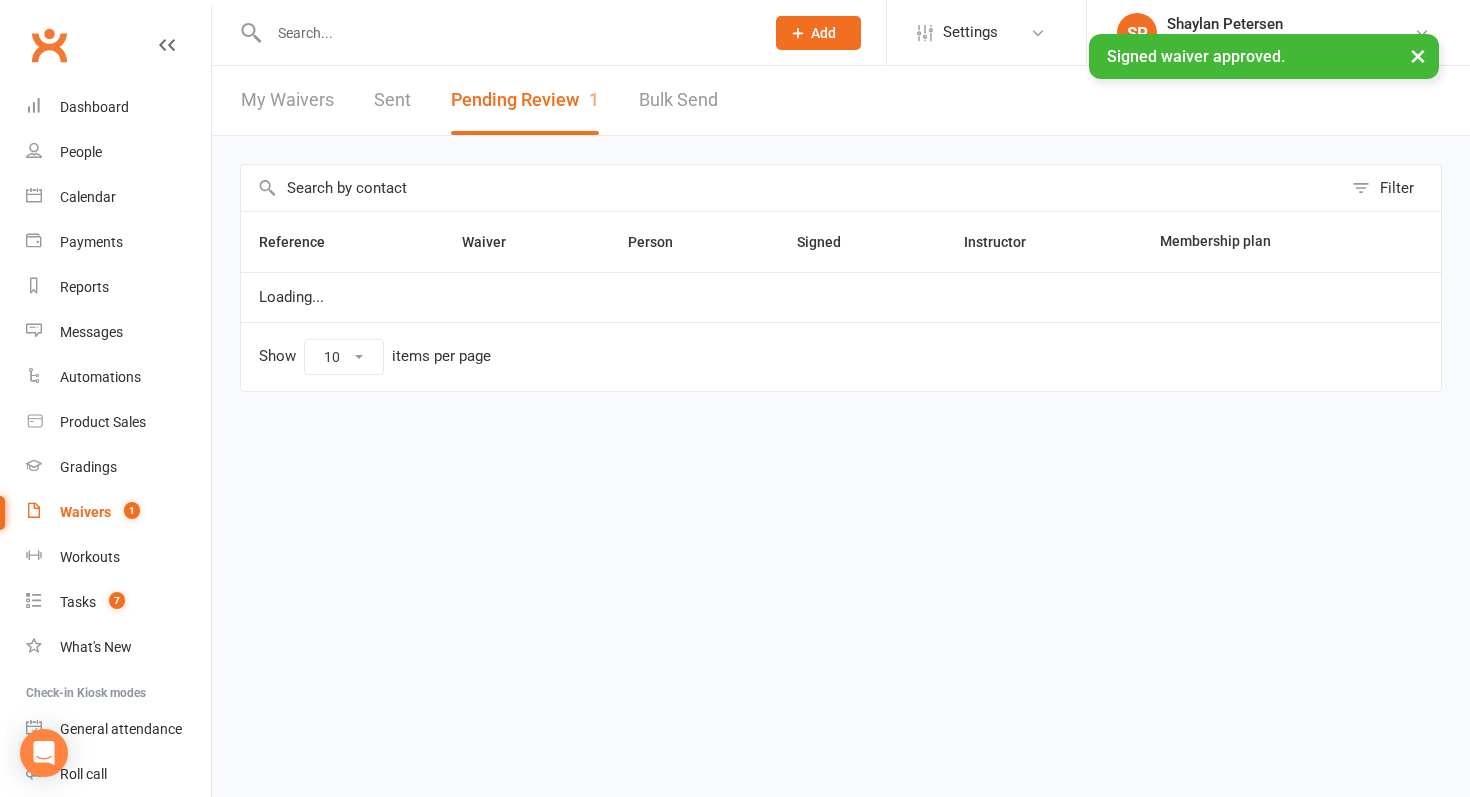 scroll, scrollTop: 0, scrollLeft: 0, axis: both 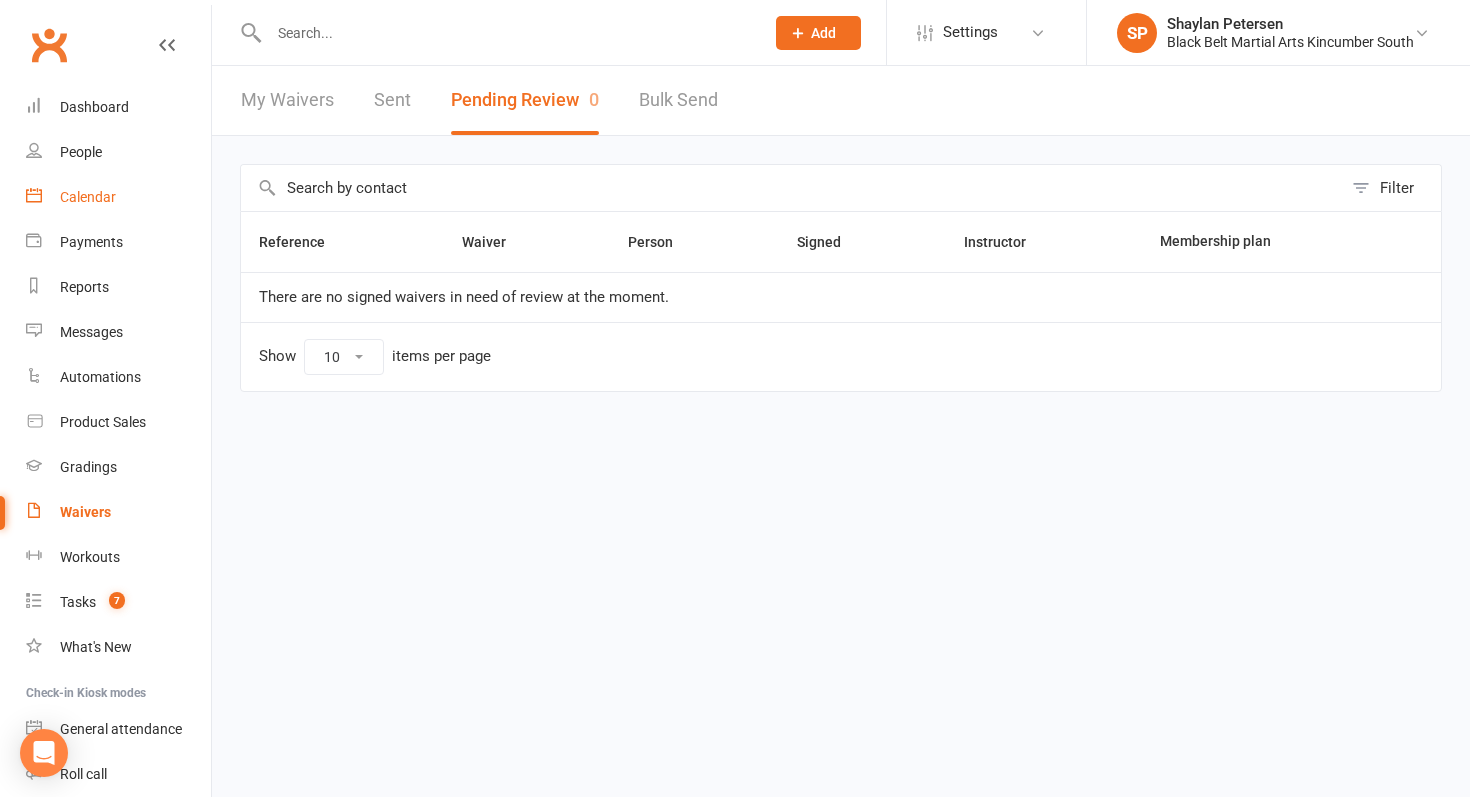 click on "Calendar" at bounding box center [88, 197] 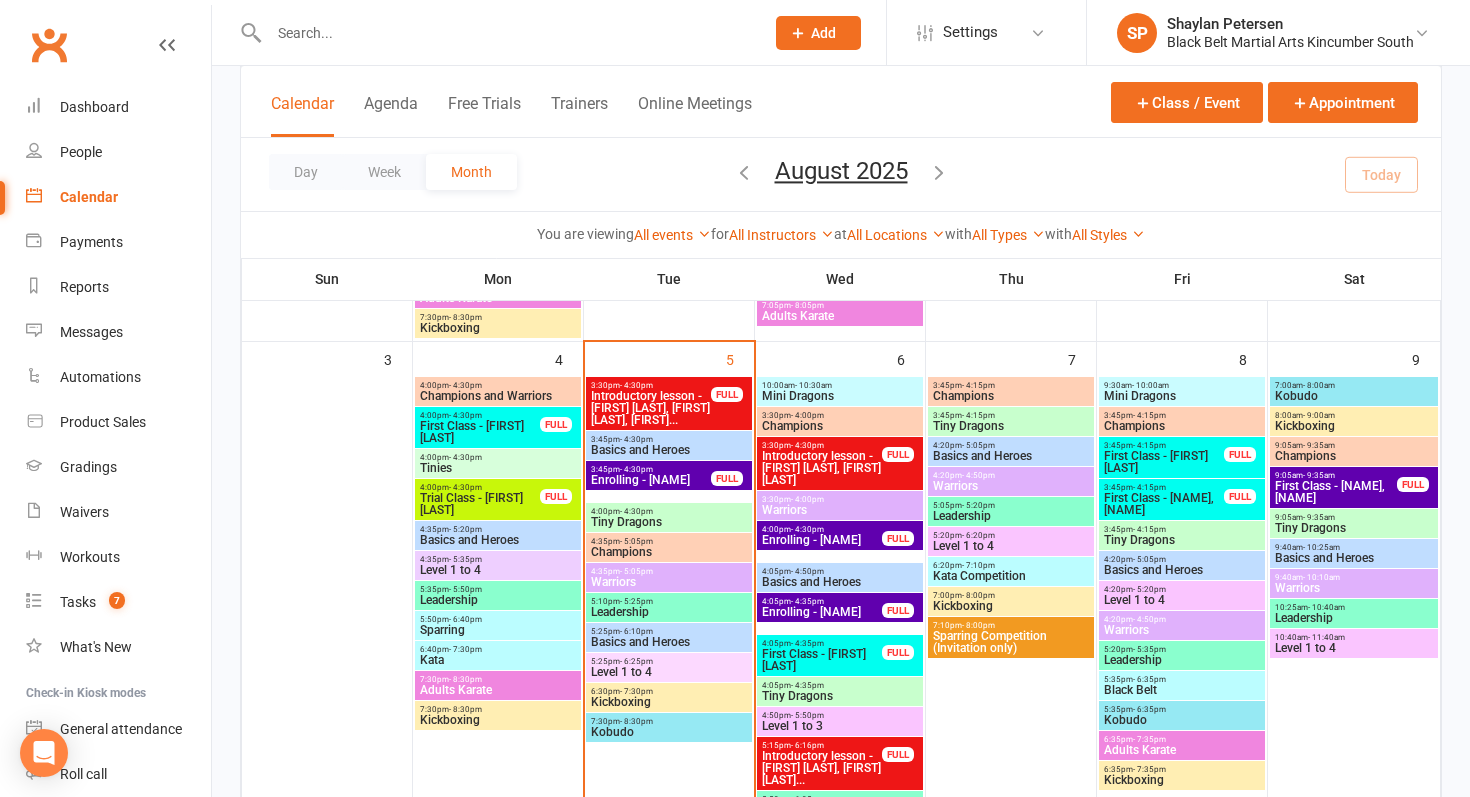 scroll, scrollTop: 612, scrollLeft: 0, axis: vertical 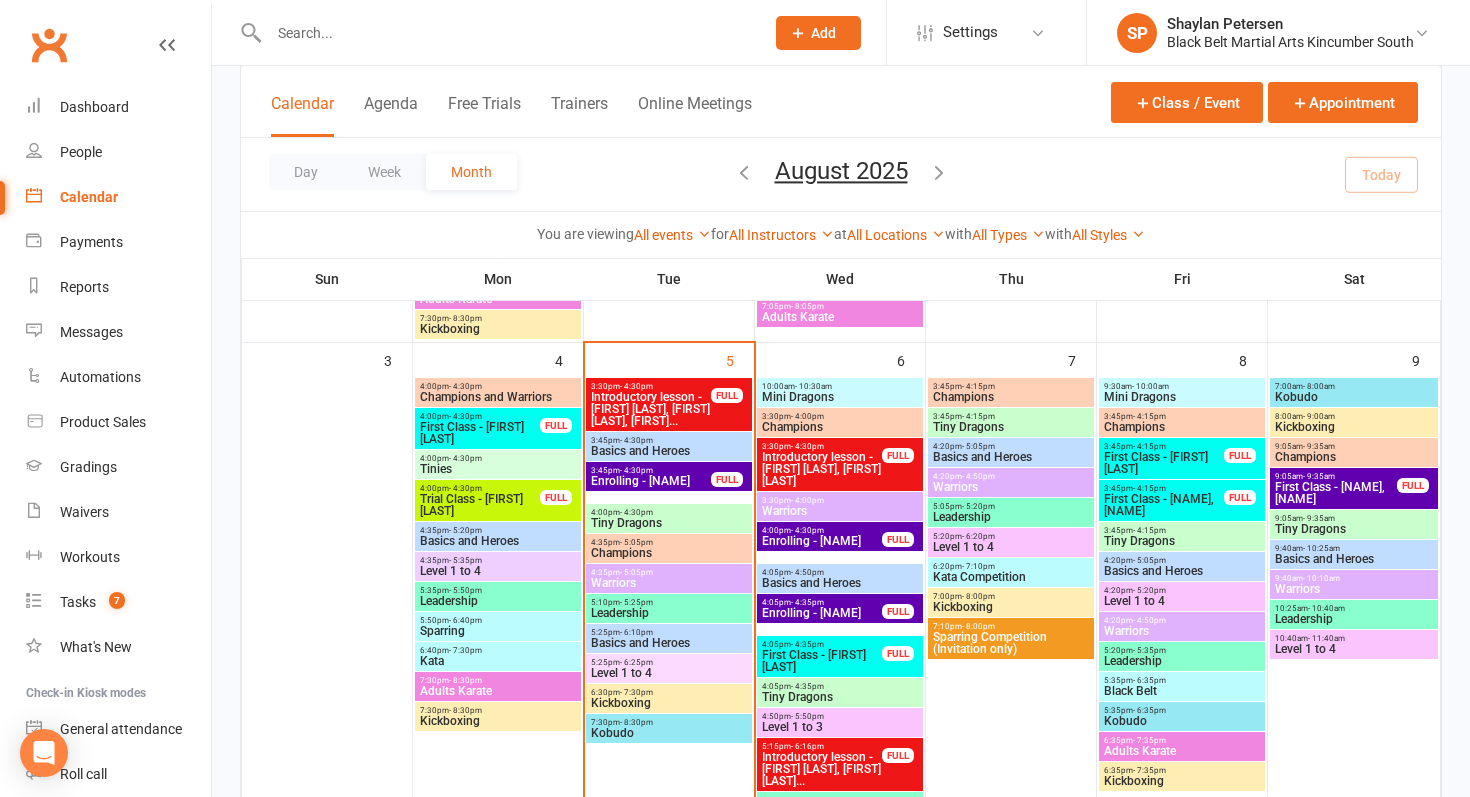 click on "Introductory lesson - [FIRST] [LAST], [FIRST] [LAST]..." at bounding box center (651, 409) 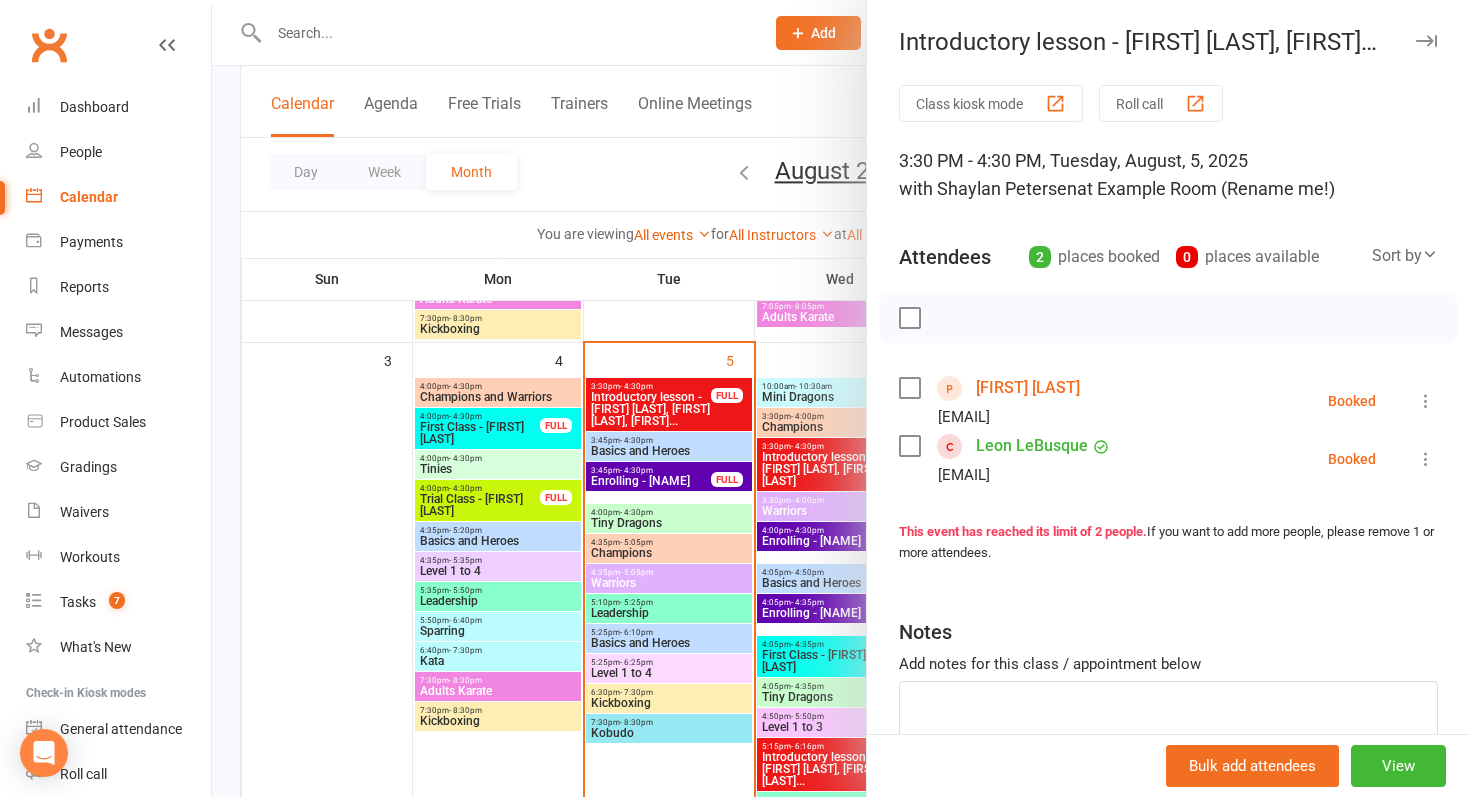 click on "Carly LeBusque" at bounding box center [1028, 388] 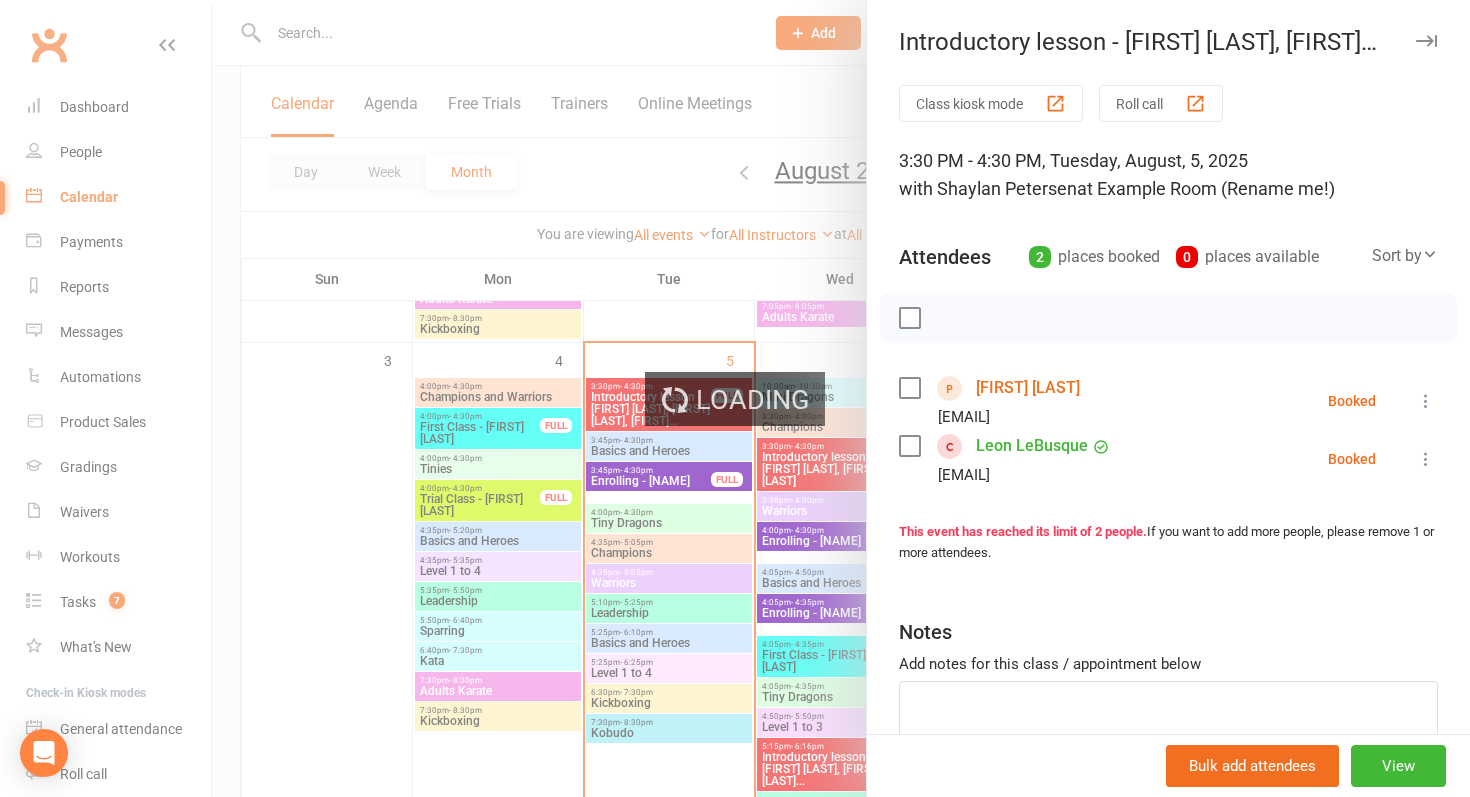scroll, scrollTop: 0, scrollLeft: 0, axis: both 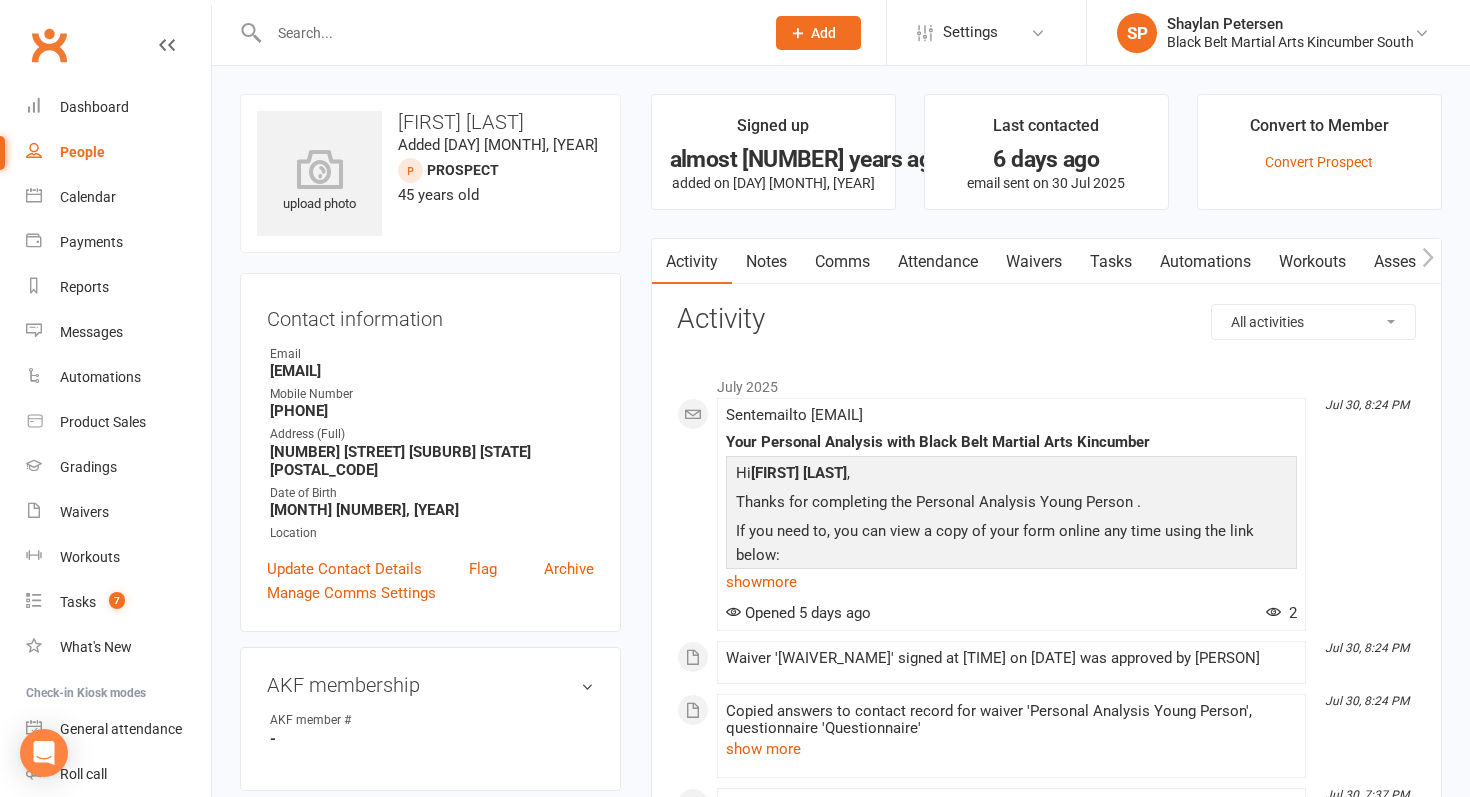 click on "Waivers" at bounding box center [1034, 262] 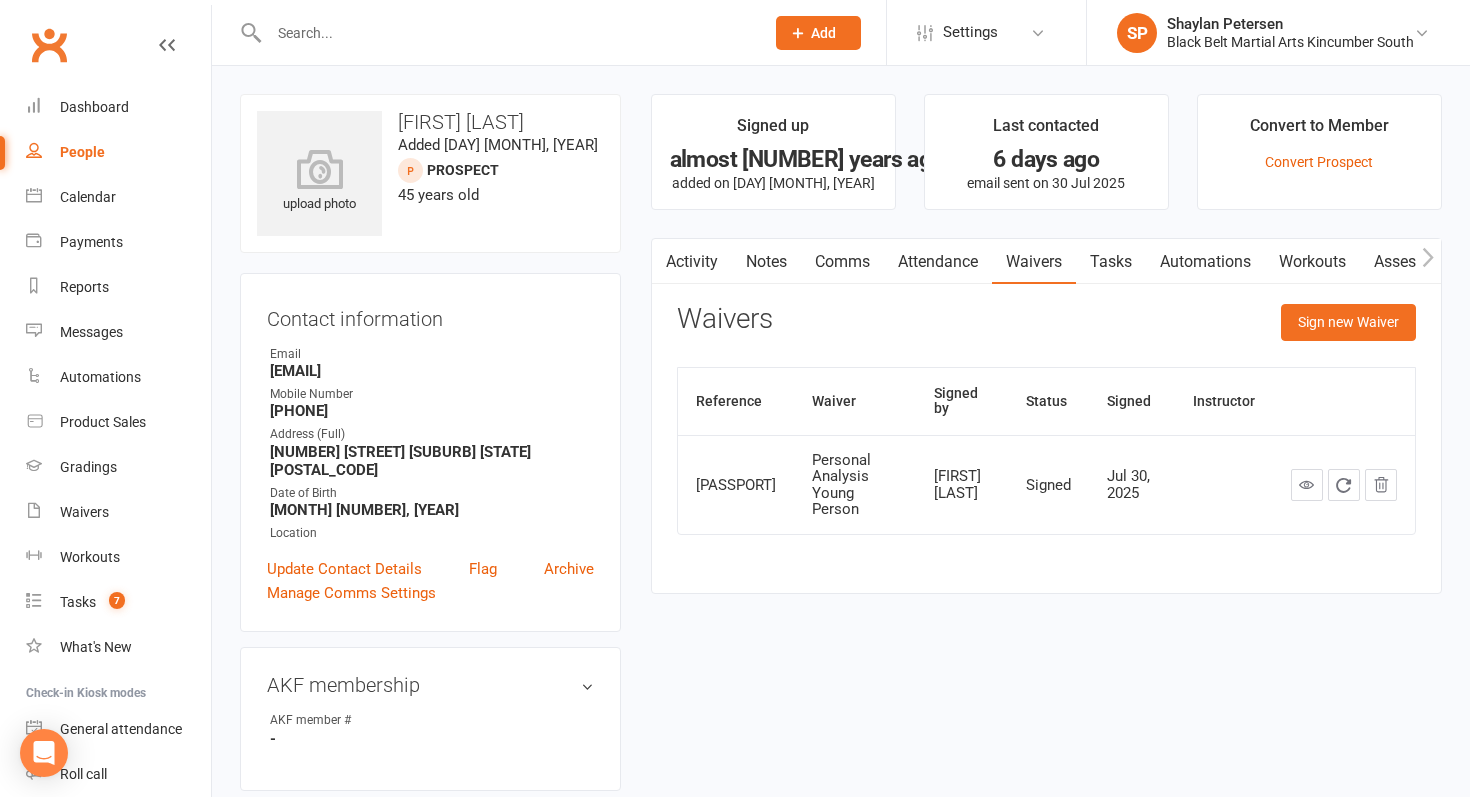 click on "Comms" at bounding box center (842, 262) 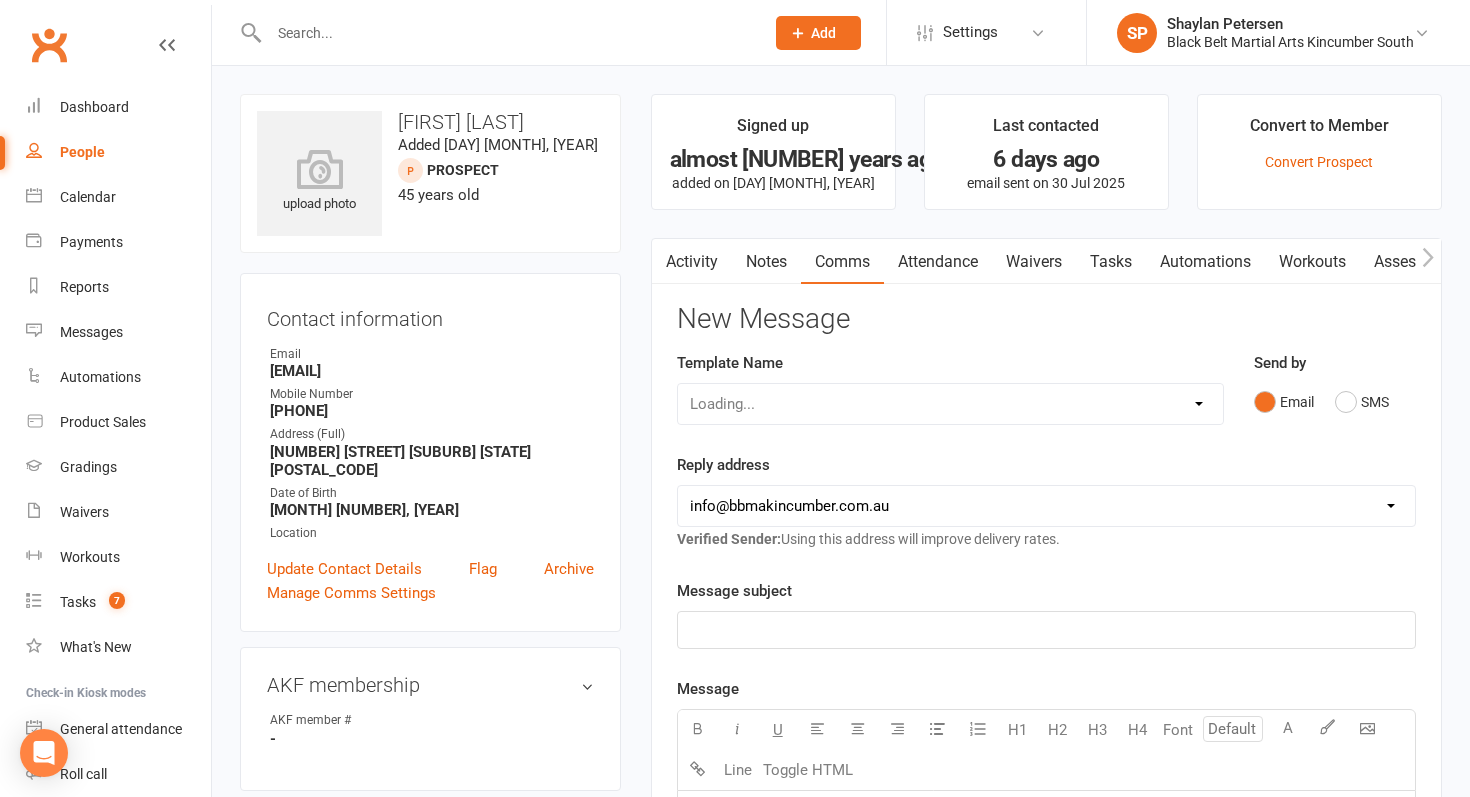 click on "Loading..." at bounding box center (950, 404) 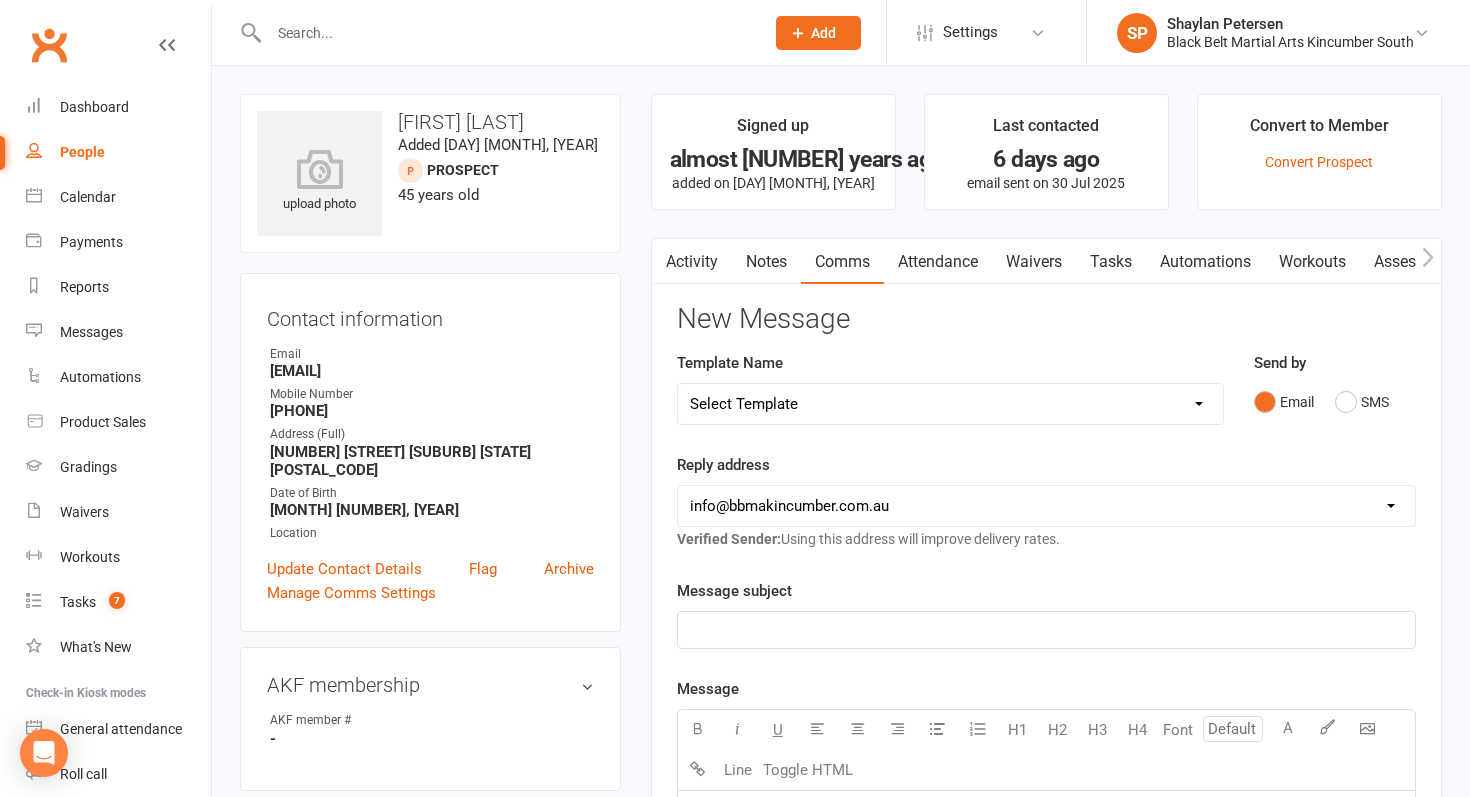 select on "8" 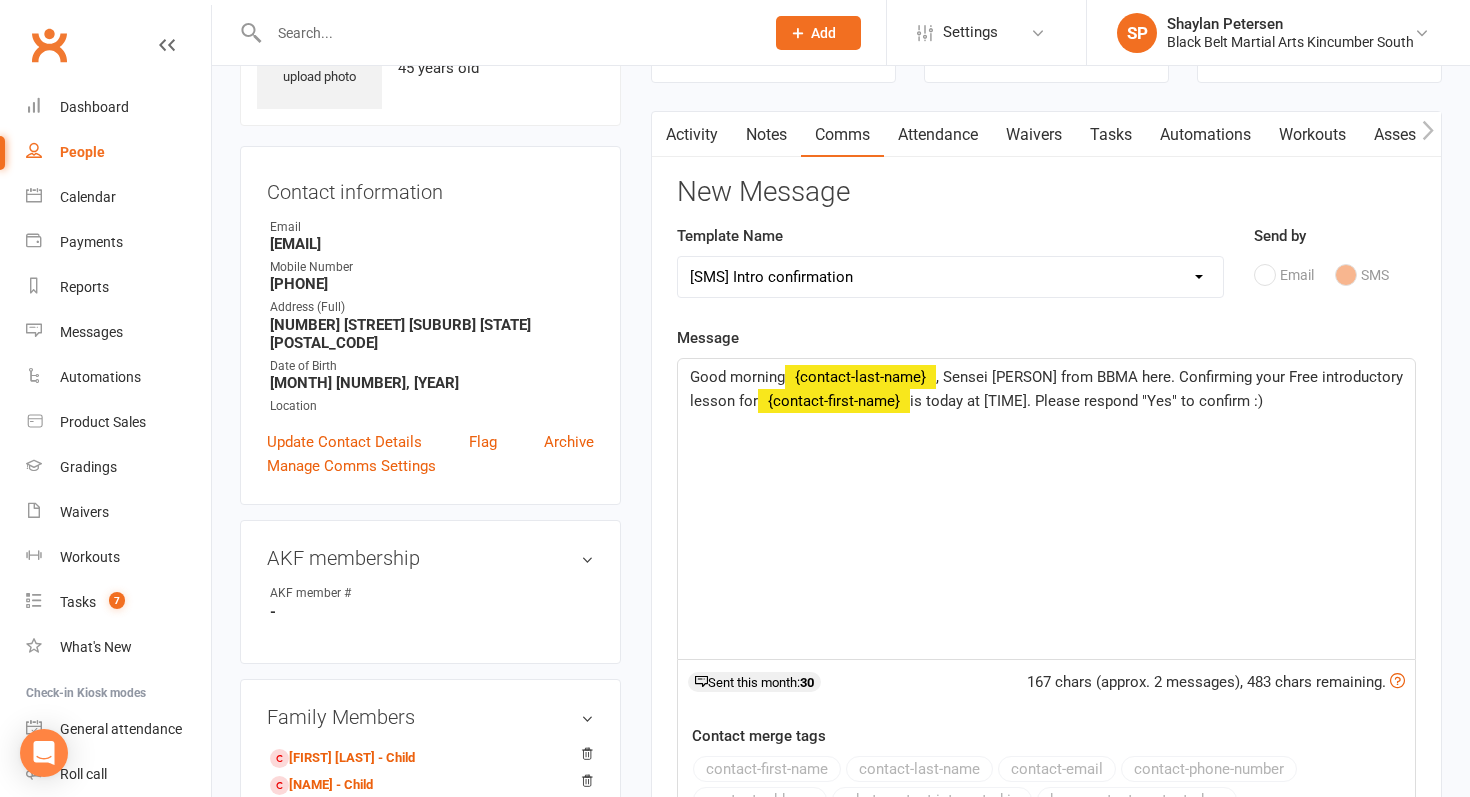scroll, scrollTop: 130, scrollLeft: 0, axis: vertical 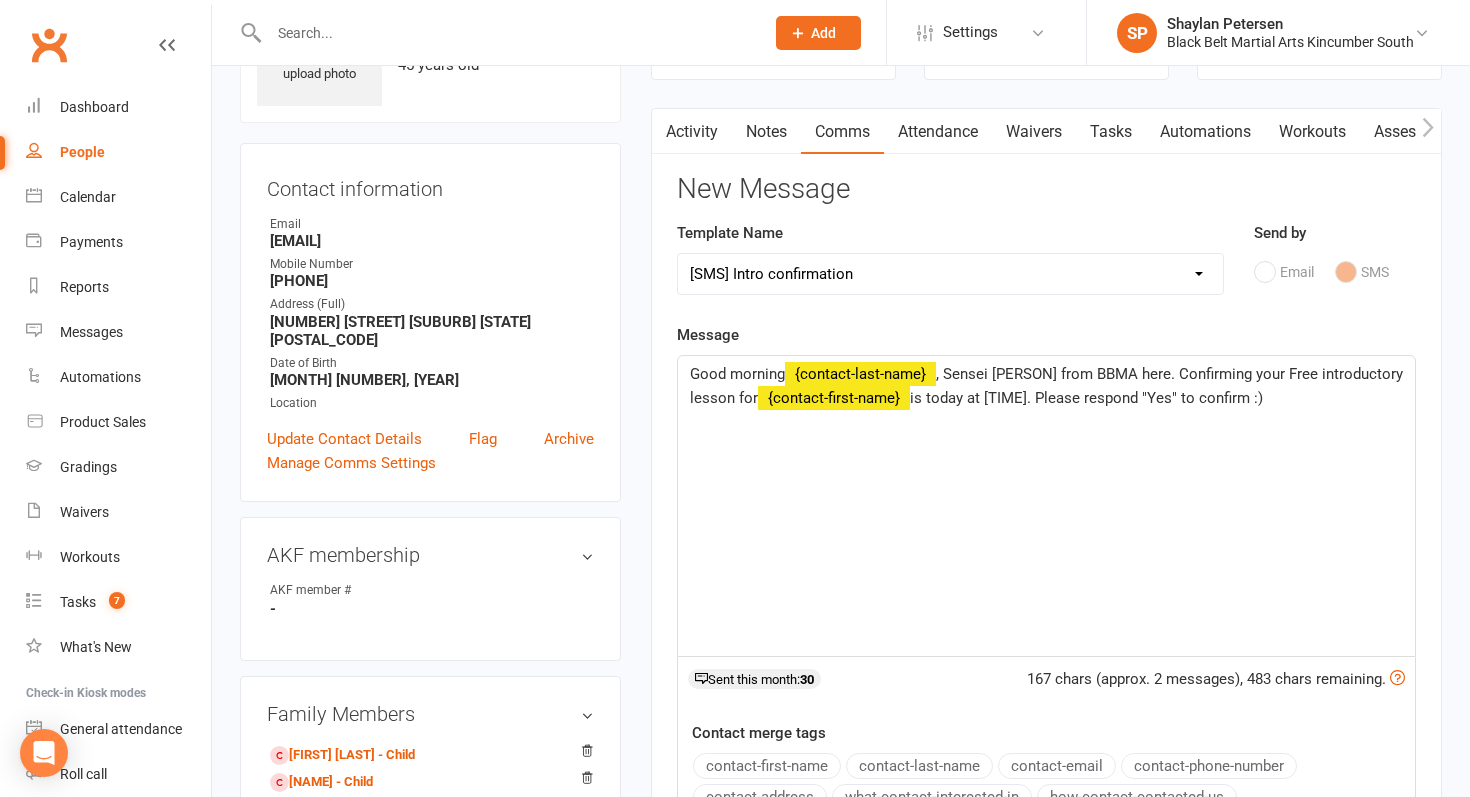click on ", Sensei Shaylan from BBMA here. Confirming your Free introductory lesson for" 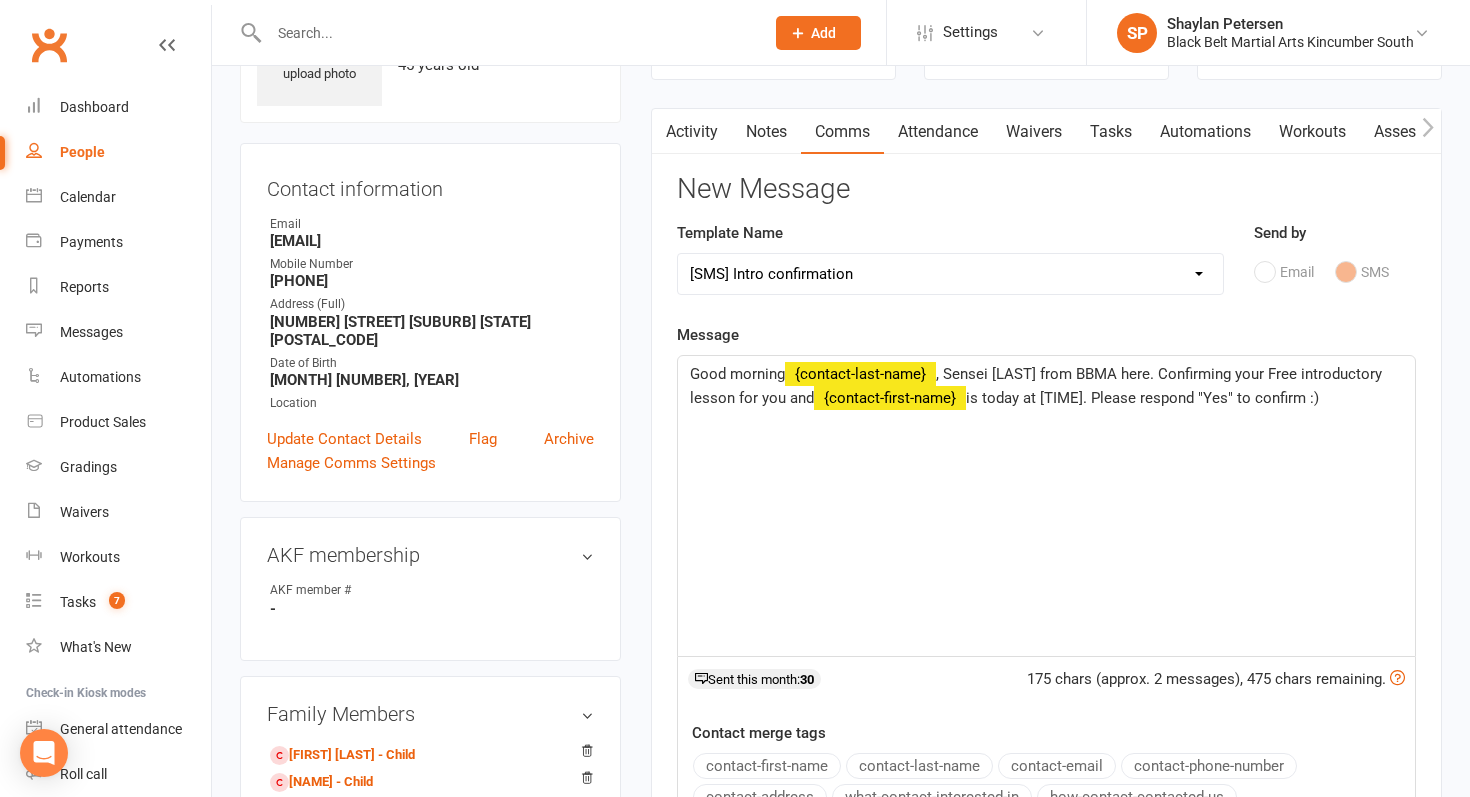click on "Select Template [SMS] Birthday Invite Text [Email] Birthday Party [Email] Happy Birthday [Email] Enquiry Information Adult [Email] Enquiry Information Junior Karate [Email] Enquiry Information Little Dragons [Email] Enquiry with email only [SMS] First class [SMS] Intro confirmation [SMS] Intro confirmation Adult [Email] Kickboxing Enquiry Info [Email] Big Kids Tournament [Email] Festival Booking [Email] Trivia Night [SMS] 2 weeks [Email] Online Academy [SMS] Stock pickup [Email] A letter from Kyoshi after grading Dan grades [Email] Fitness requirements [Email] Kobudo Grading Fee [Email] Letter from Kyoshi New Black Belts [Email] Level 3 progress test [Email] Once per week Basics to Lvl 1 students [Email] Post Dan grade letter from Kyoshi and Shihan 2024 [Email] Welcome to Level 3 [Email] Basics Group Grading [Email] Group Grading Final Reminder [SMS] Group Grading Week of [Email] Level 1 Group Grading [Email] Level 2 Group Grading [SMS] HC Marketing Text [SMS] Holiday Camp Confirmation - full day [Email] IWD" at bounding box center [950, 274] 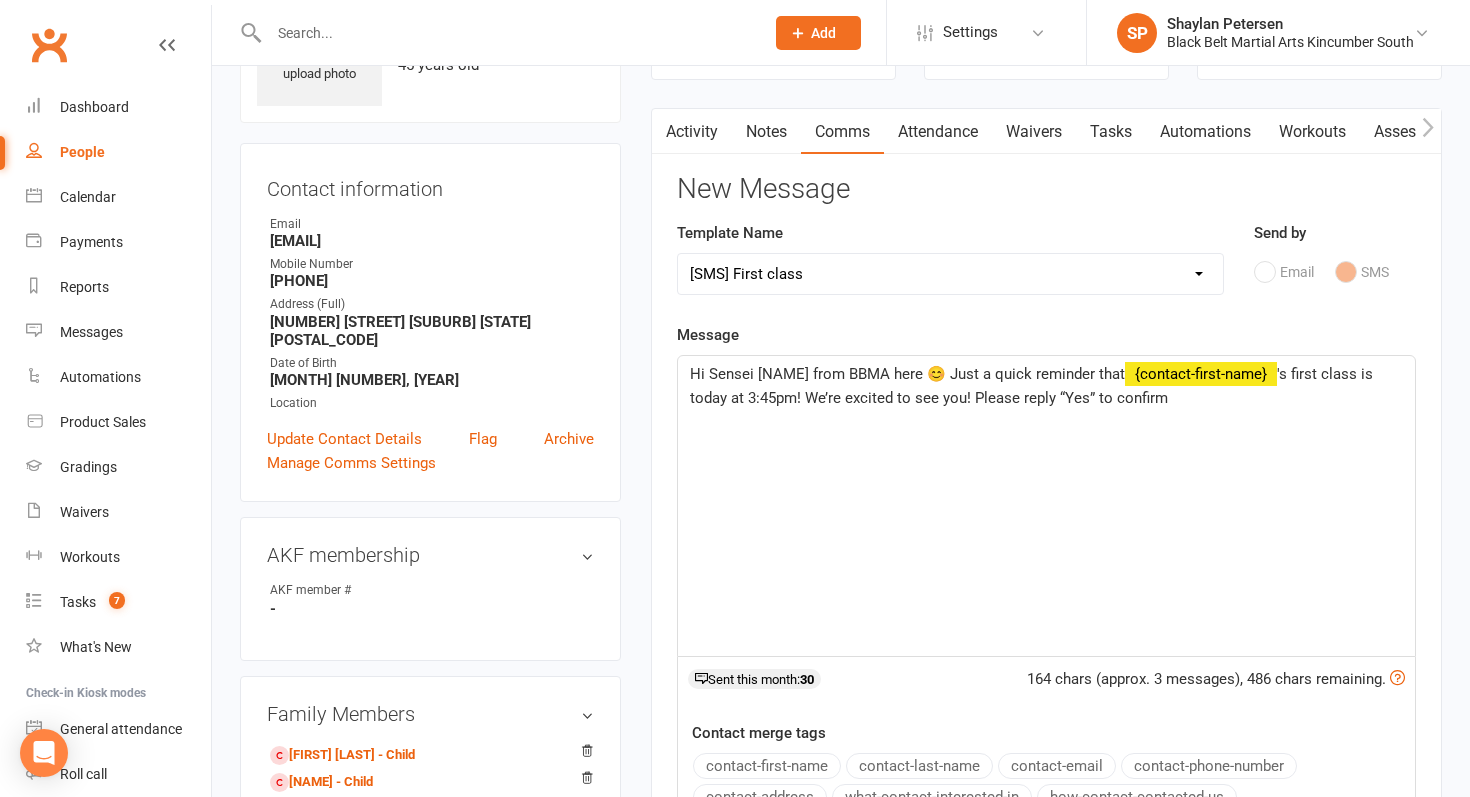 click on "Select Template [SMS] Birthday Invite Text [Email] Birthday Party [Email] Happy Birthday [Email] Enquiry Information Adult [Email] Enquiry Information Junior Karate [Email] Enquiry Information Little Dragons [Email] Enquiry with email only [SMS] First class [SMS] Intro confirmation [SMS] Intro confirmation Adult [Email] Kickboxing Enquiry Info [Email] Big Kids Tournament [Email] Festival Booking [Email] Trivia Night [SMS] 2 weeks [Email] Online Academy [SMS] Stock pickup [Email] A letter from Kyoshi after grading Dan grades [Email] Fitness requirements [Email] Kobudo Grading Fee [Email] Letter from Kyoshi New Black Belts [Email] Level 3 progress test [Email] Once per week Basics to Lvl 1 students [Email] Post Dan grade letter from Kyoshi and Shihan 2024 [Email] Welcome to Level 3 [Email] Basics Group Grading [Email] Group Grading Final Reminder [SMS] Group Grading Week of [Email] Level 1 Group Grading [Email] Level 2 Group Grading [SMS] HC Marketing Text [SMS] Holiday Camp Confirmation - full day [Email] IWD" at bounding box center [950, 274] 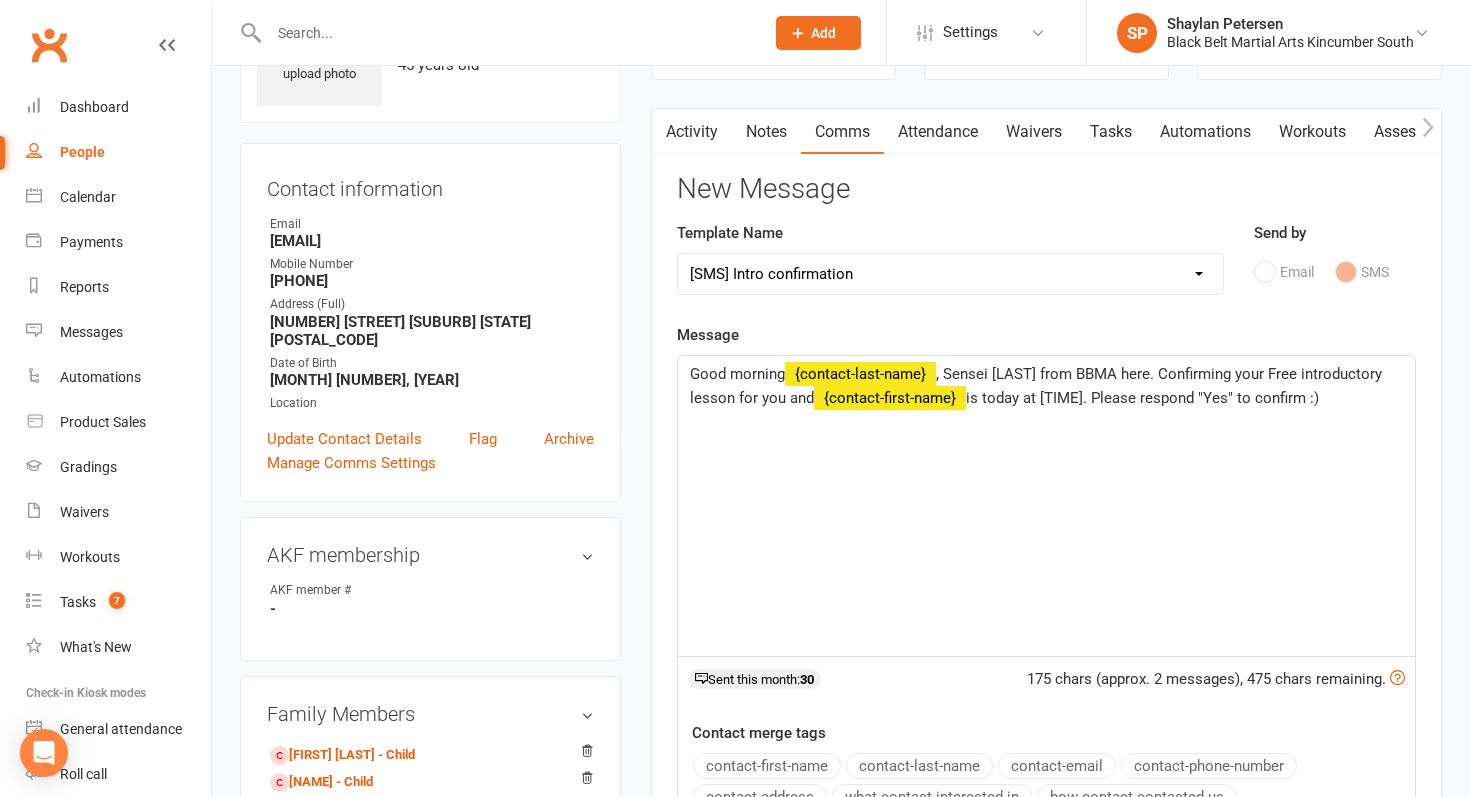 click on ", Sensei Shaylan from BBMA here. Confirming your Free introductory lesson for you and" 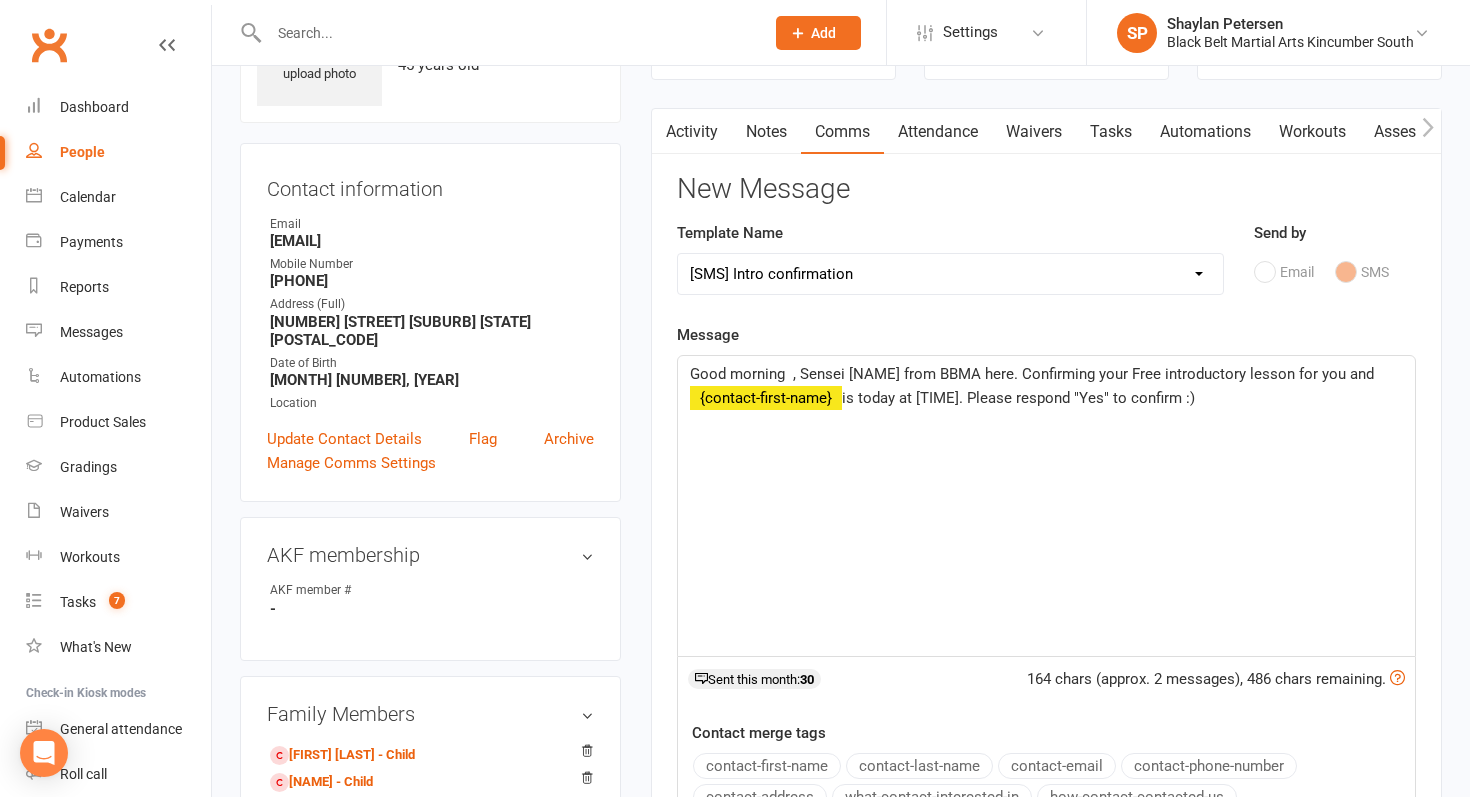 type 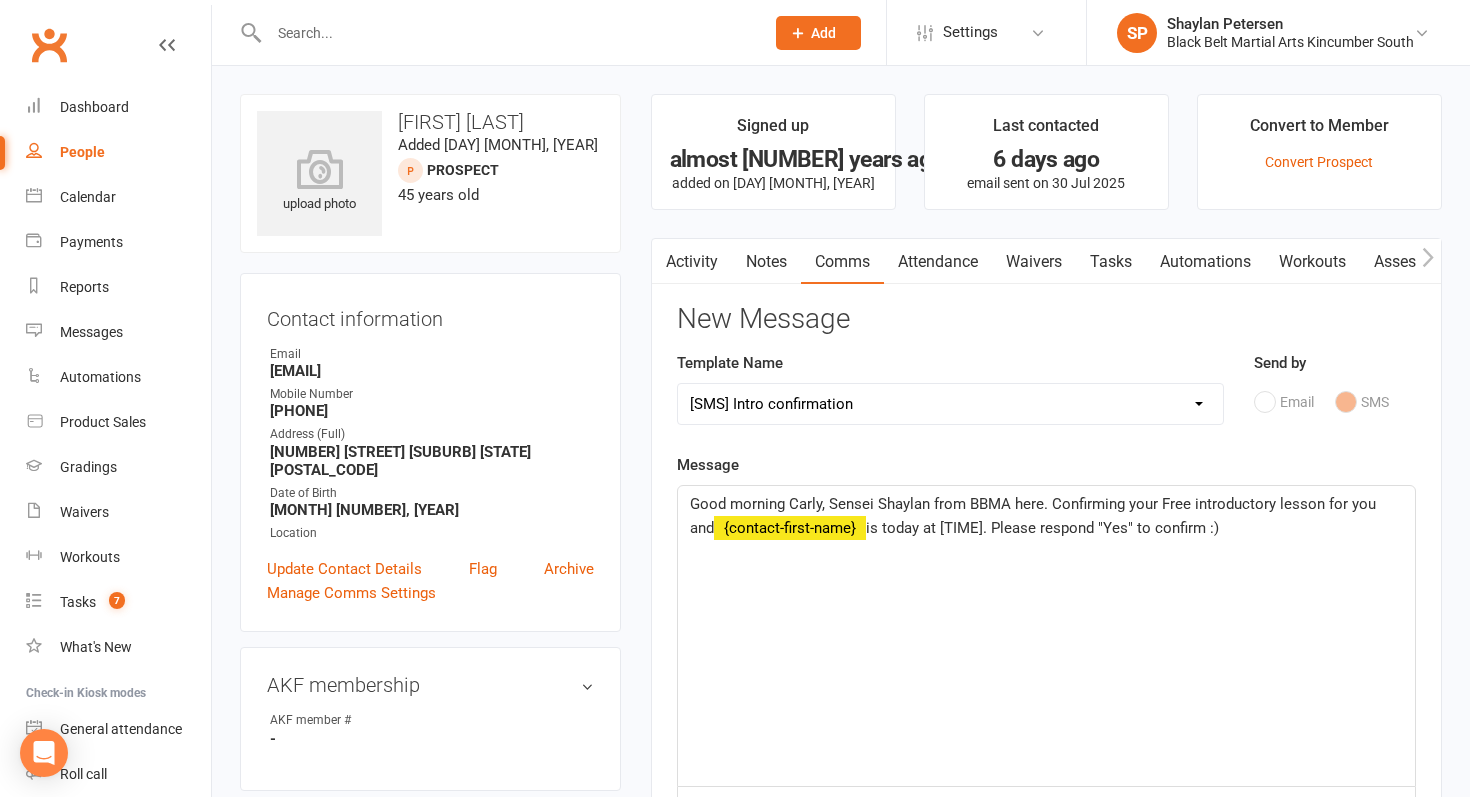 scroll, scrollTop: 7, scrollLeft: 0, axis: vertical 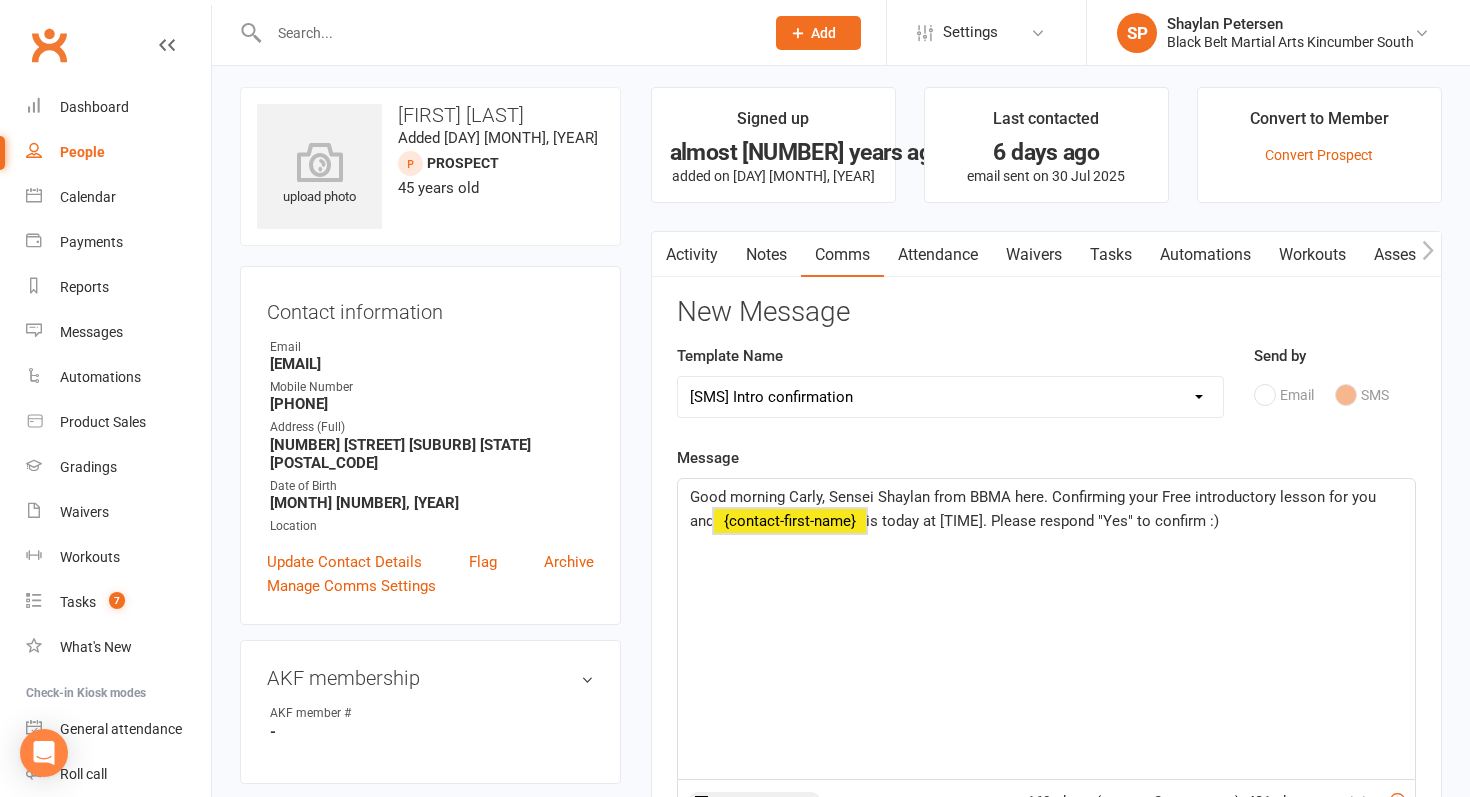 click on "﻿ {contact-first-name}" 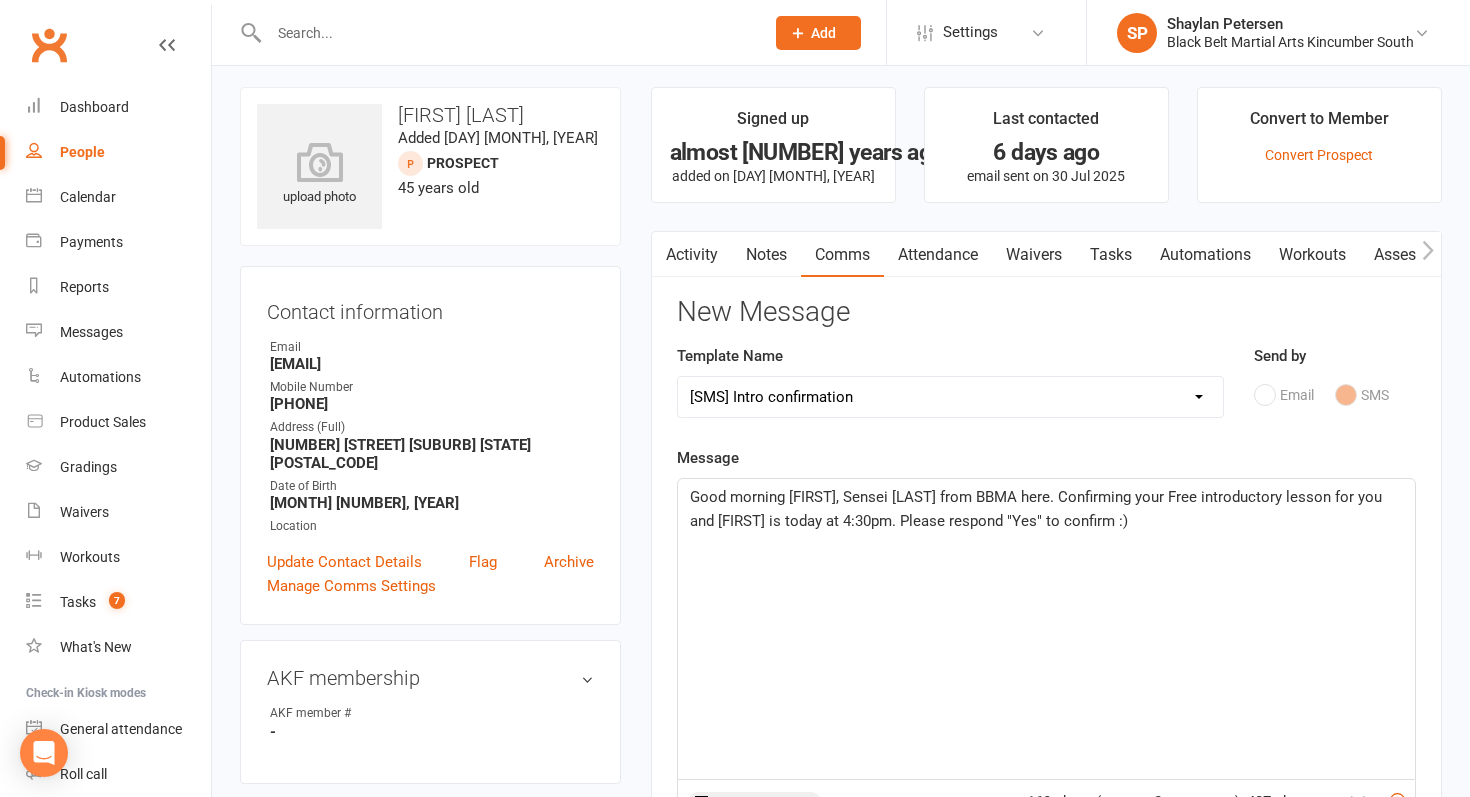 click on "Good morning Carly, Sensei Shaylan from BBMA here. Confirming your Free introductory lesson for you and  Leon is today at 4:30pm. Please respond "Yes" to confirm :)" 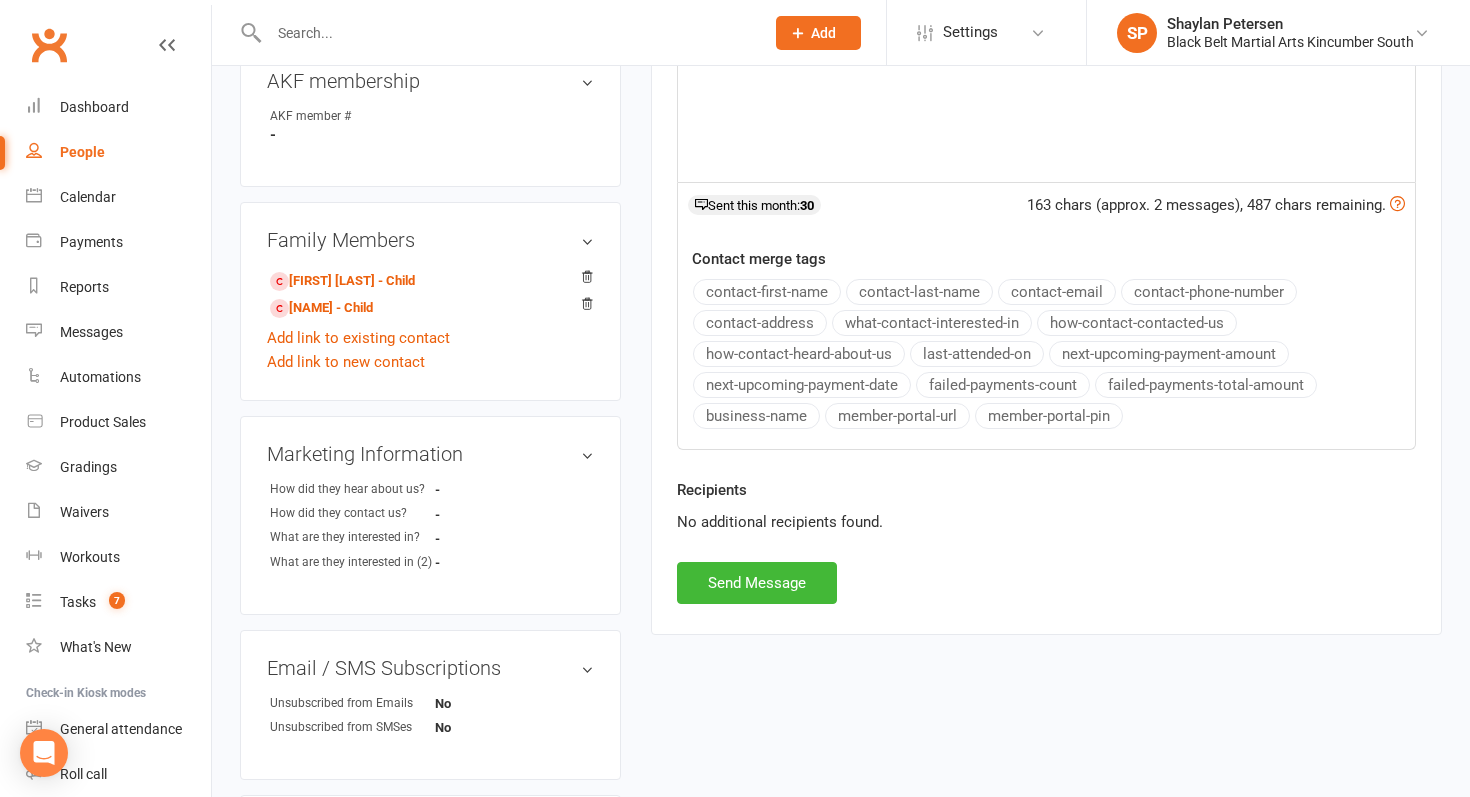 scroll, scrollTop: 715, scrollLeft: 0, axis: vertical 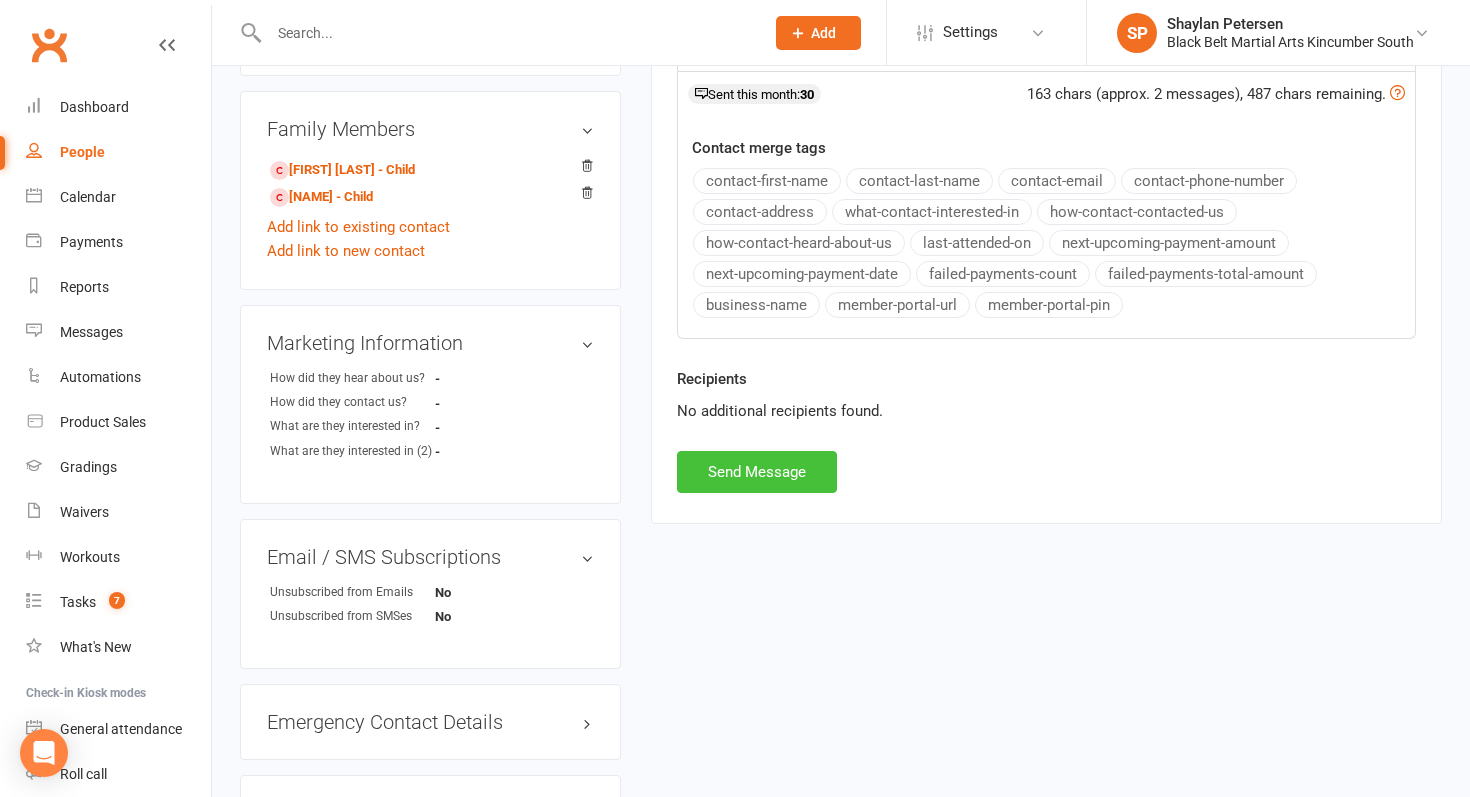 click on "Send Message" at bounding box center [757, 472] 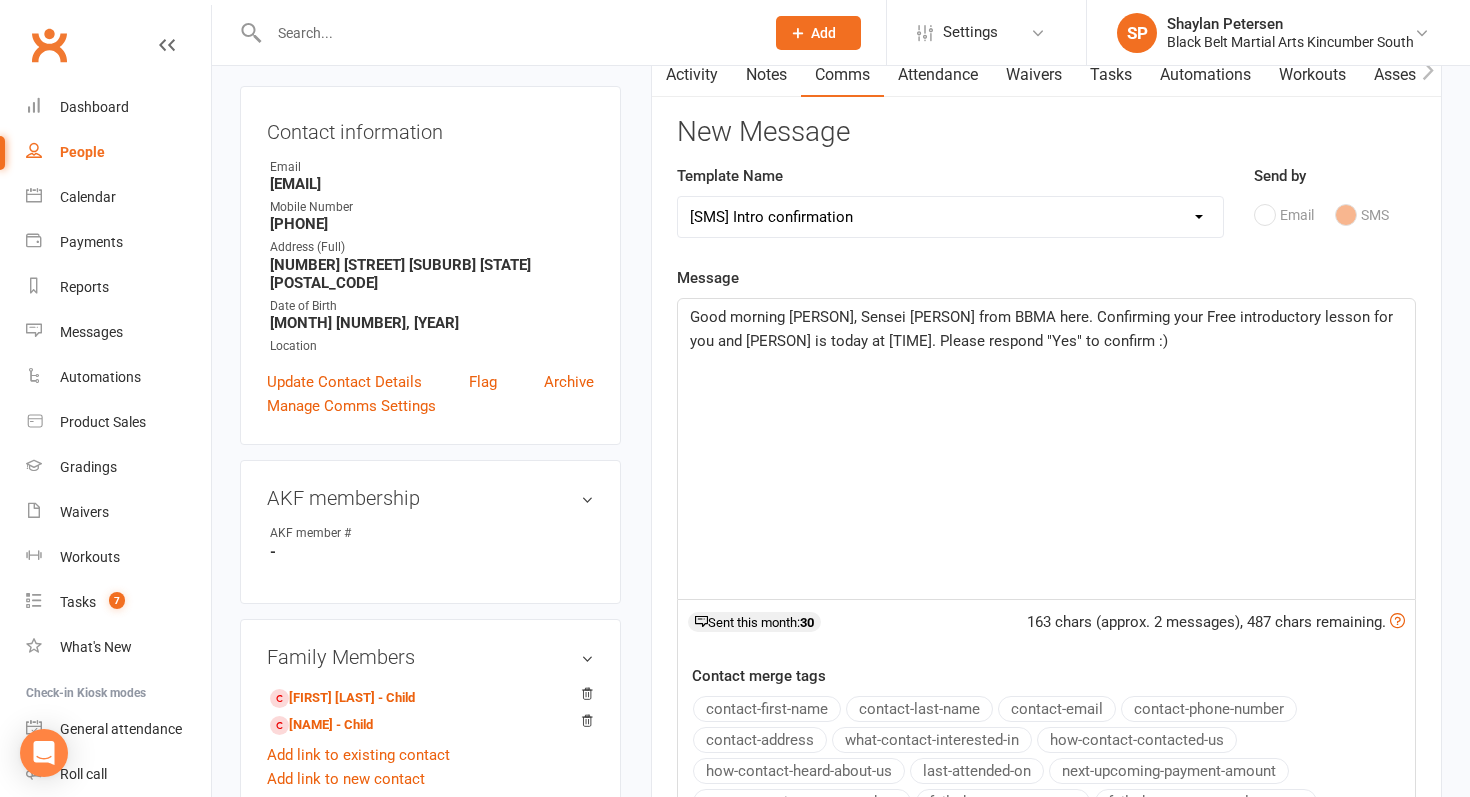 select 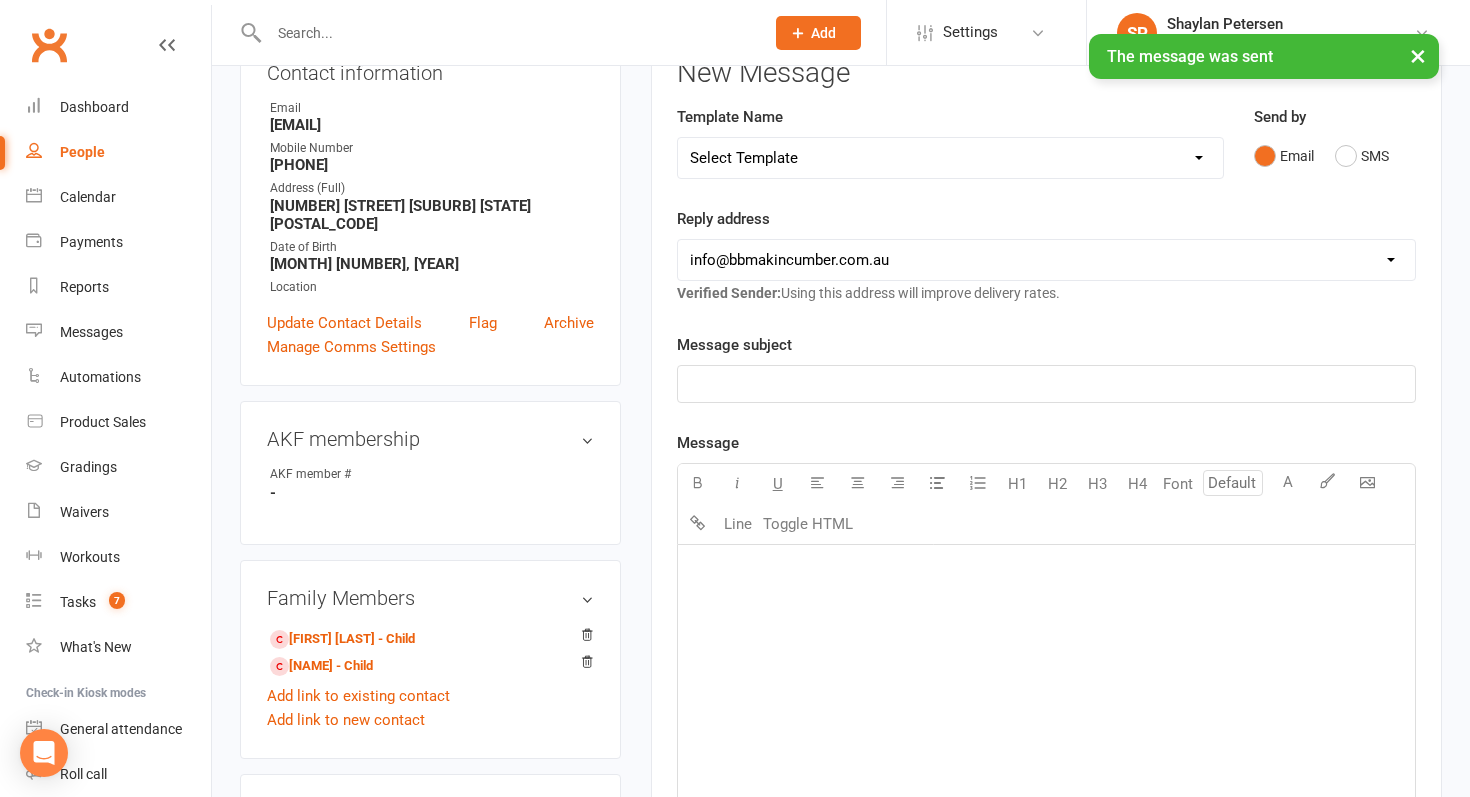 scroll, scrollTop: 0, scrollLeft: 0, axis: both 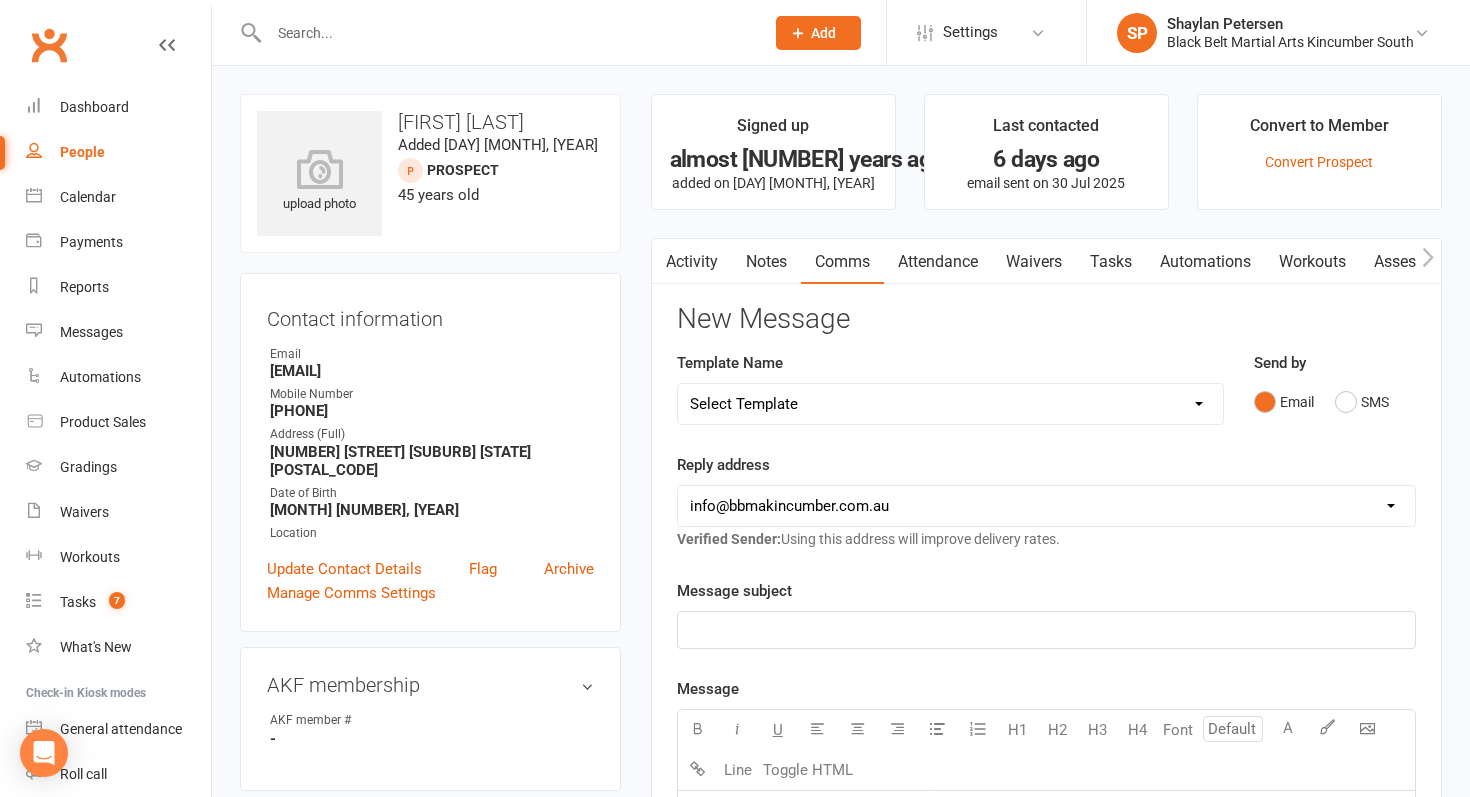 click on "Activity" at bounding box center (692, 262) 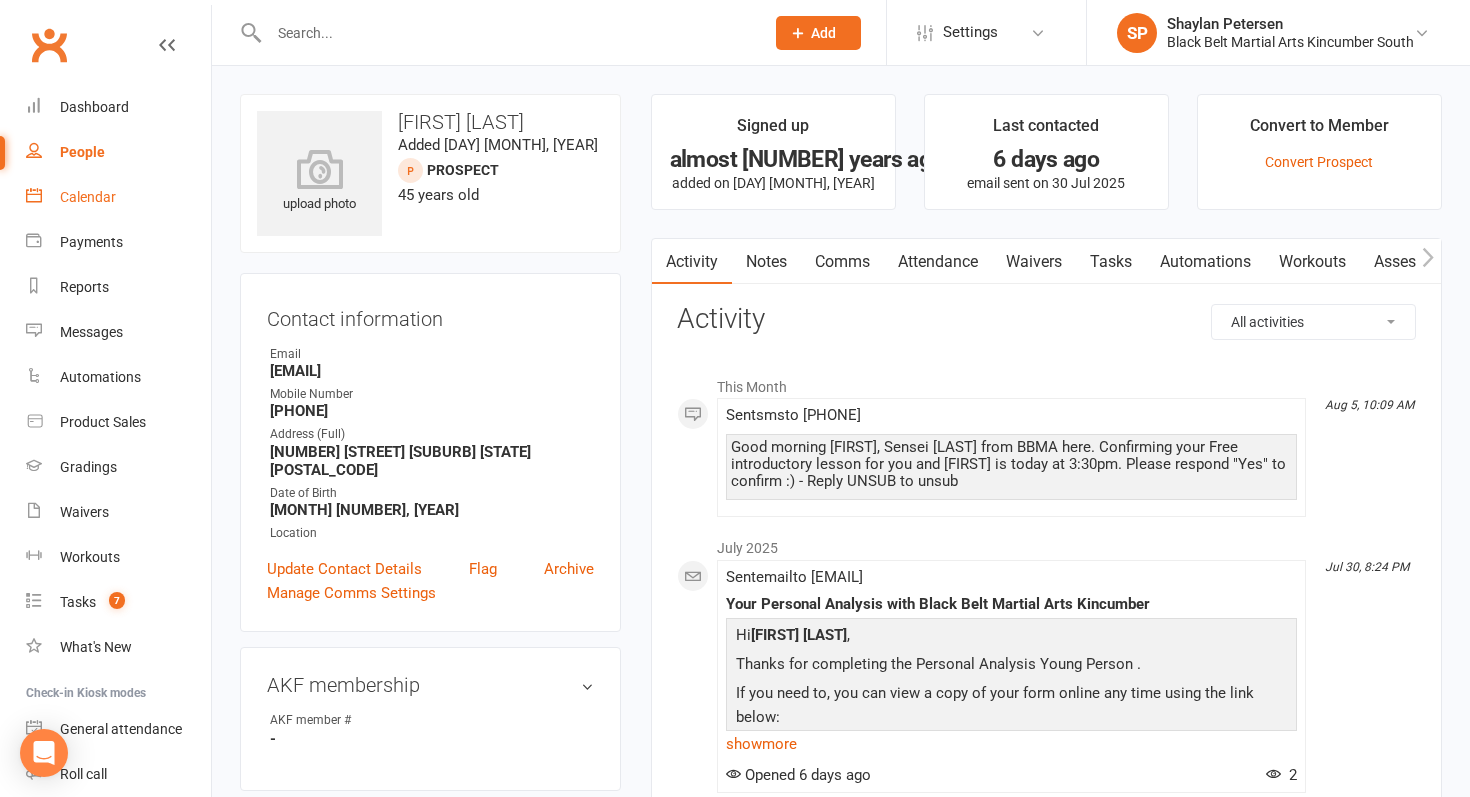 click on "Calendar" at bounding box center (88, 197) 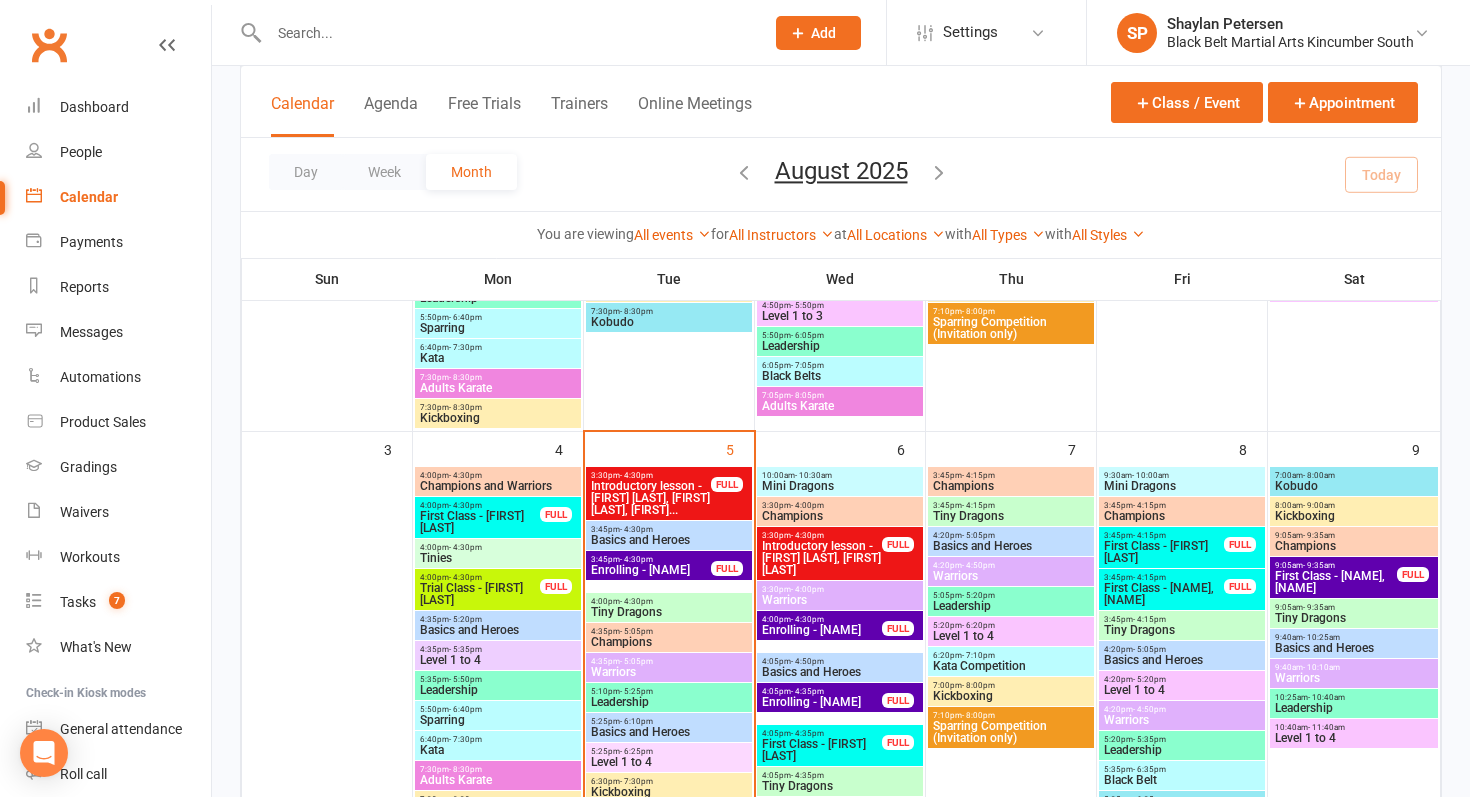 scroll, scrollTop: 530, scrollLeft: 0, axis: vertical 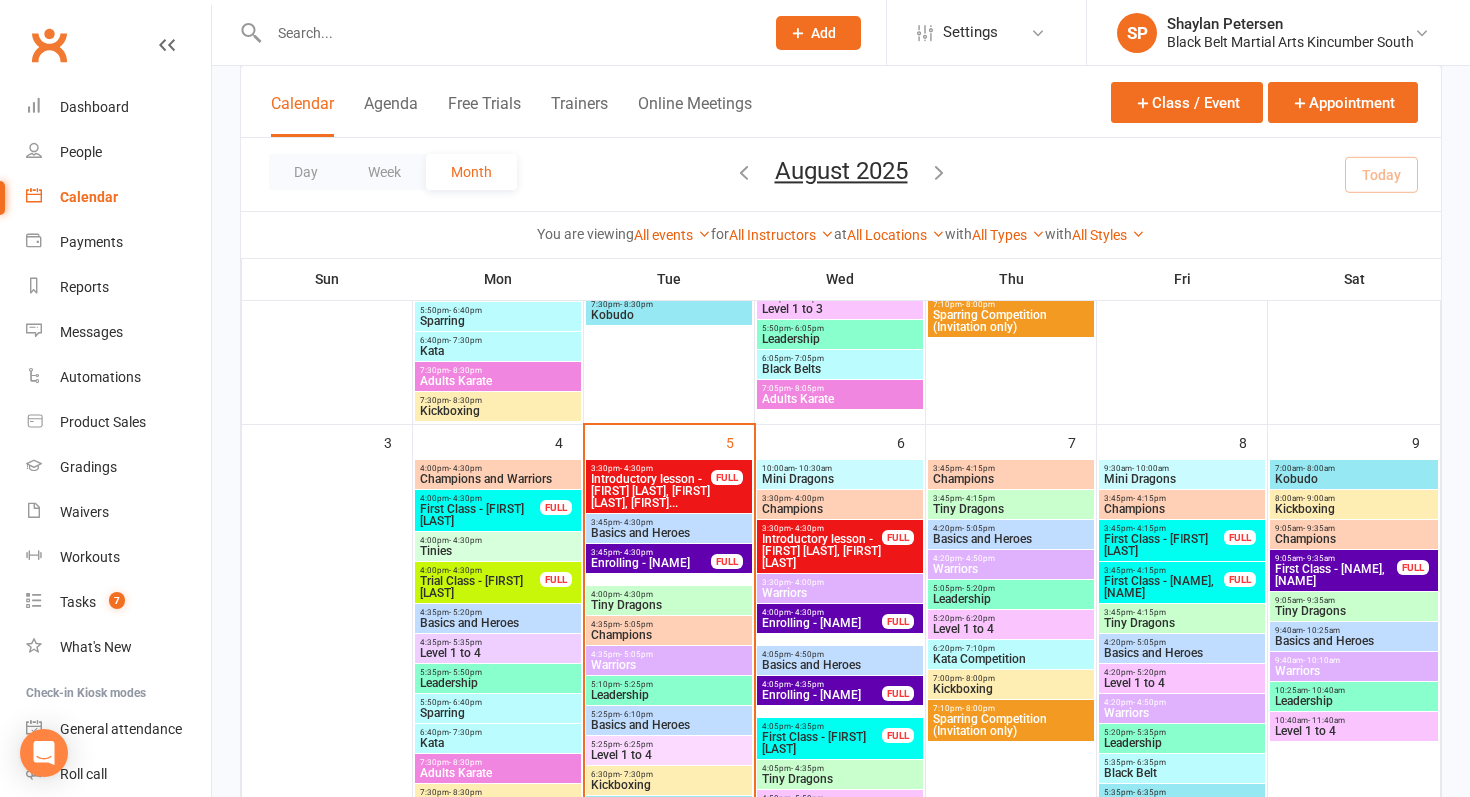 click on "Enrolling - [FIRST] [LAST]" at bounding box center [651, 563] 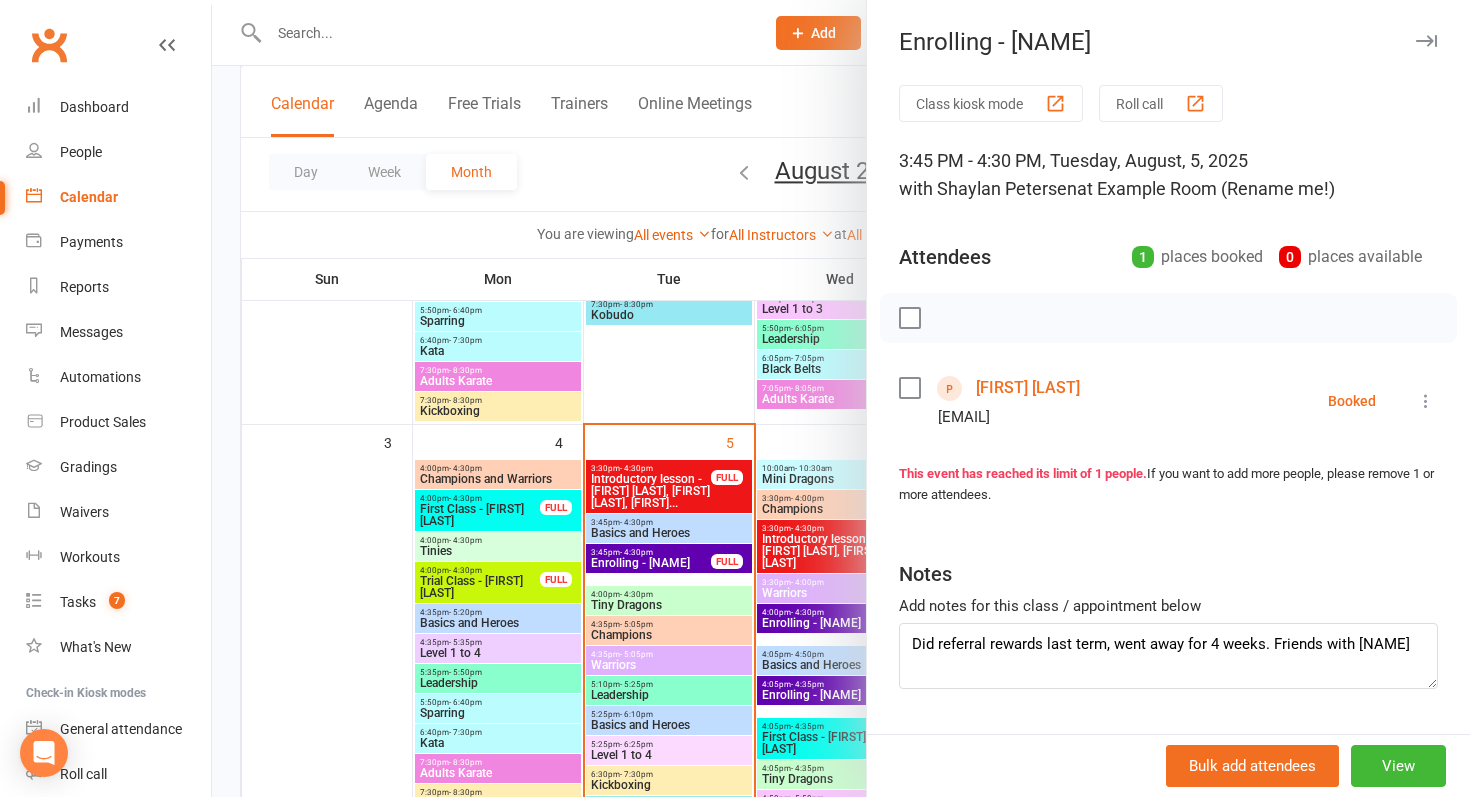scroll, scrollTop: 54, scrollLeft: 0, axis: vertical 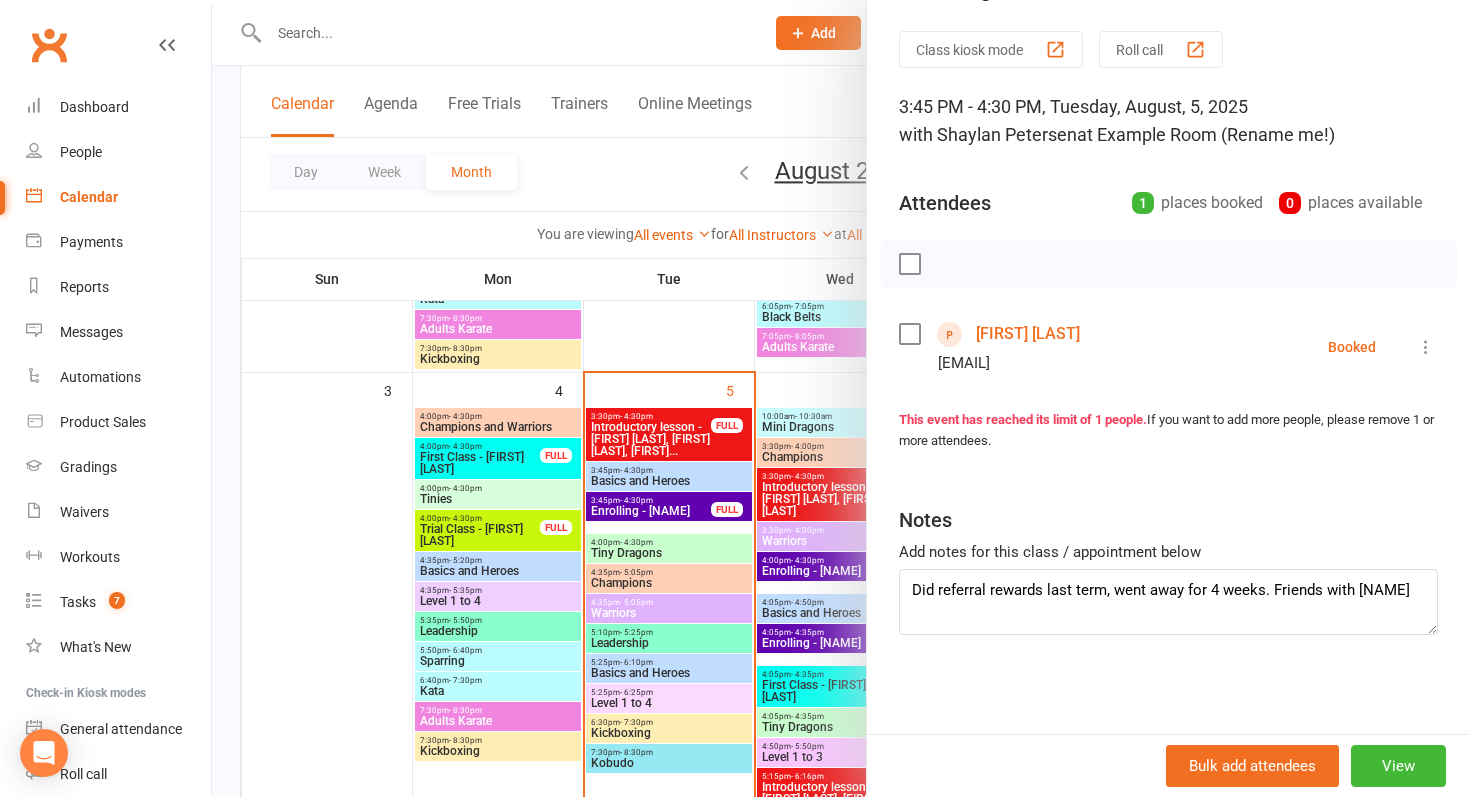 click on "Grace Tyson" at bounding box center (1028, 334) 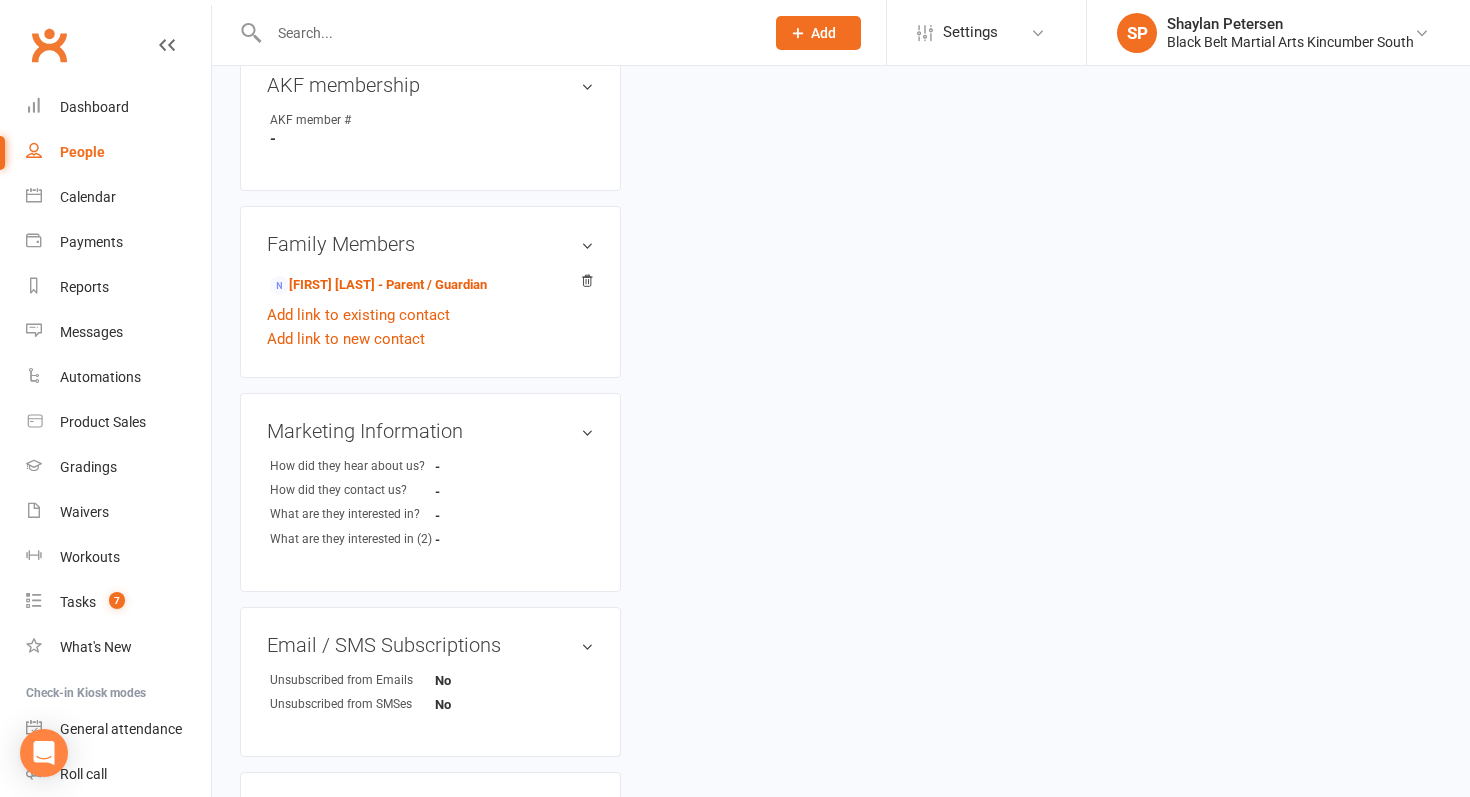 scroll, scrollTop: 0, scrollLeft: 0, axis: both 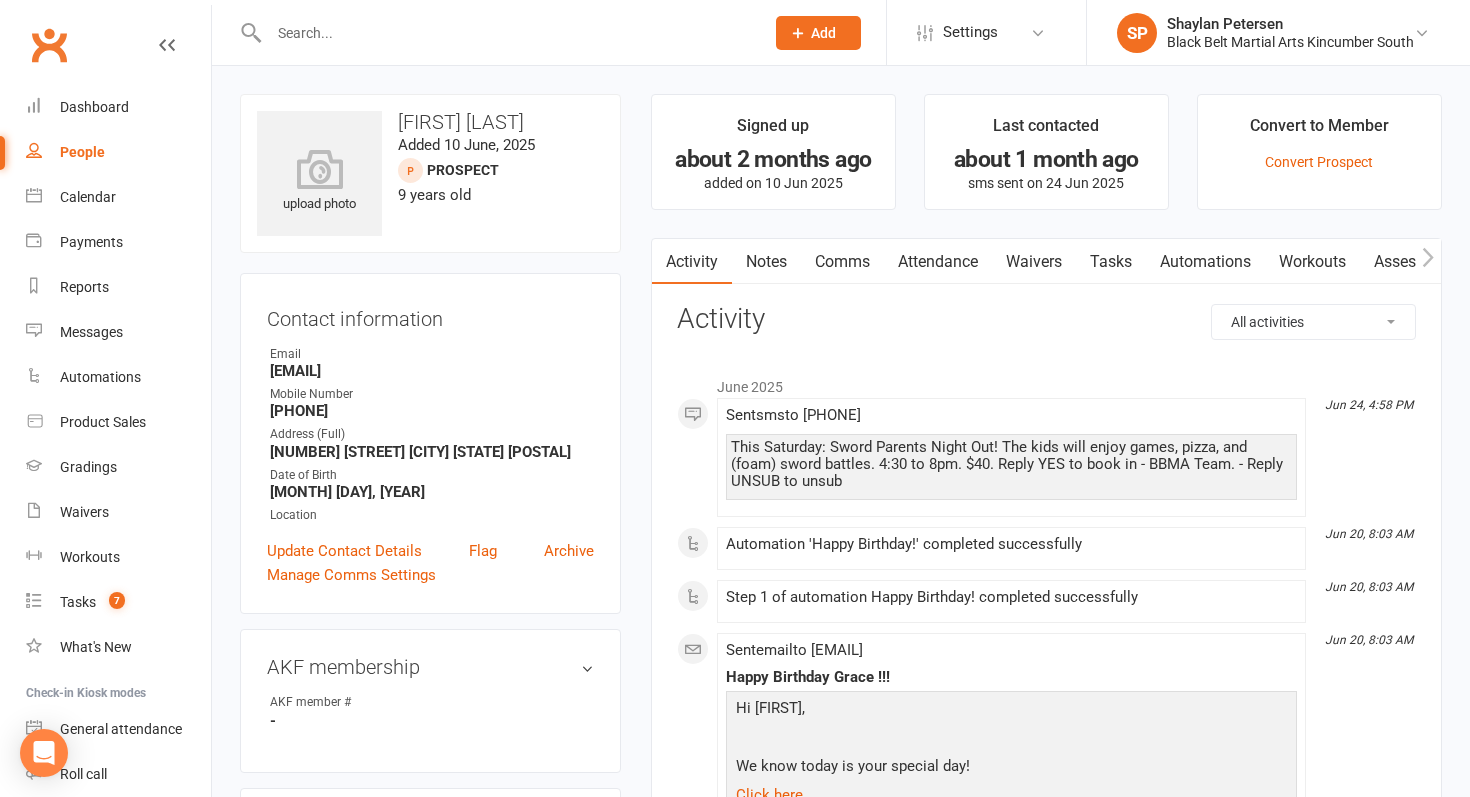 click on "Comms" at bounding box center (842, 262) 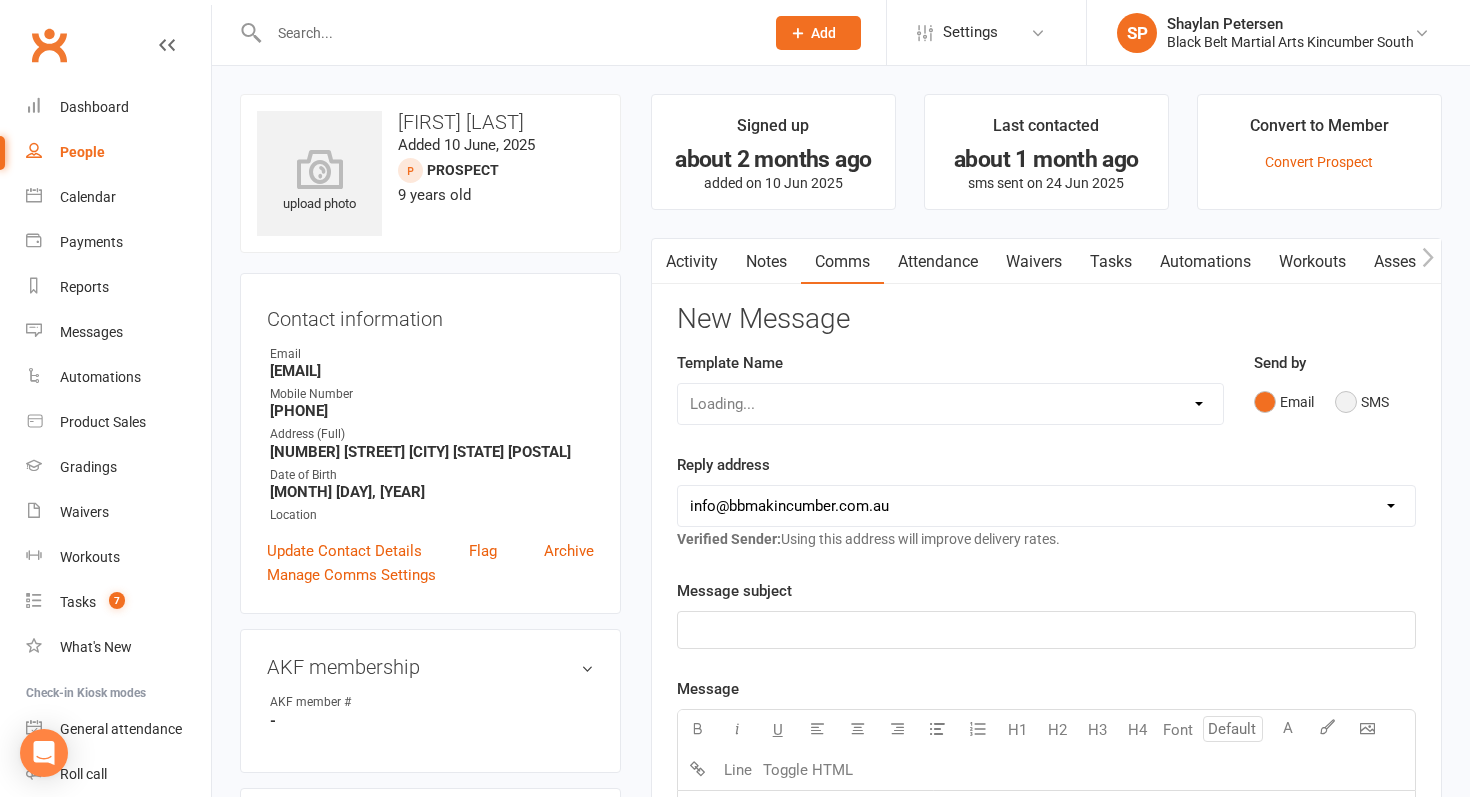 click on "SMS" at bounding box center (1362, 402) 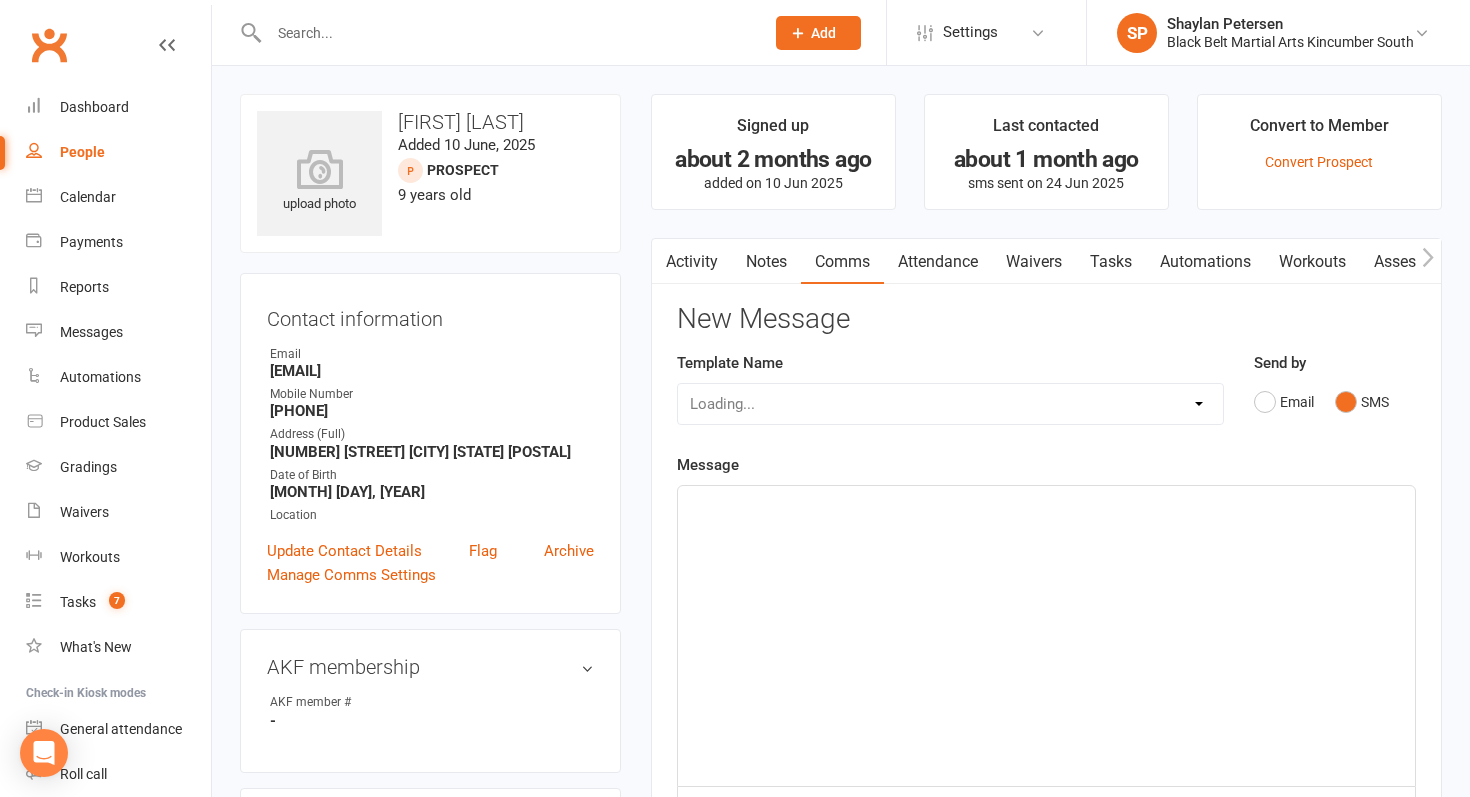 click on "﻿" 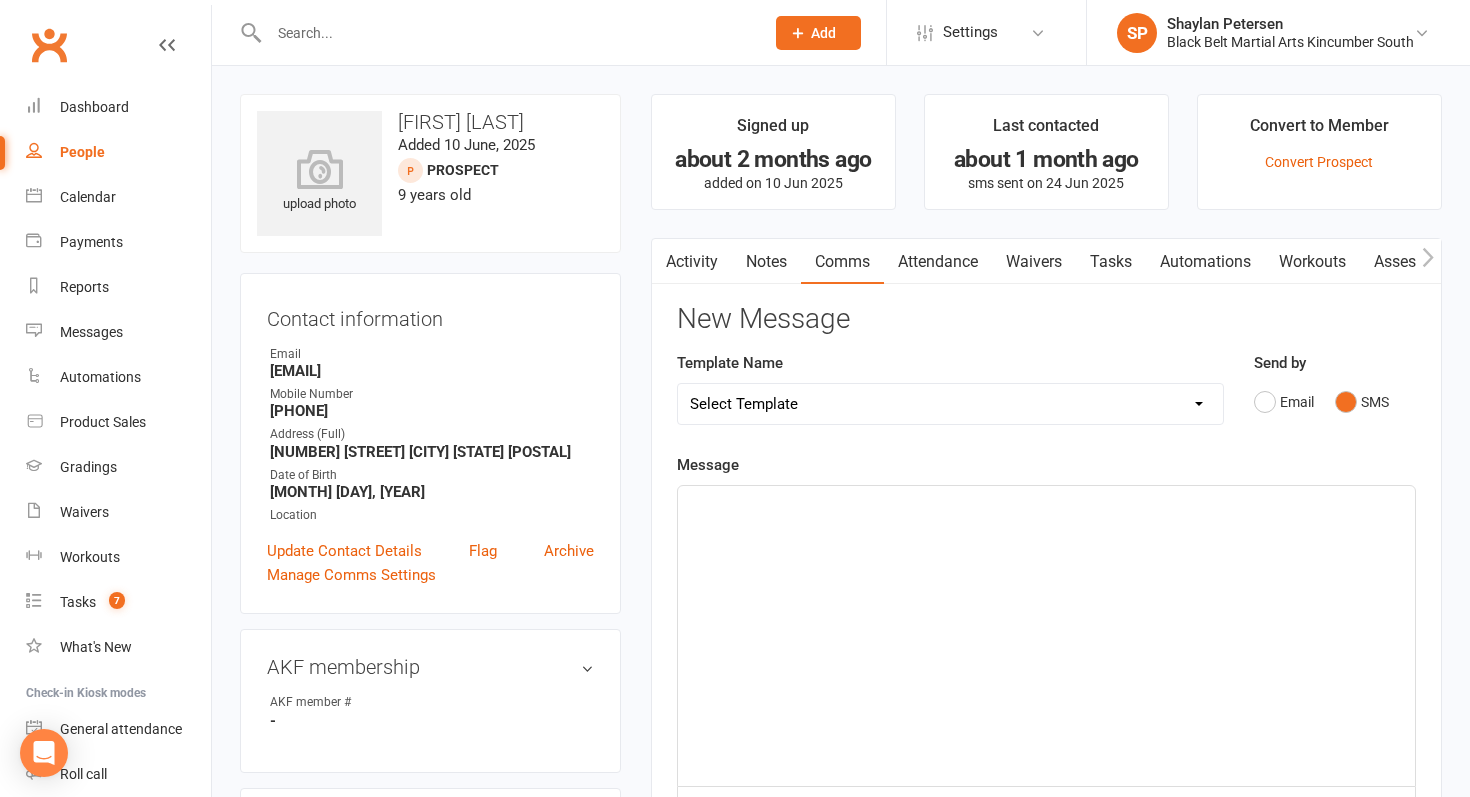 click on "Select Template [SMS] Birthday Invite Text [Email] Birthday Party [Email] Happy Birthday [Email] Enquiry Information Adult [Email] Enquiry Information Junior Karate [Email] Enquiry Information Little Dragons [Email] Enquiry with email only [SMS] First class [SMS] Intro confirmation [SMS] Intro confirmation Adult [Email] Kickboxing Enquiry Info [Email] Big Kids Tournament [Email] Festival Booking [Email] Trivia Night [SMS] 2 weeks [Email] Online Academy [SMS] Stock pickup [Email] A letter from Kyoshi after grading Dan grades [Email] Fitness requirements [Email] Kobudo Grading Fee [Email] Letter from Kyoshi New Black Belts [Email] Level 3 progress test [Email] Once per week Basics to Lvl 1 students [Email] Post Dan grade letter from Kyoshi and Shihan 2024 [Email] Welcome to Level 3 [Email] Basics Group Grading [Email] Group Grading Final Reminder [SMS] Group Grading Week of [Email] Level 1 Group Grading [Email] Level 2 Group Grading [SMS] HC Marketing Text [SMS] Holiday Camp Confirmation - full day [Email] IWD" at bounding box center [950, 404] 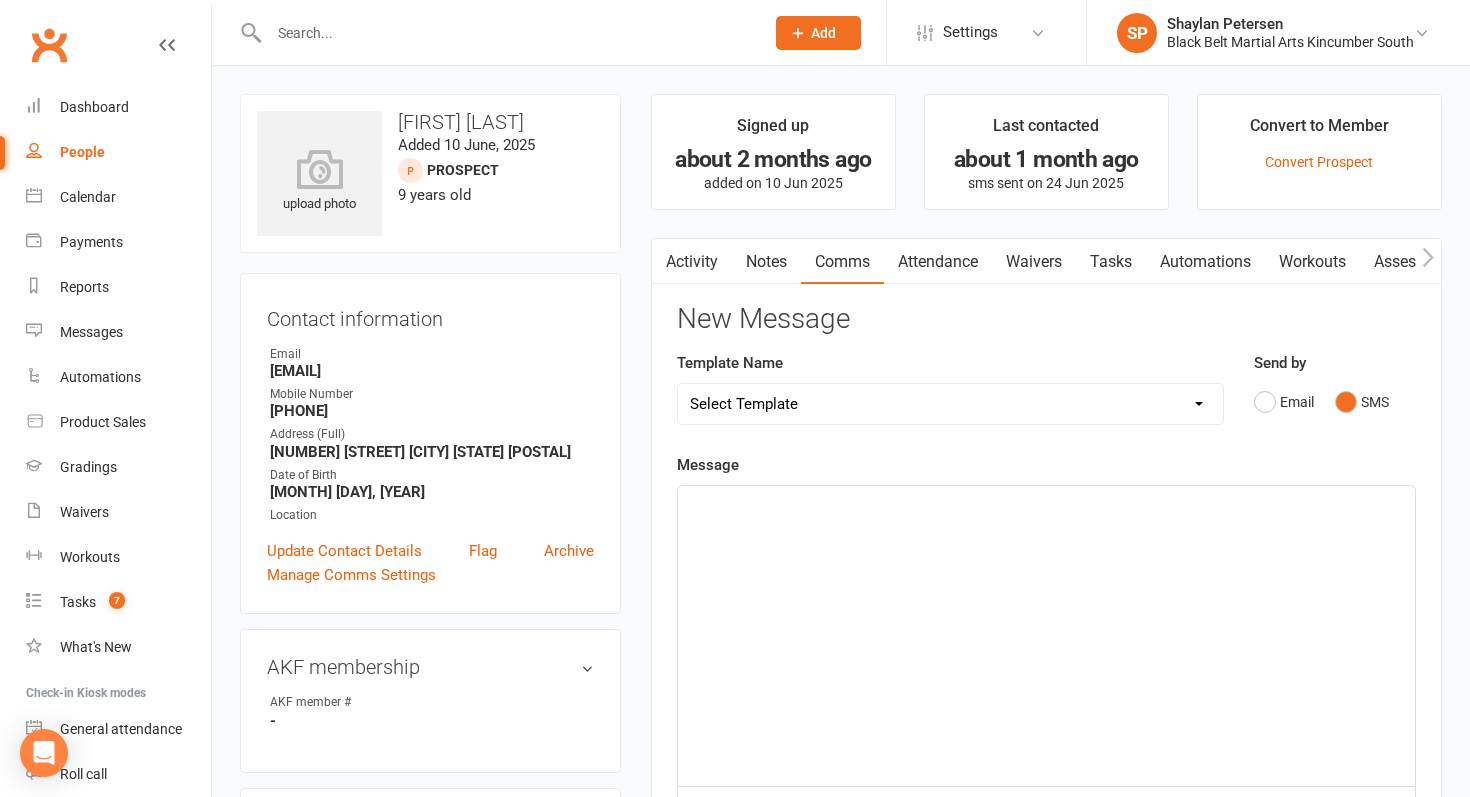 select on "7" 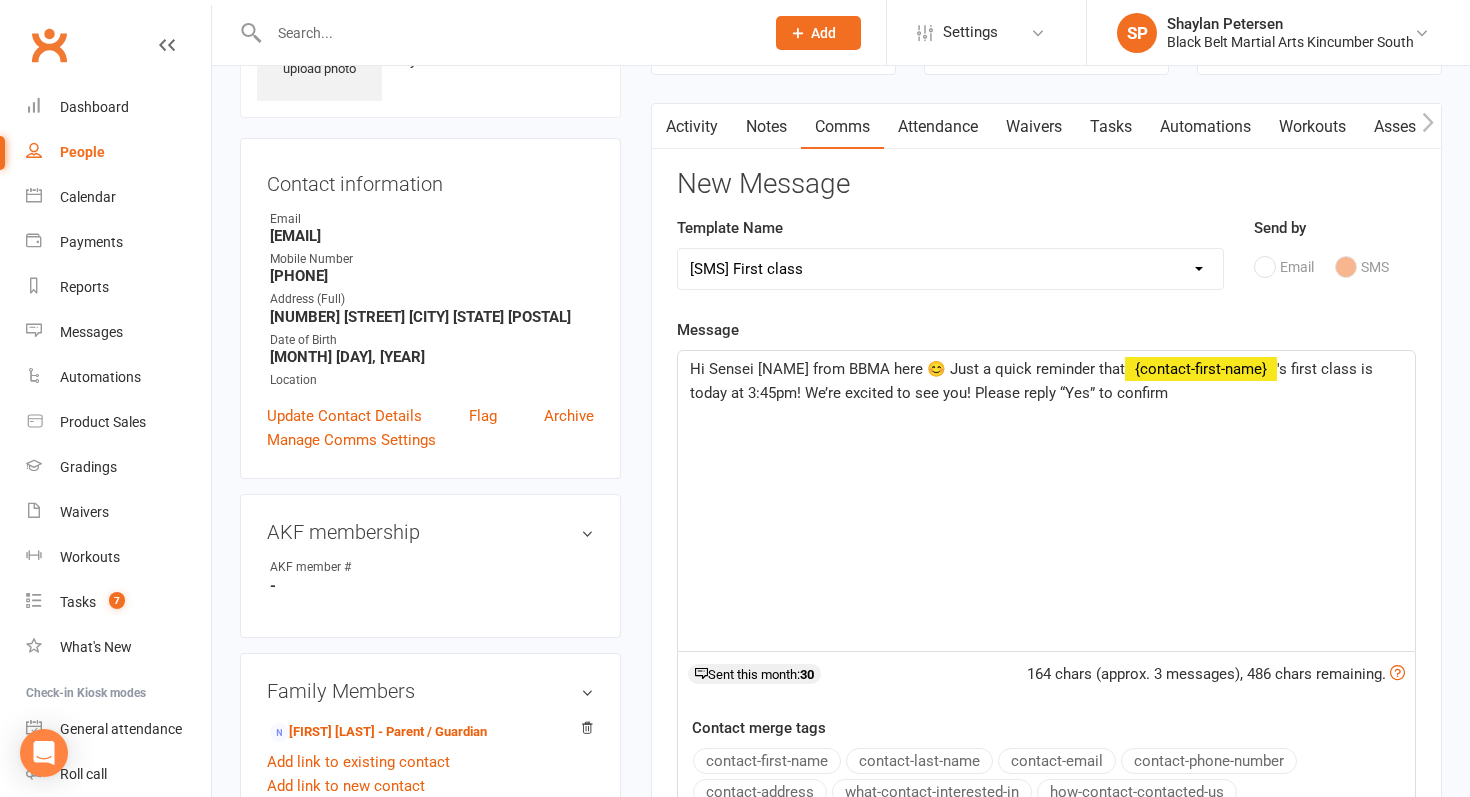 scroll, scrollTop: 136, scrollLeft: 0, axis: vertical 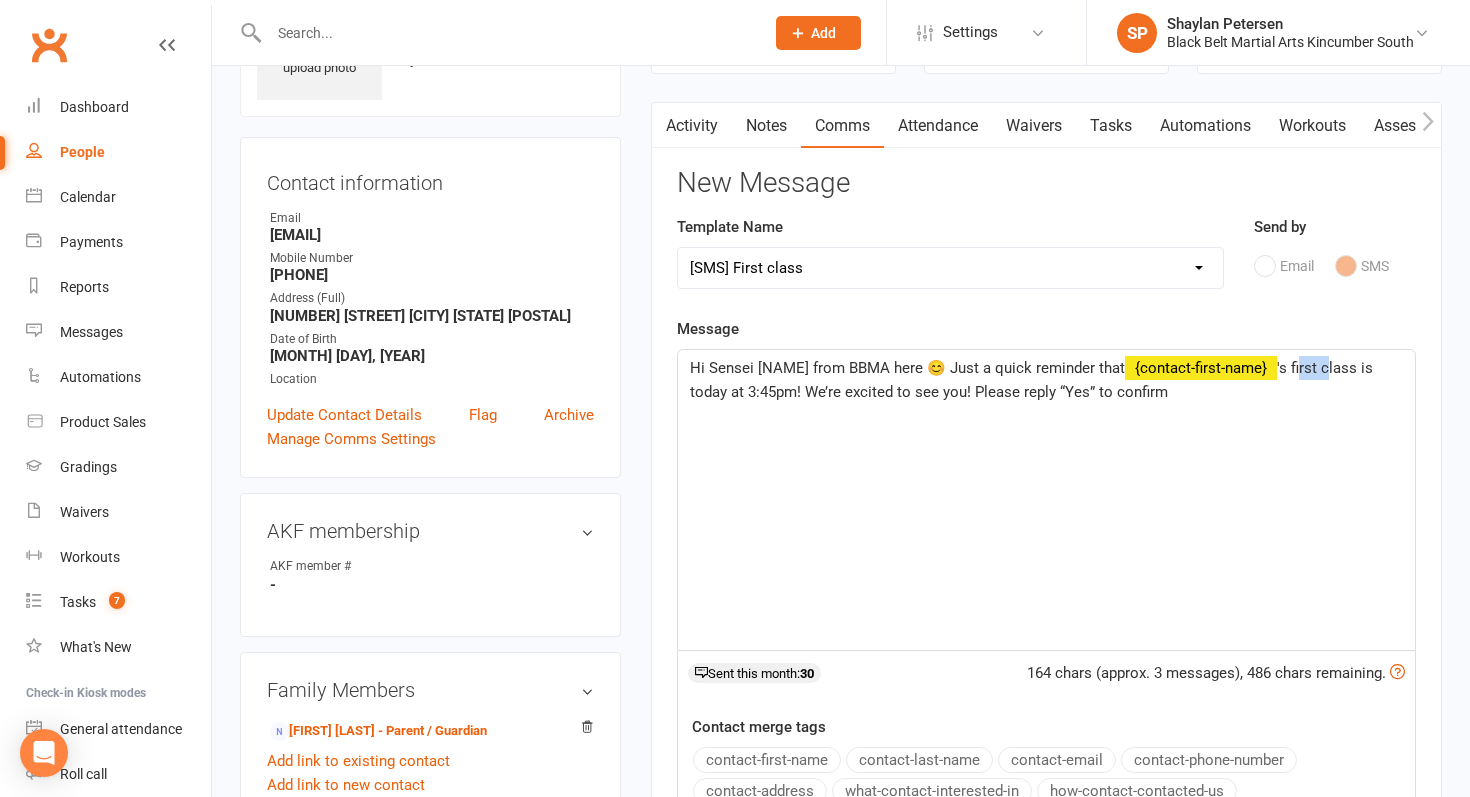 drag, startPoint x: 1320, startPoint y: 369, endPoint x: 1294, endPoint y: 367, distance: 26.076809 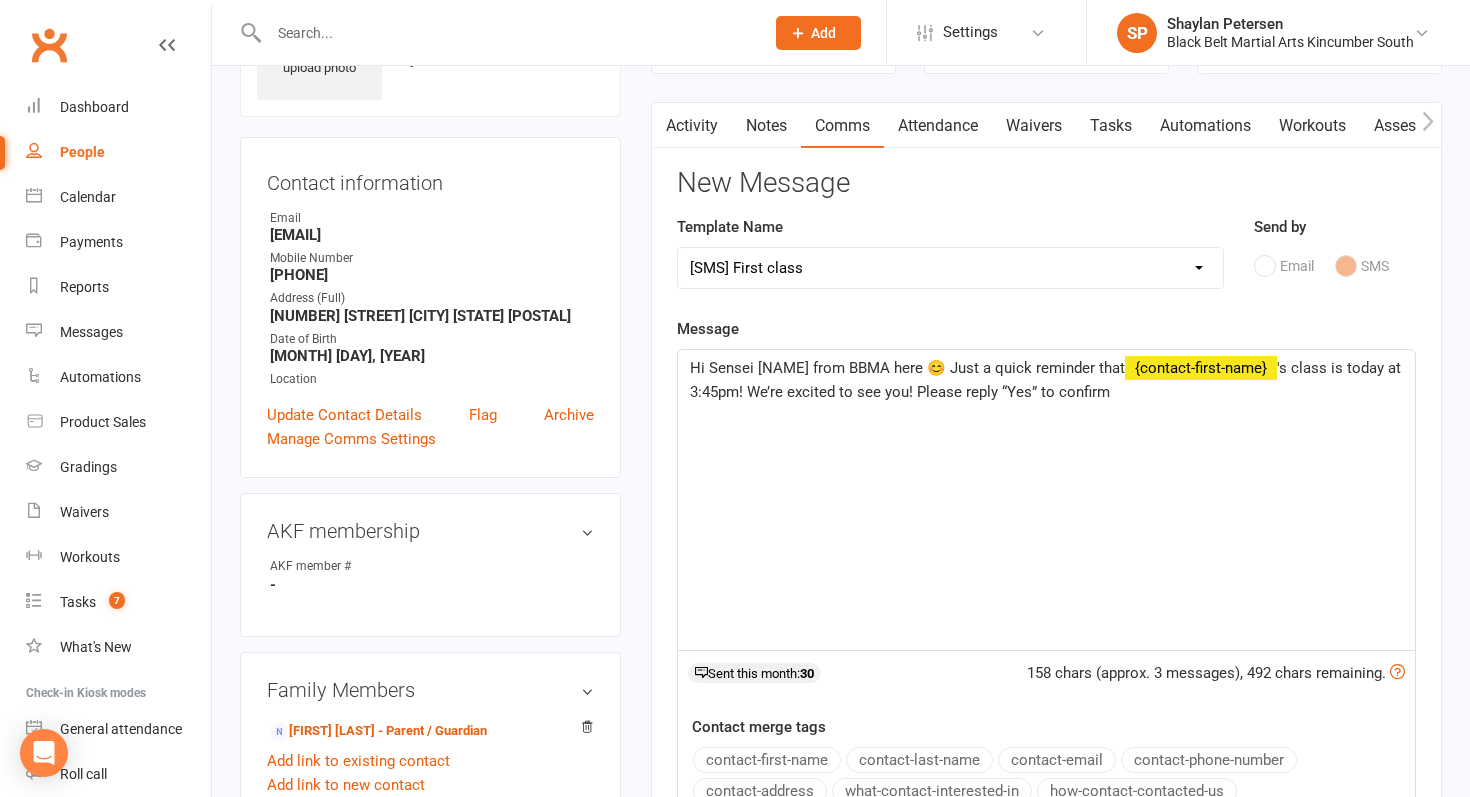click on "'s class is today at 3:45pm! We’re excited to see you! Please reply “Yes” to confirm" 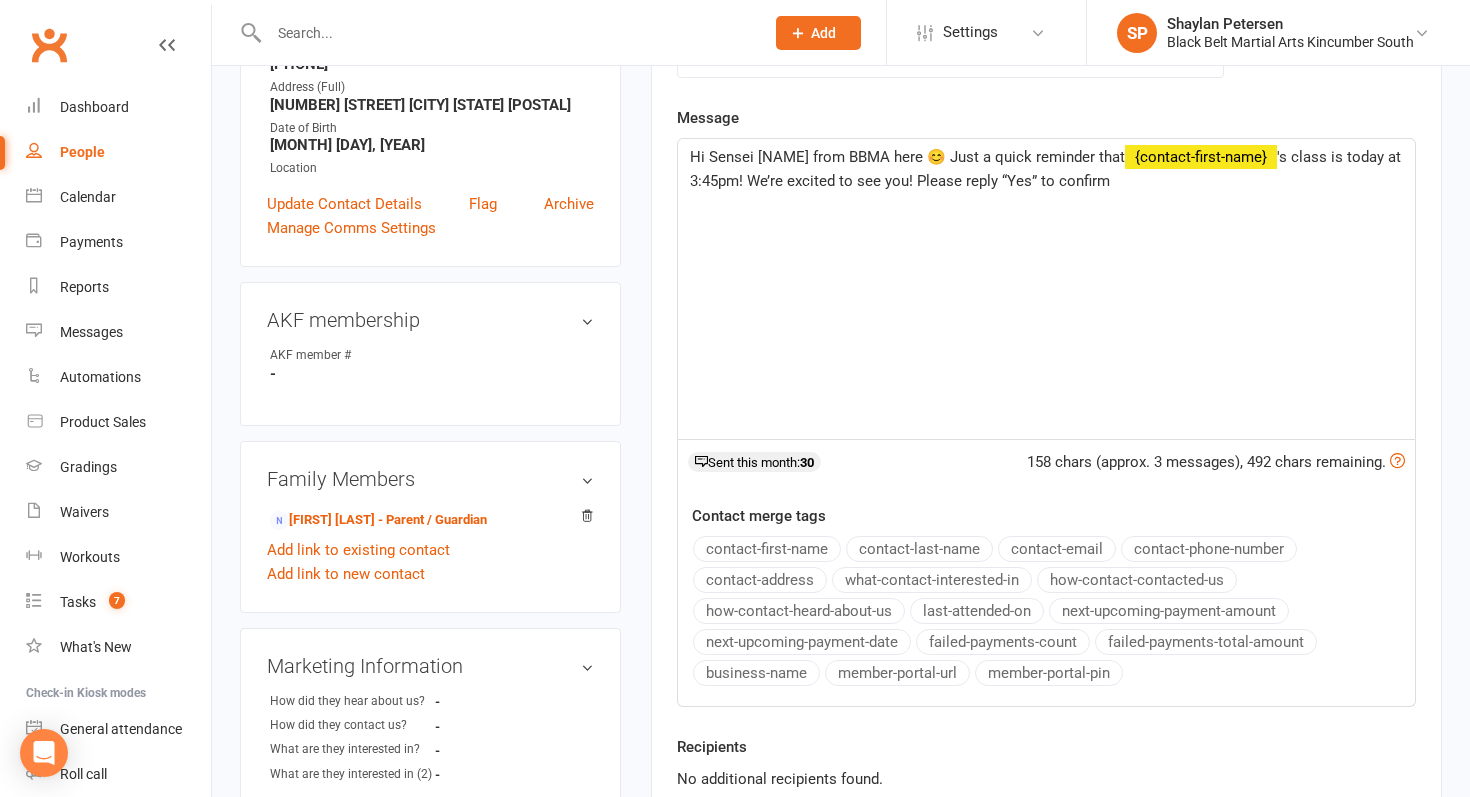 scroll, scrollTop: 282, scrollLeft: 0, axis: vertical 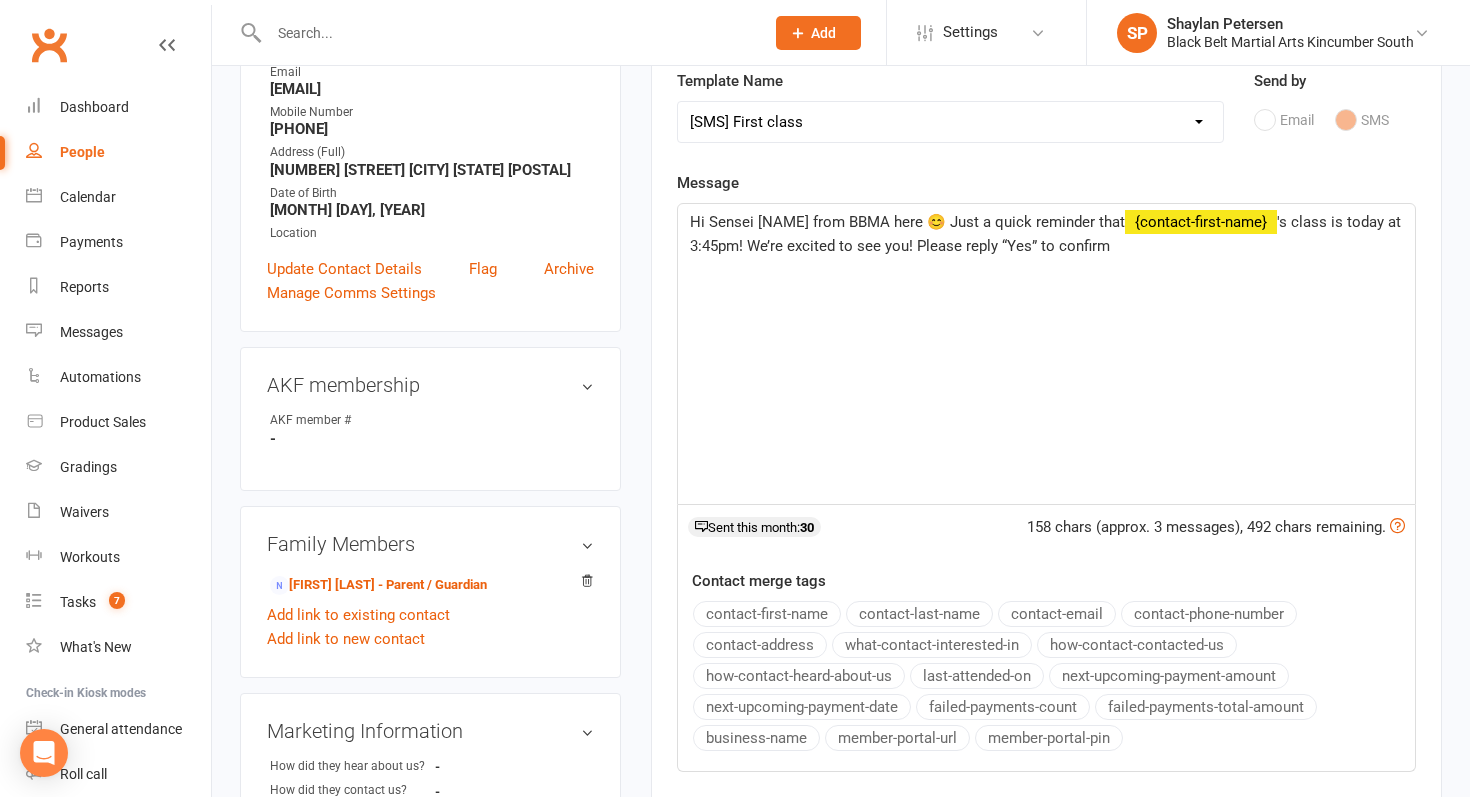 click on "Hi Sensei Shaylan from BBMA here 😊 Just a quick reminder that" 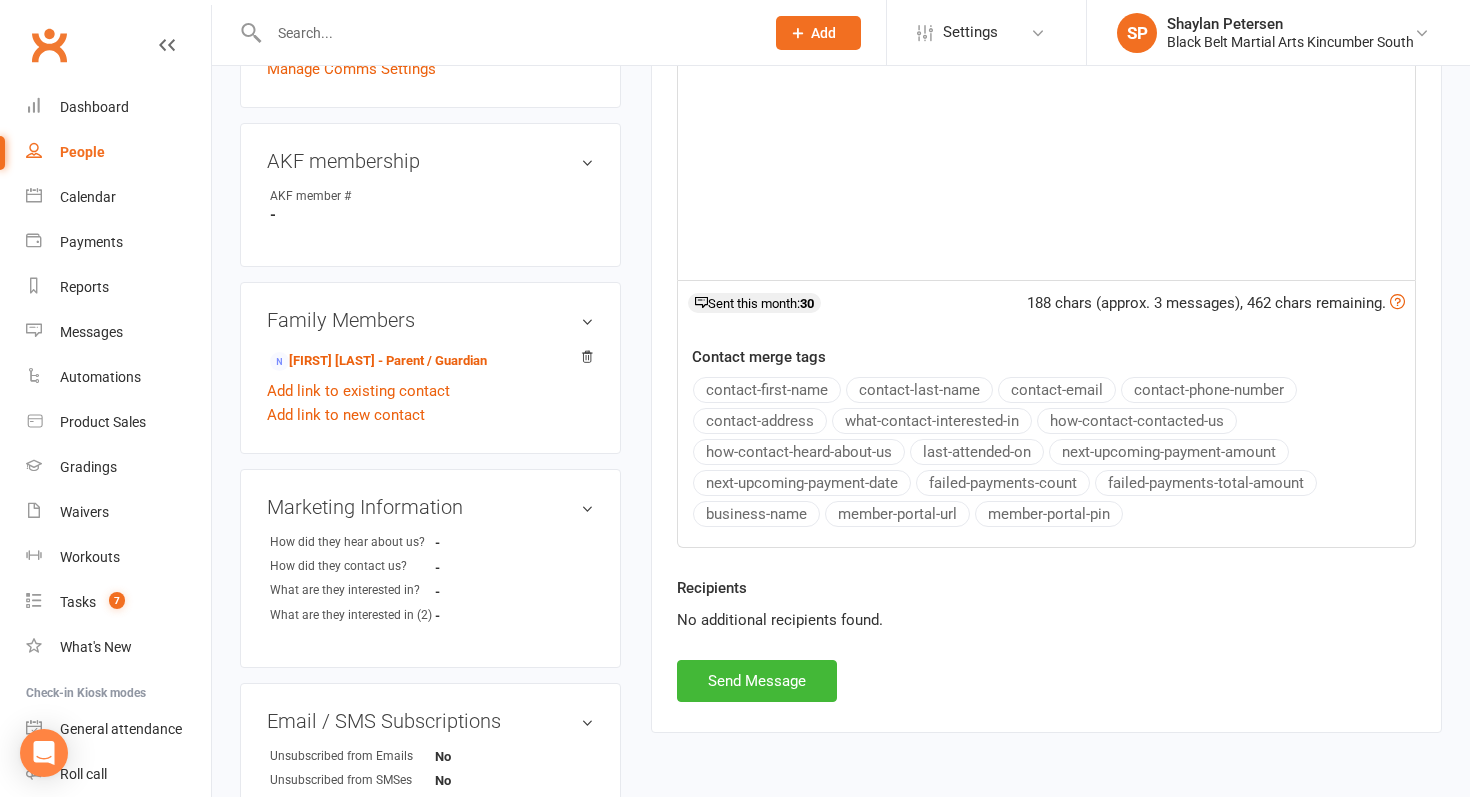 scroll, scrollTop: 531, scrollLeft: 0, axis: vertical 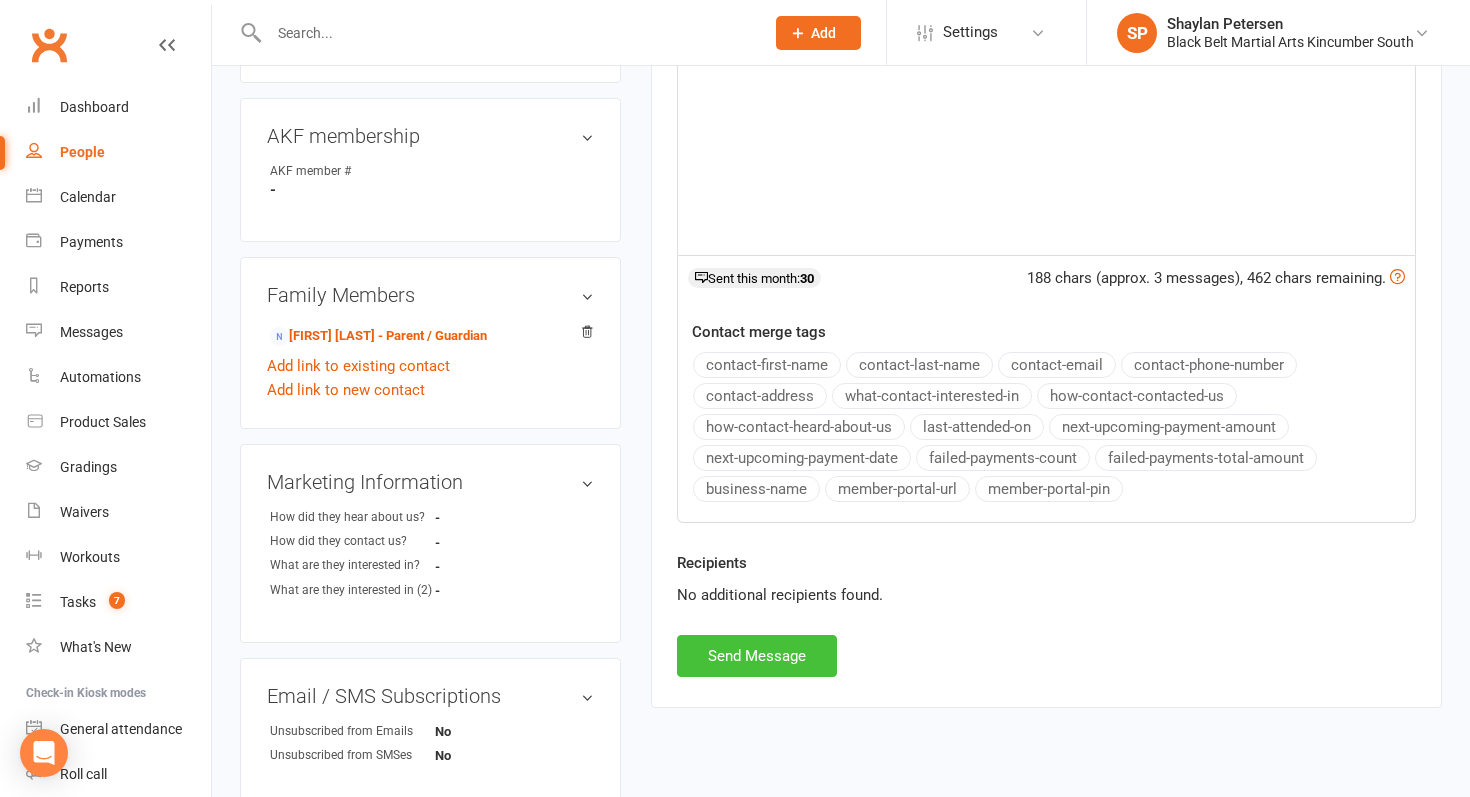 click on "Send Message" at bounding box center [757, 656] 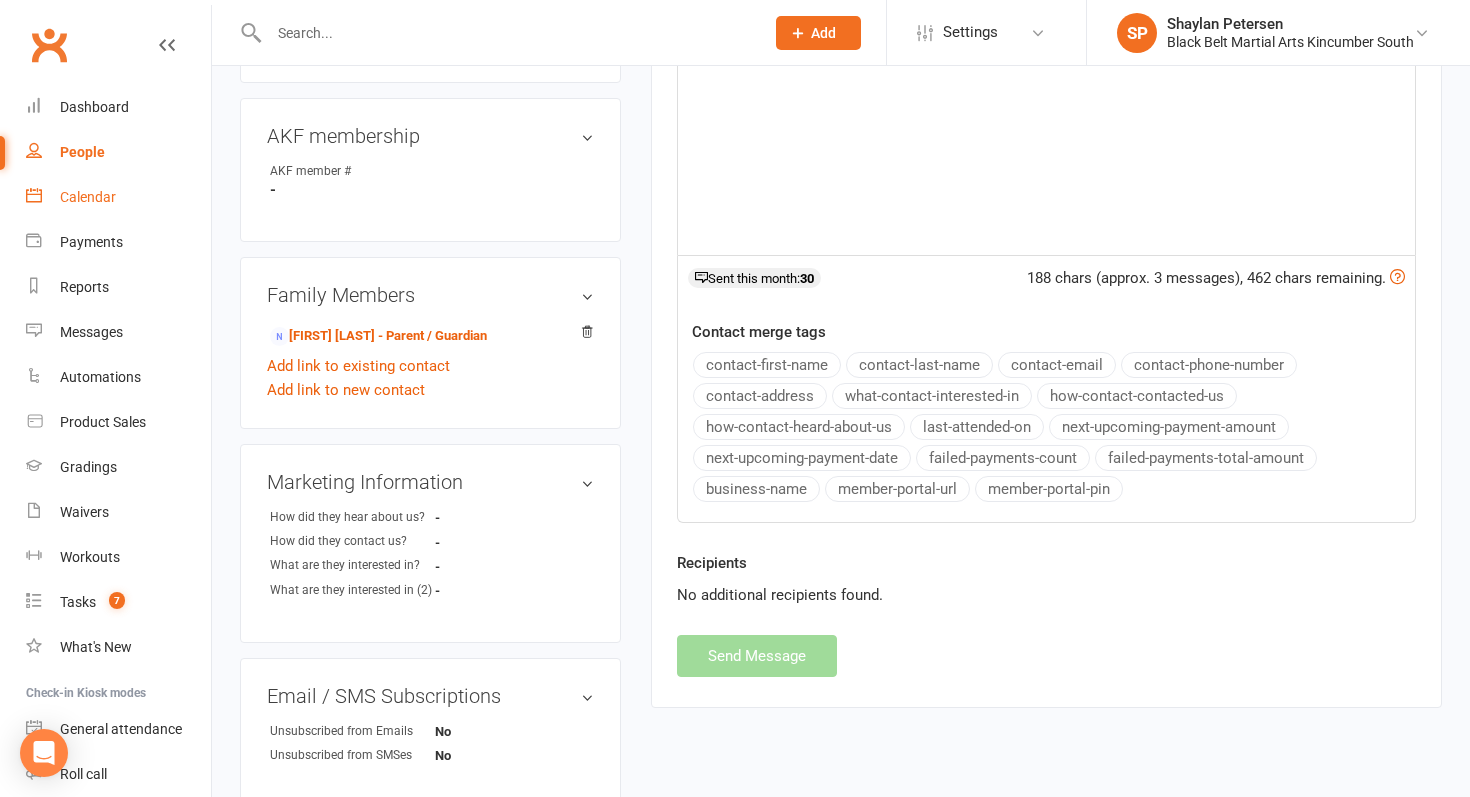 select 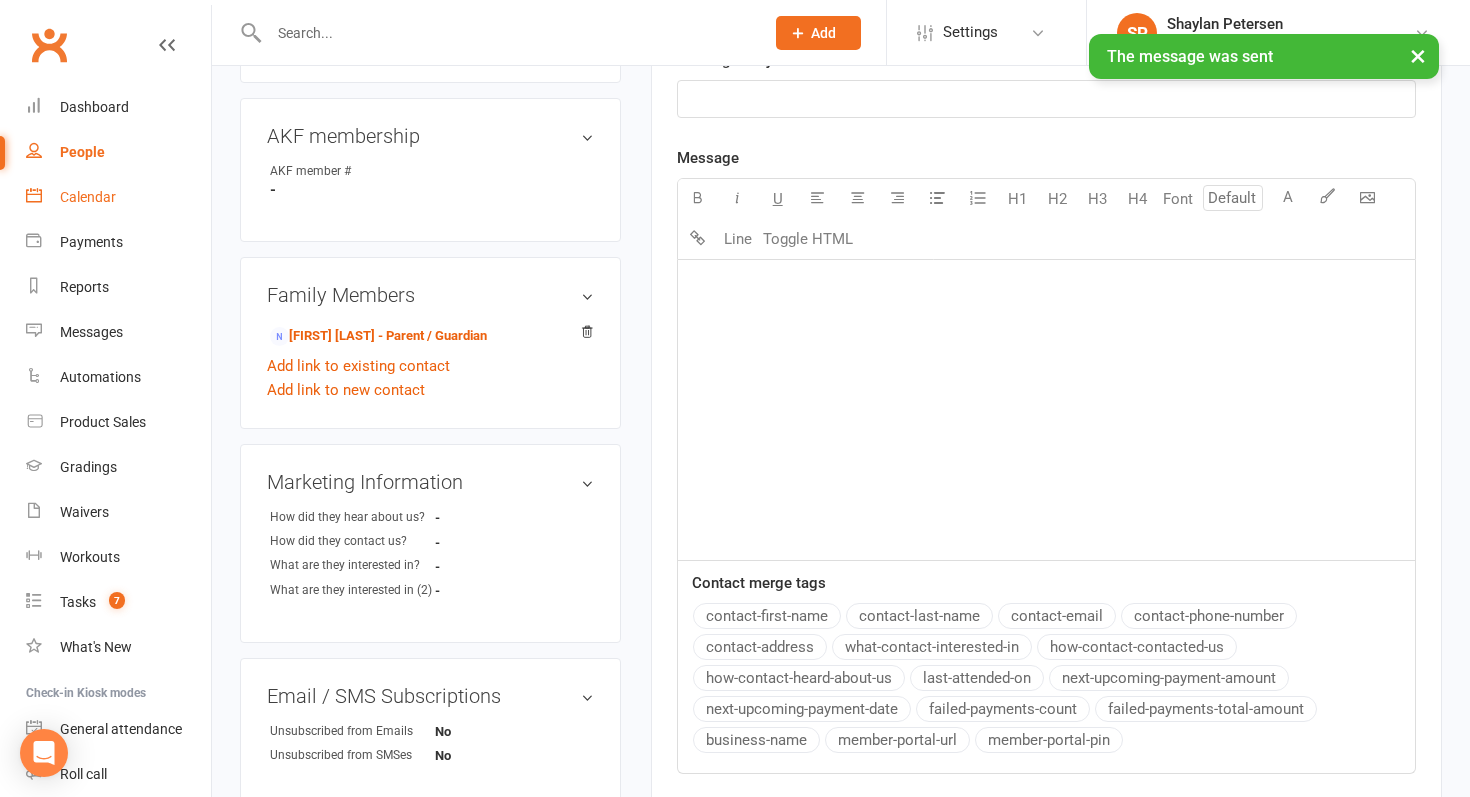 click on "Calendar" at bounding box center [118, 197] 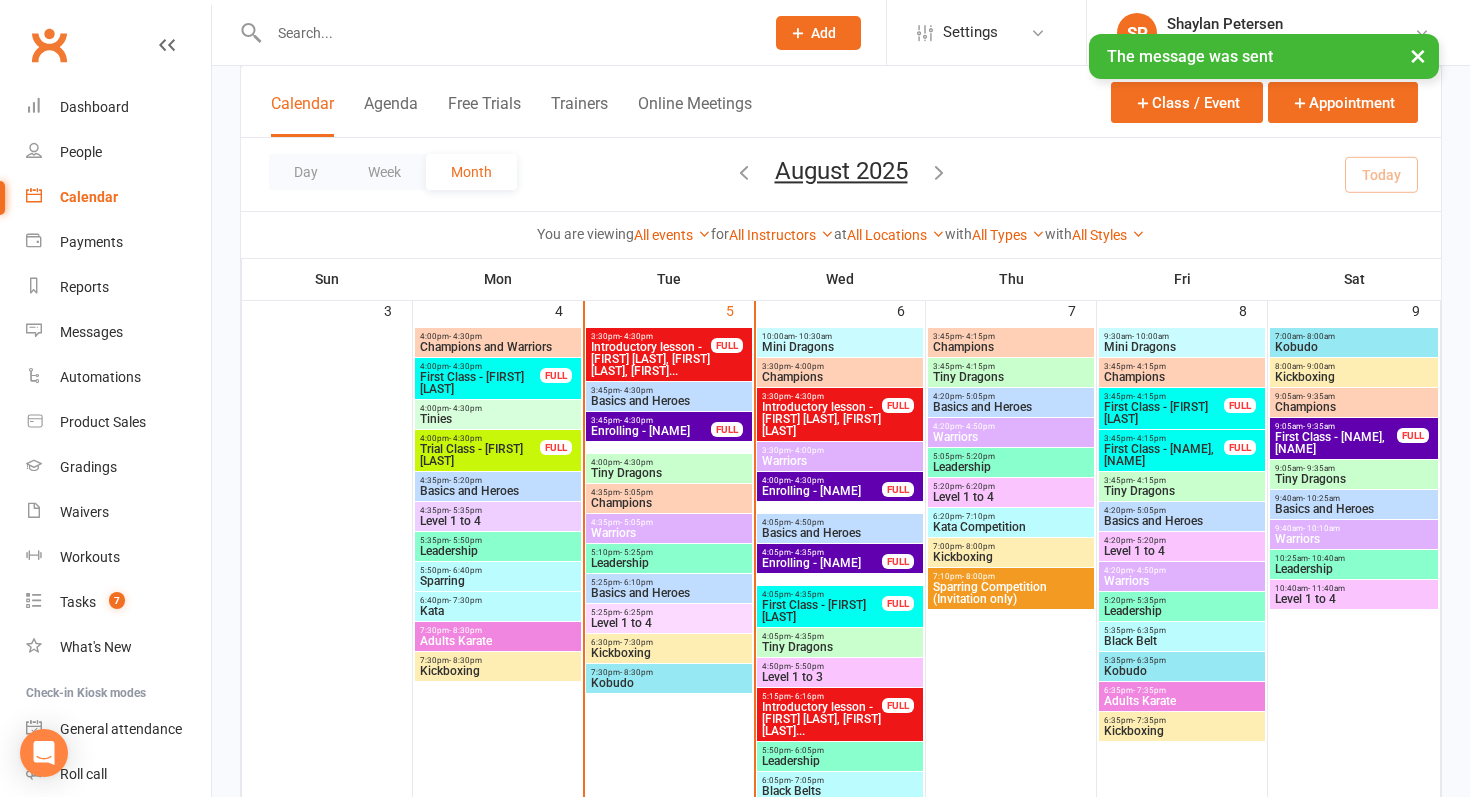 scroll, scrollTop: 648, scrollLeft: 0, axis: vertical 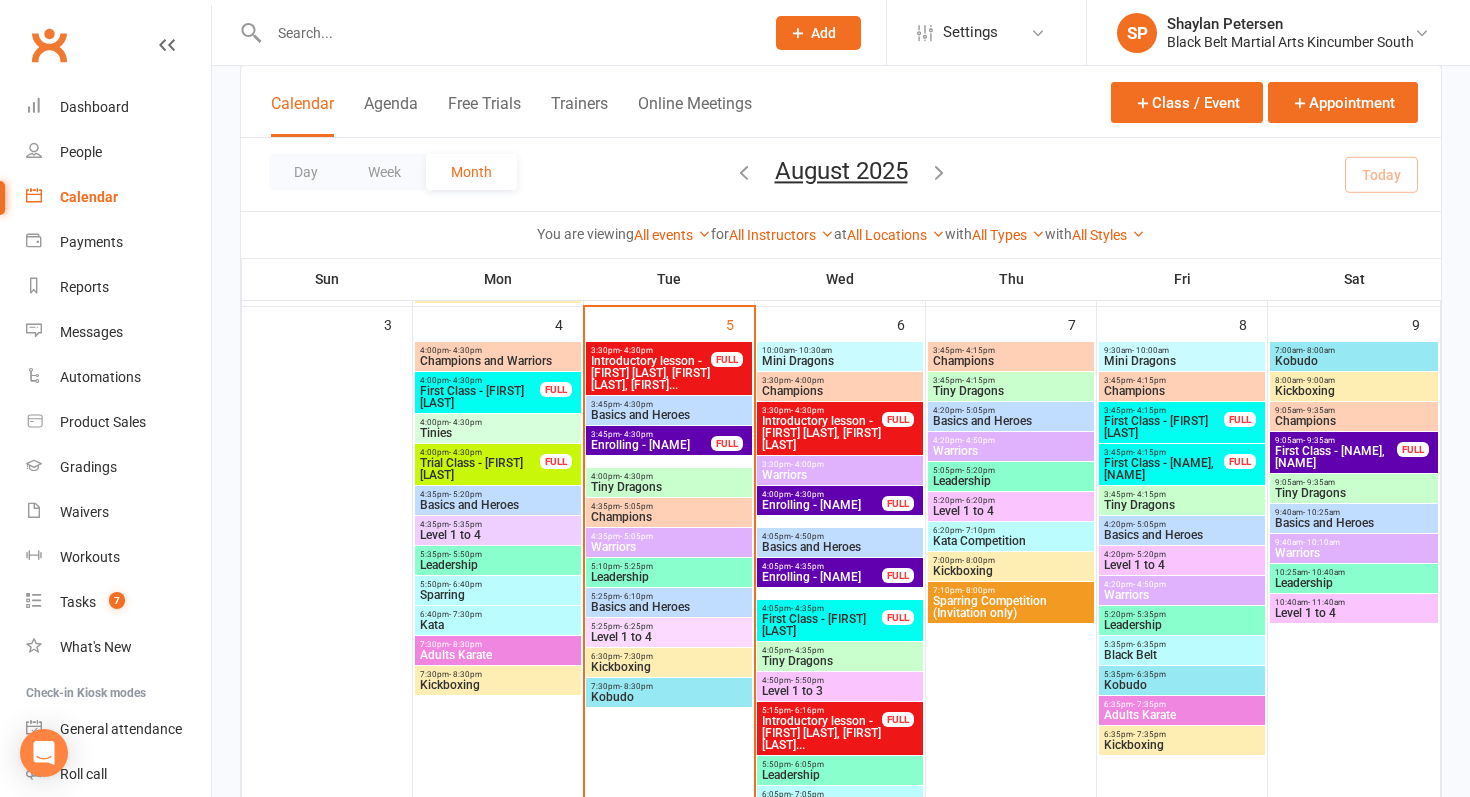 click at bounding box center (506, 33) 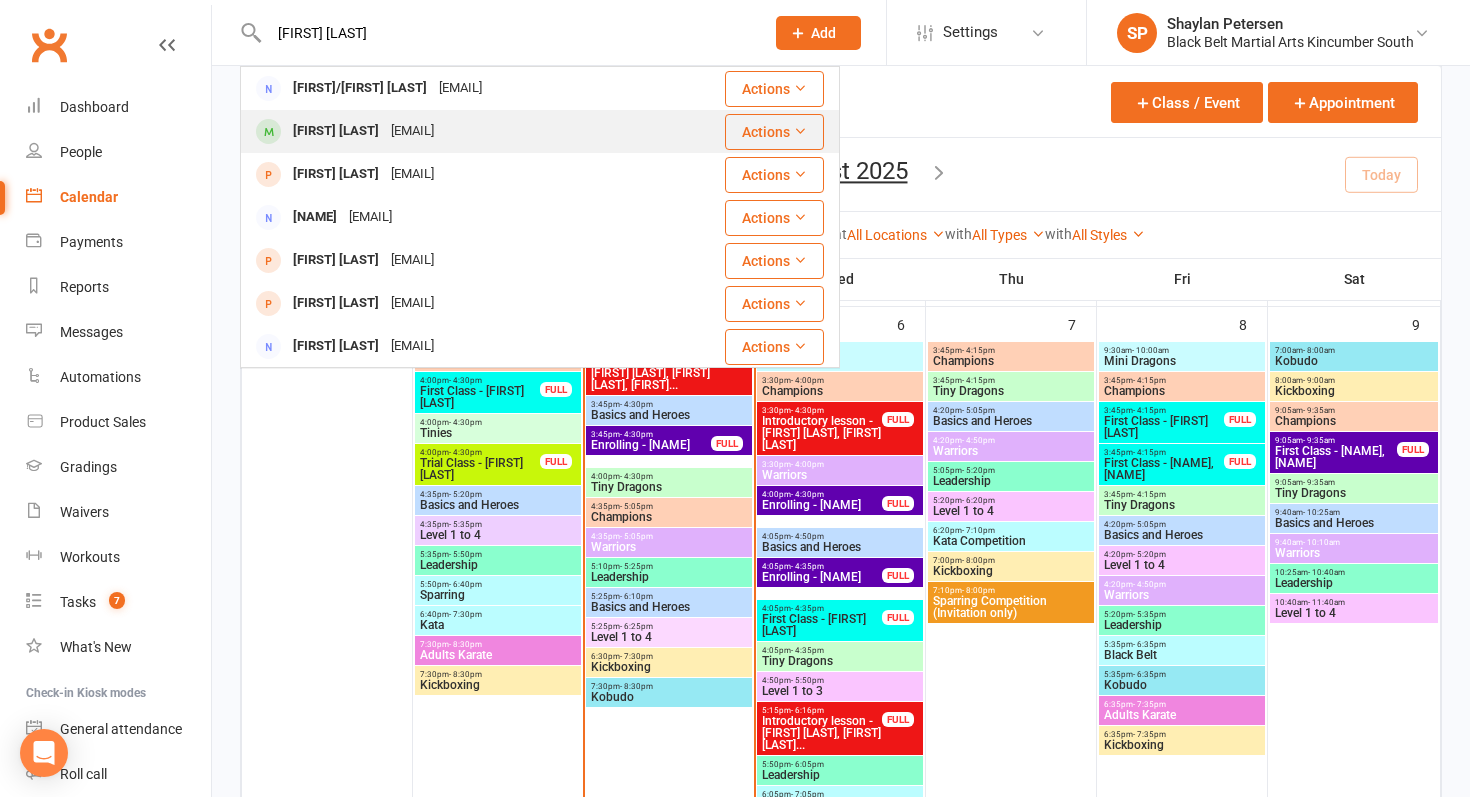 type on "louise deller" 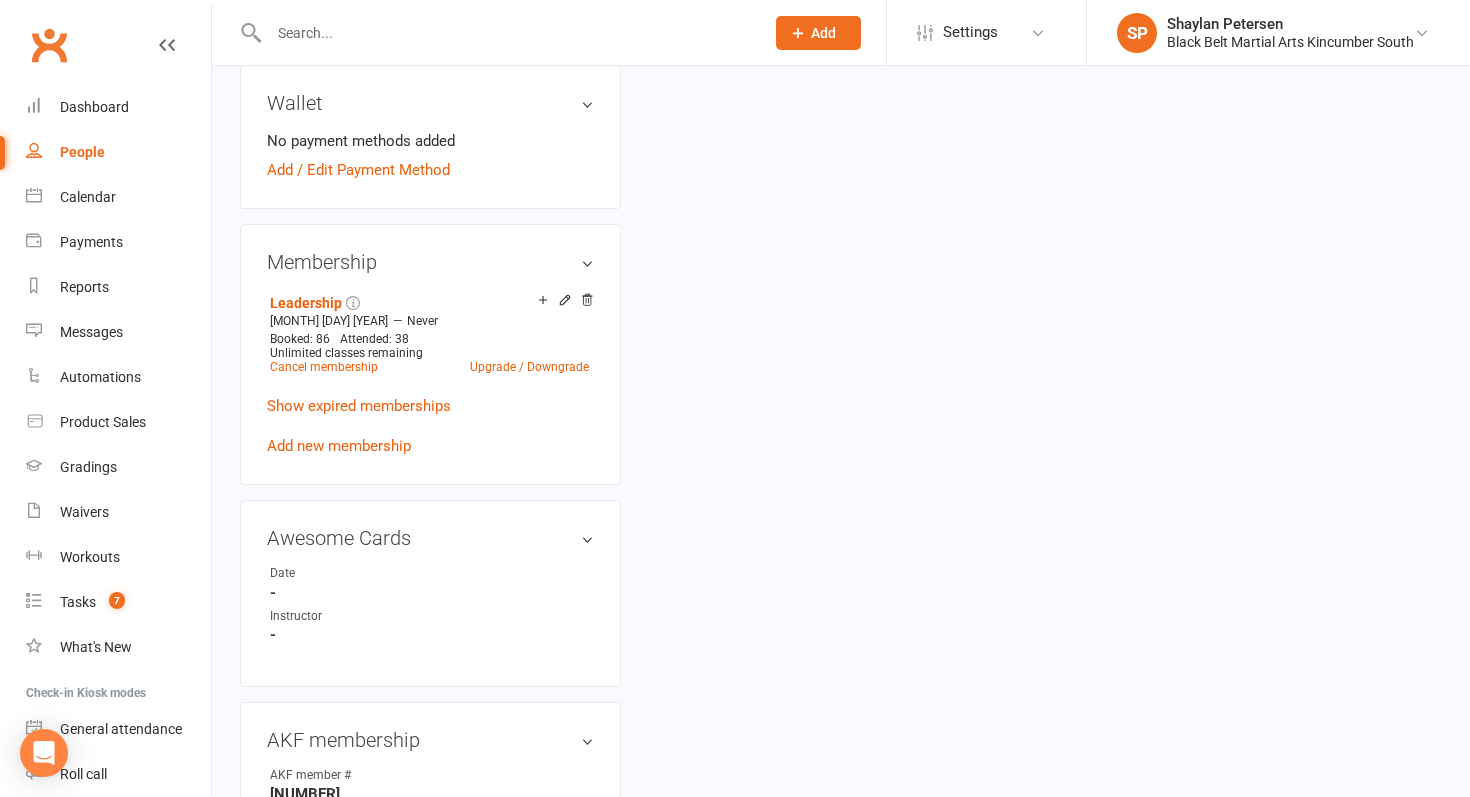 scroll, scrollTop: 0, scrollLeft: 0, axis: both 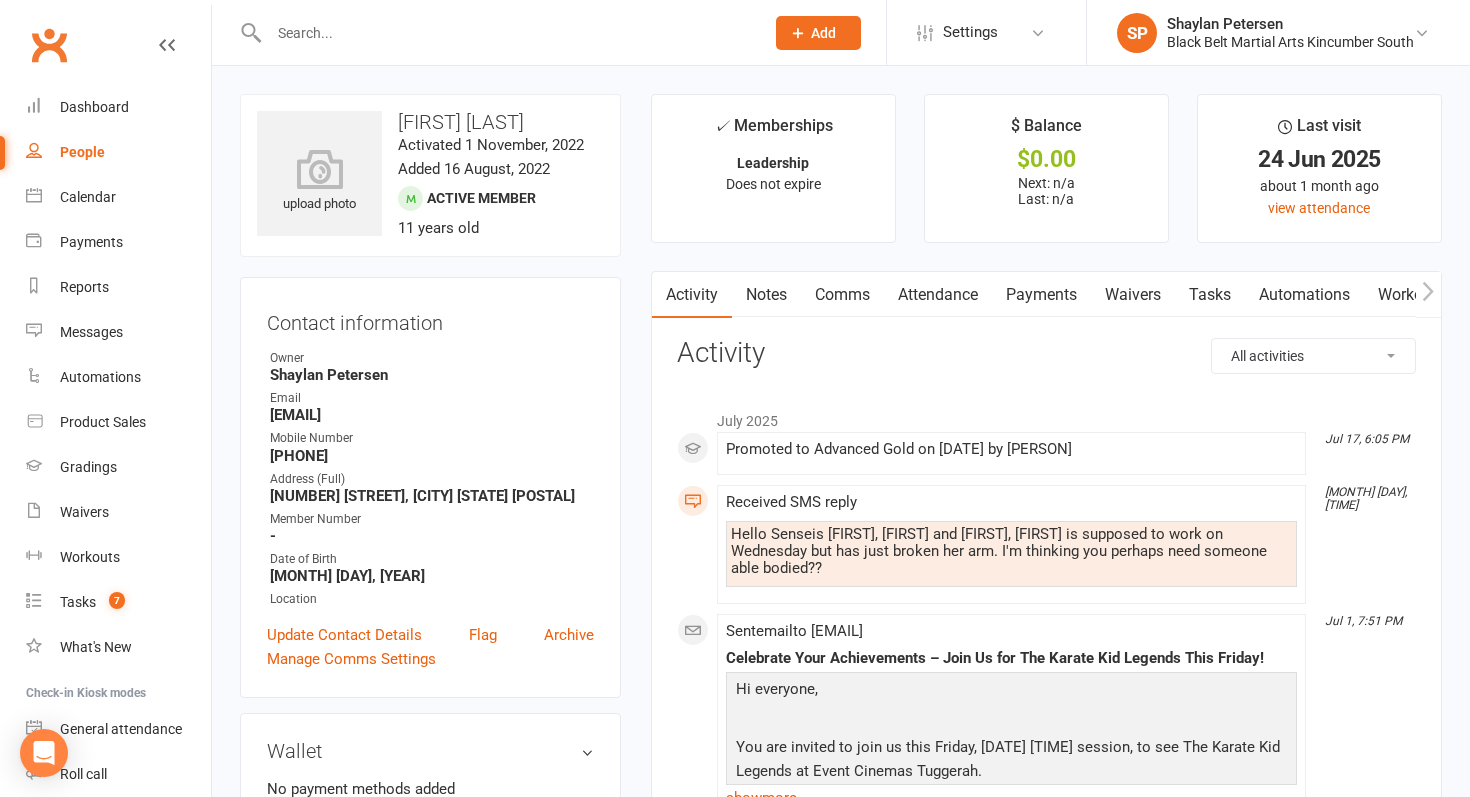 click on "Payments" at bounding box center [1041, 295] 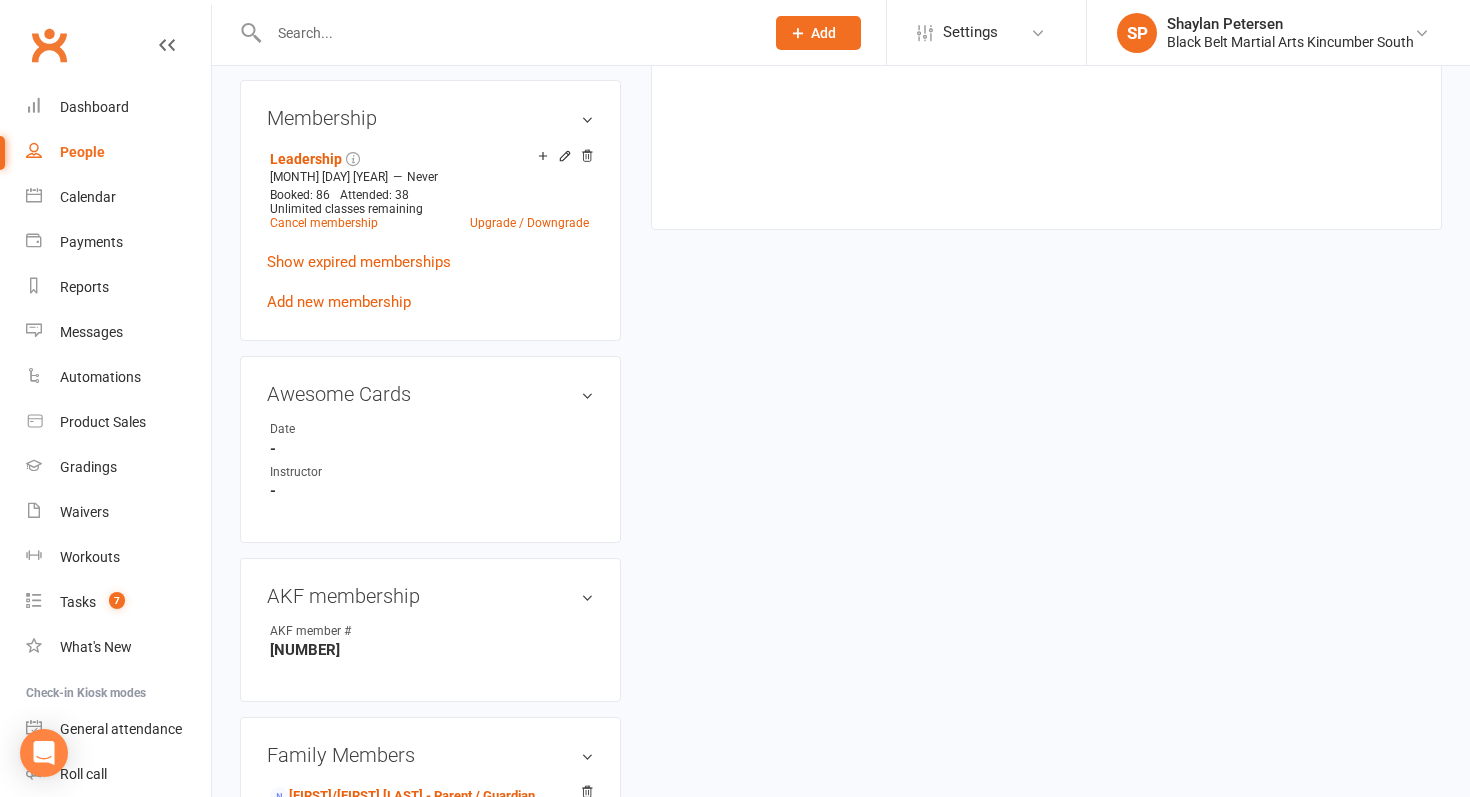 scroll, scrollTop: 1040, scrollLeft: 0, axis: vertical 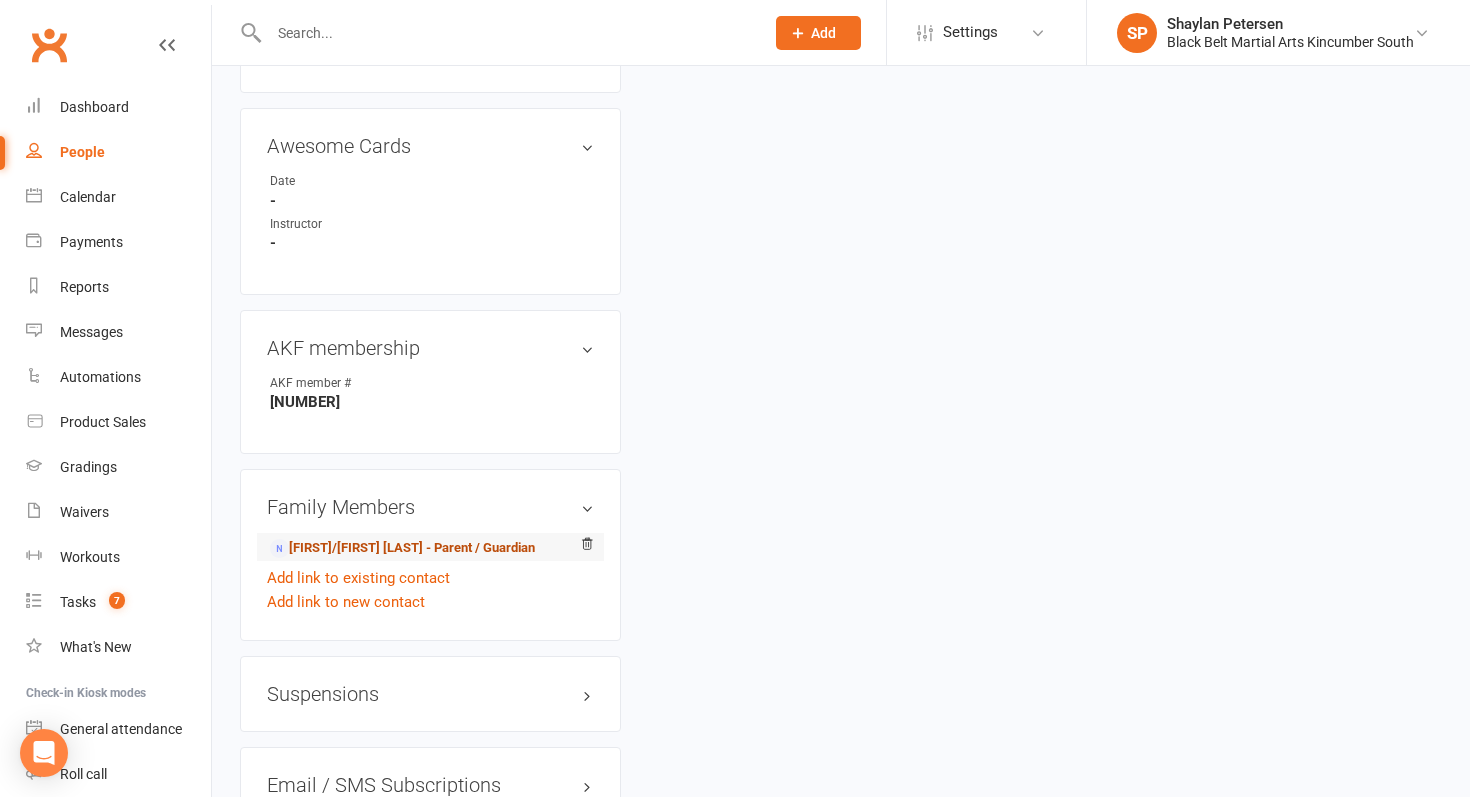 click on "Lucas/ Louise Sumowski - Parent / Guardian" at bounding box center (402, 548) 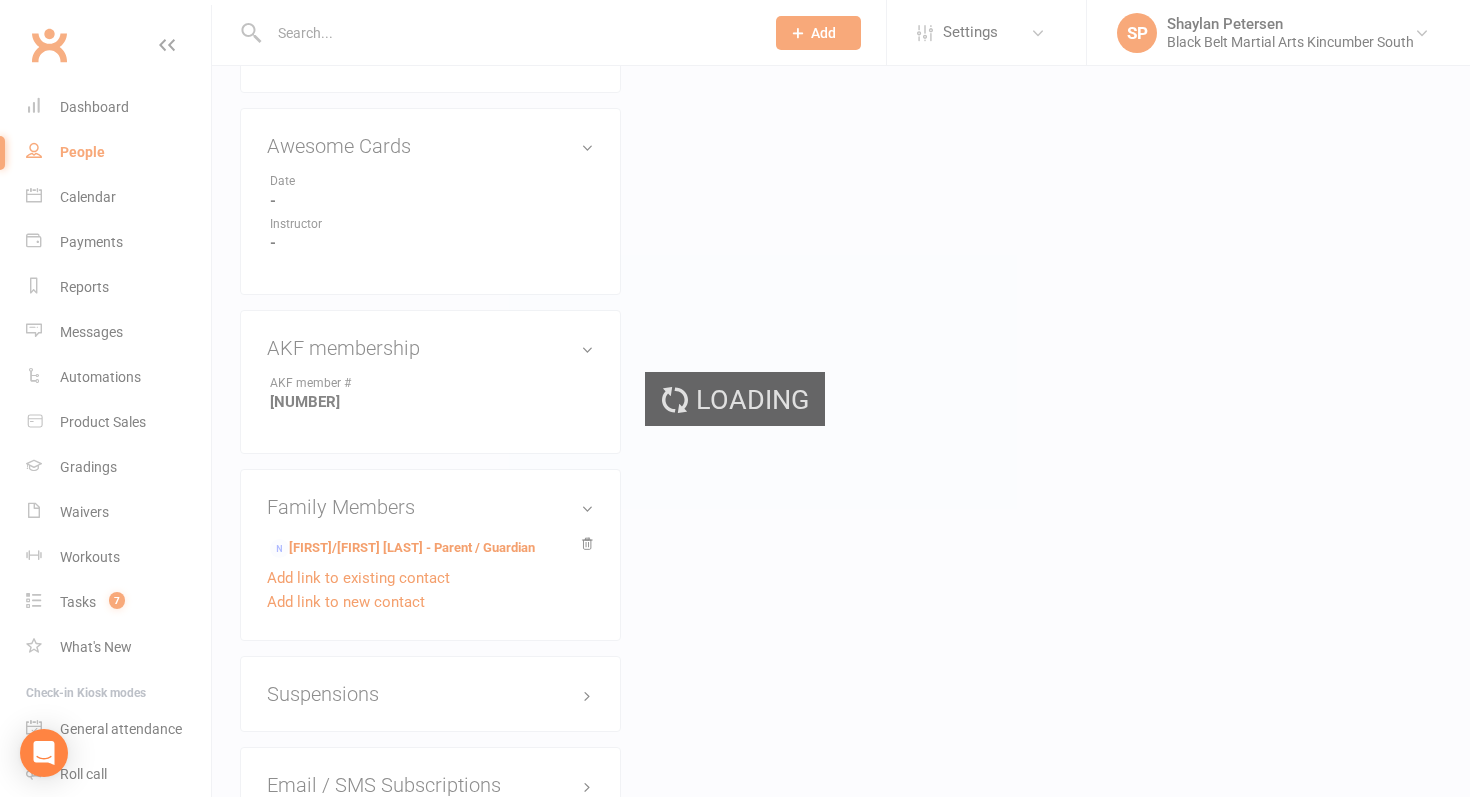 scroll, scrollTop: 0, scrollLeft: 0, axis: both 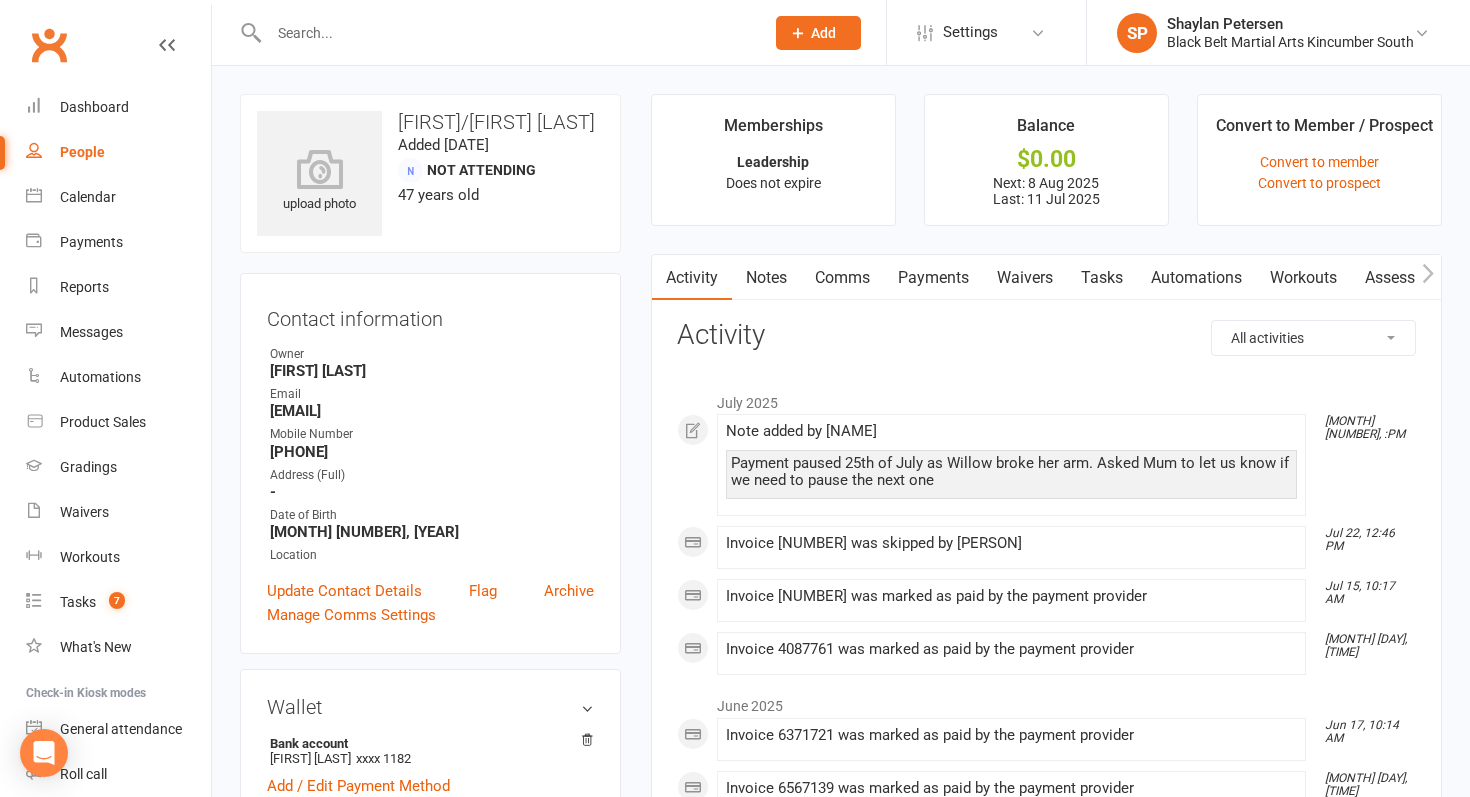 click on "Payments" at bounding box center (933, 278) 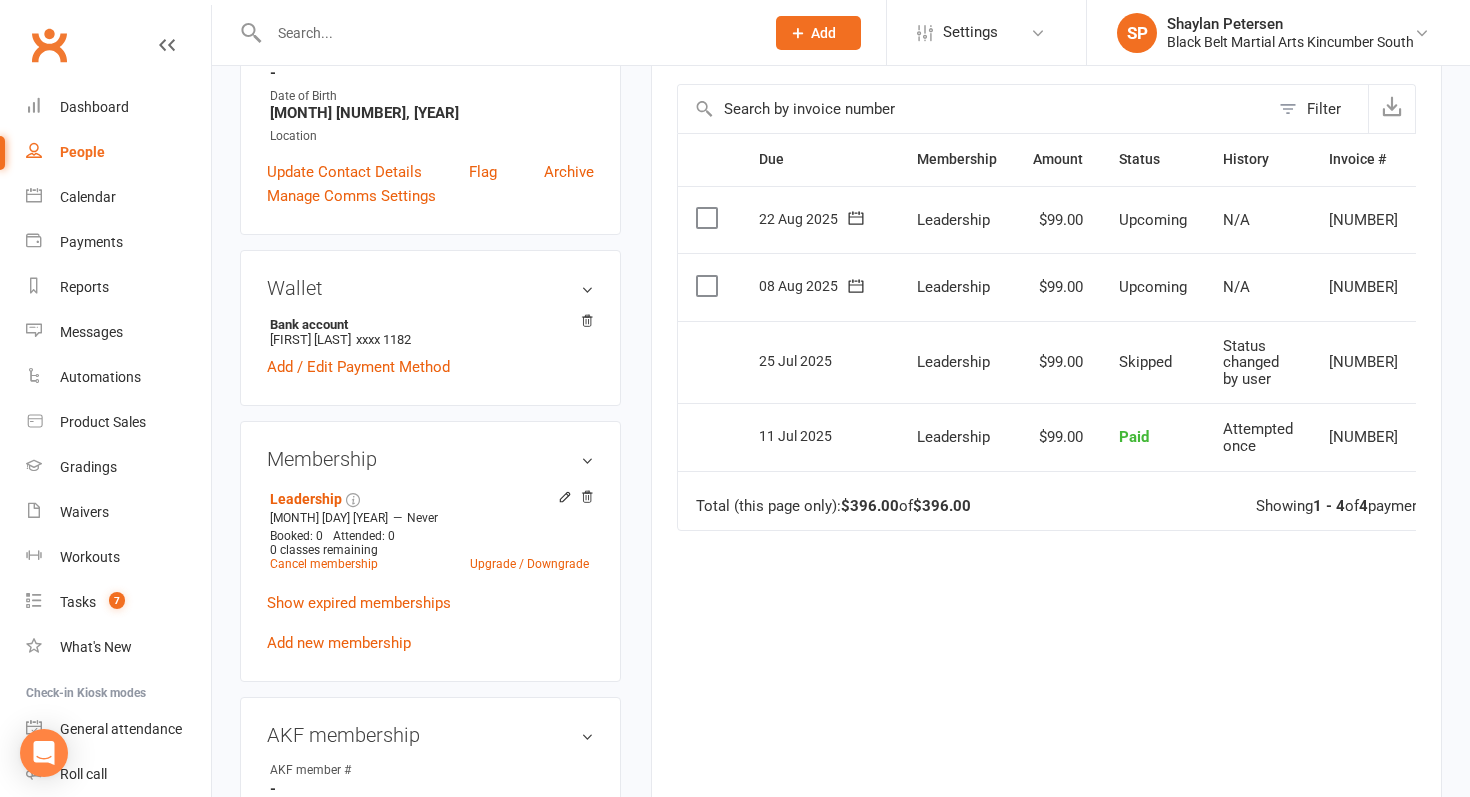 scroll, scrollTop: 416, scrollLeft: 0, axis: vertical 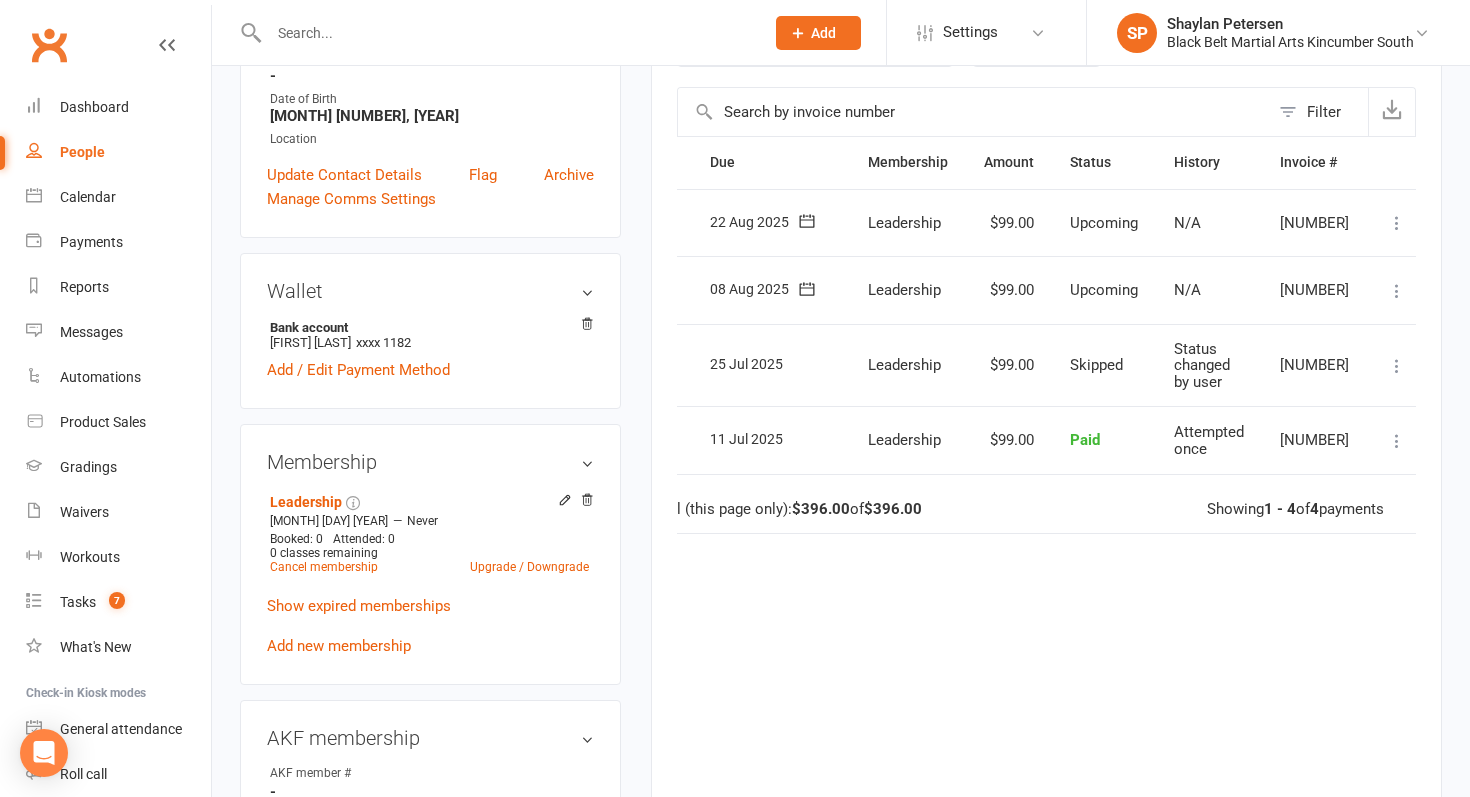 click at bounding box center (1397, 291) 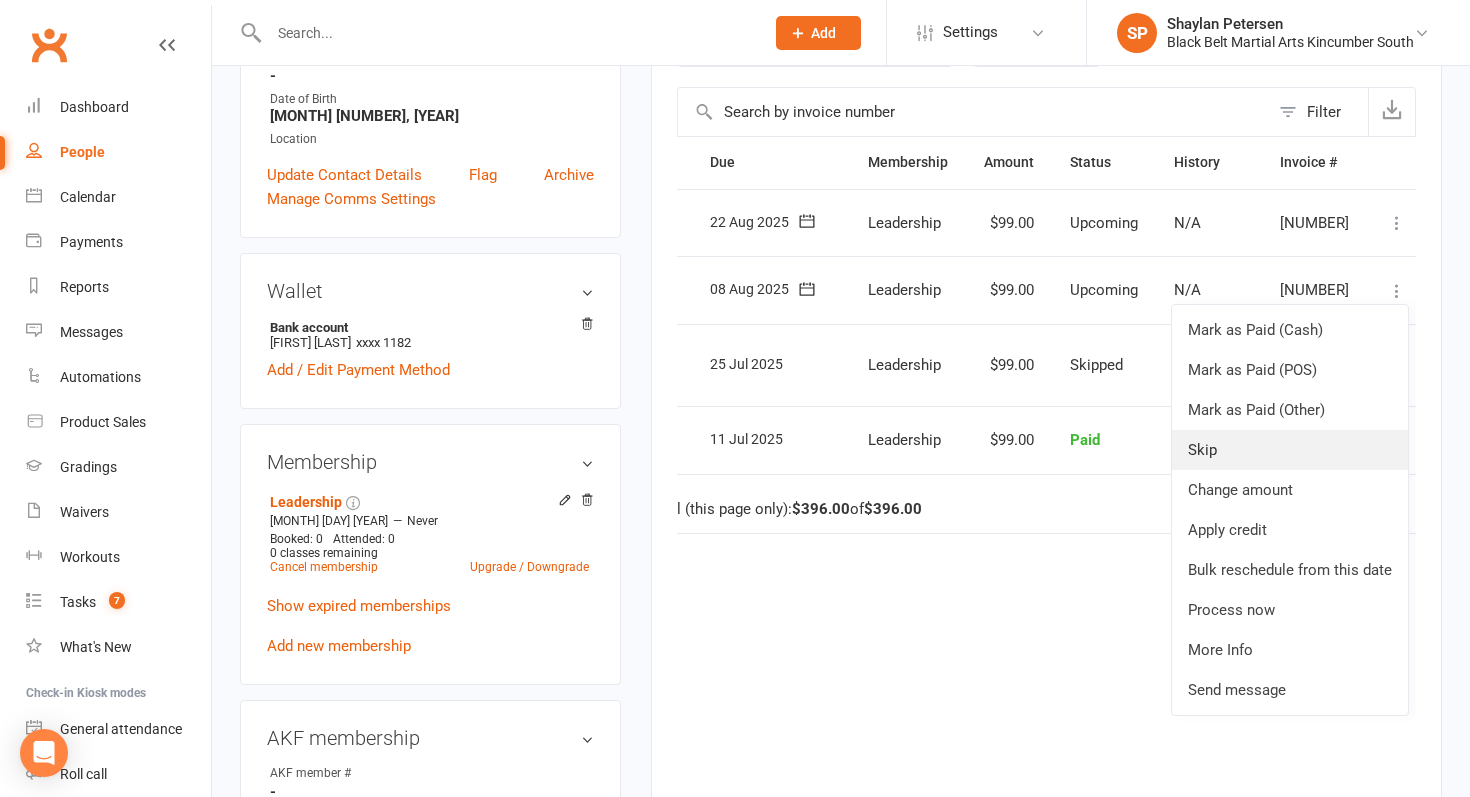 click on "Skip" at bounding box center (1290, 450) 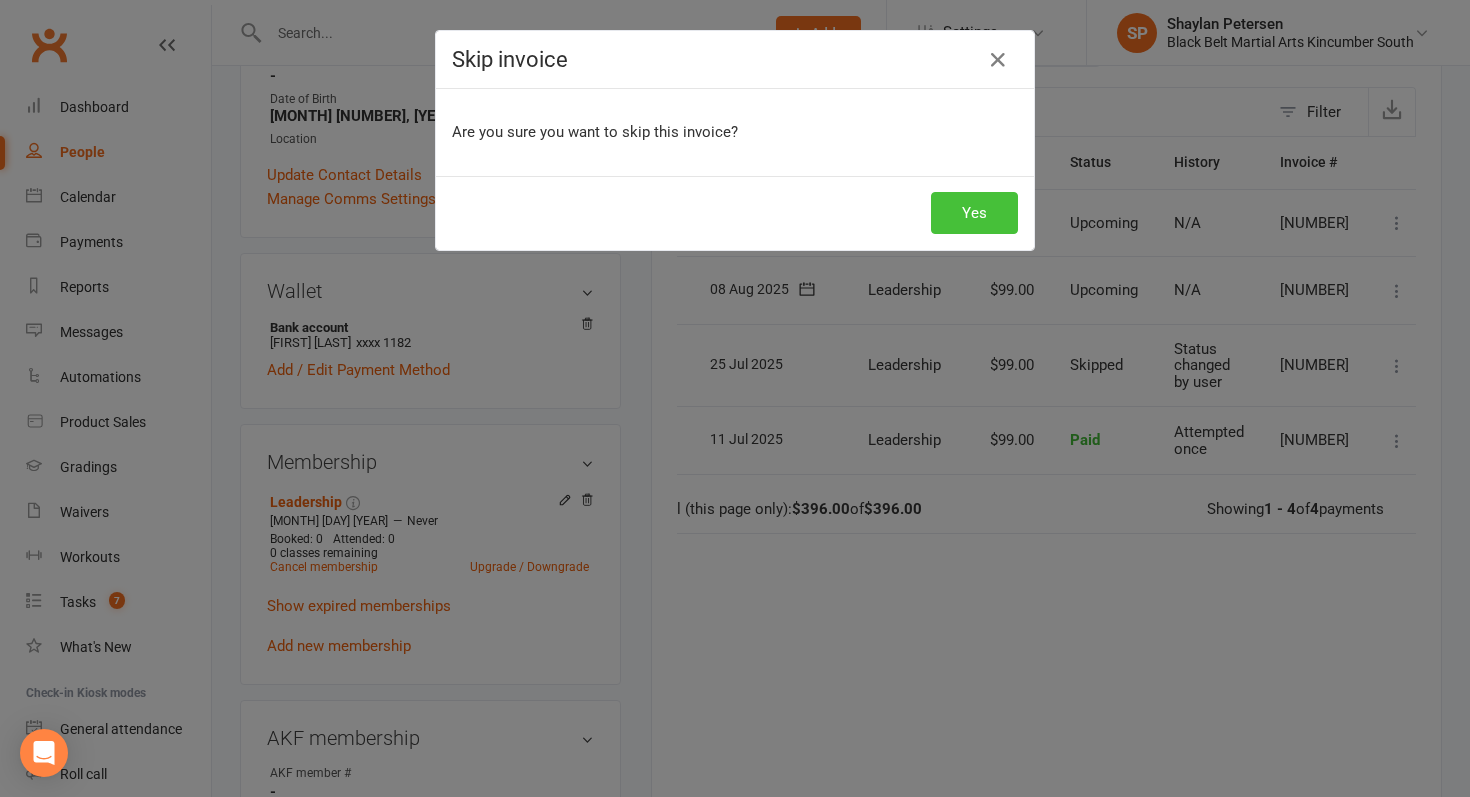 click on "Yes" at bounding box center (974, 213) 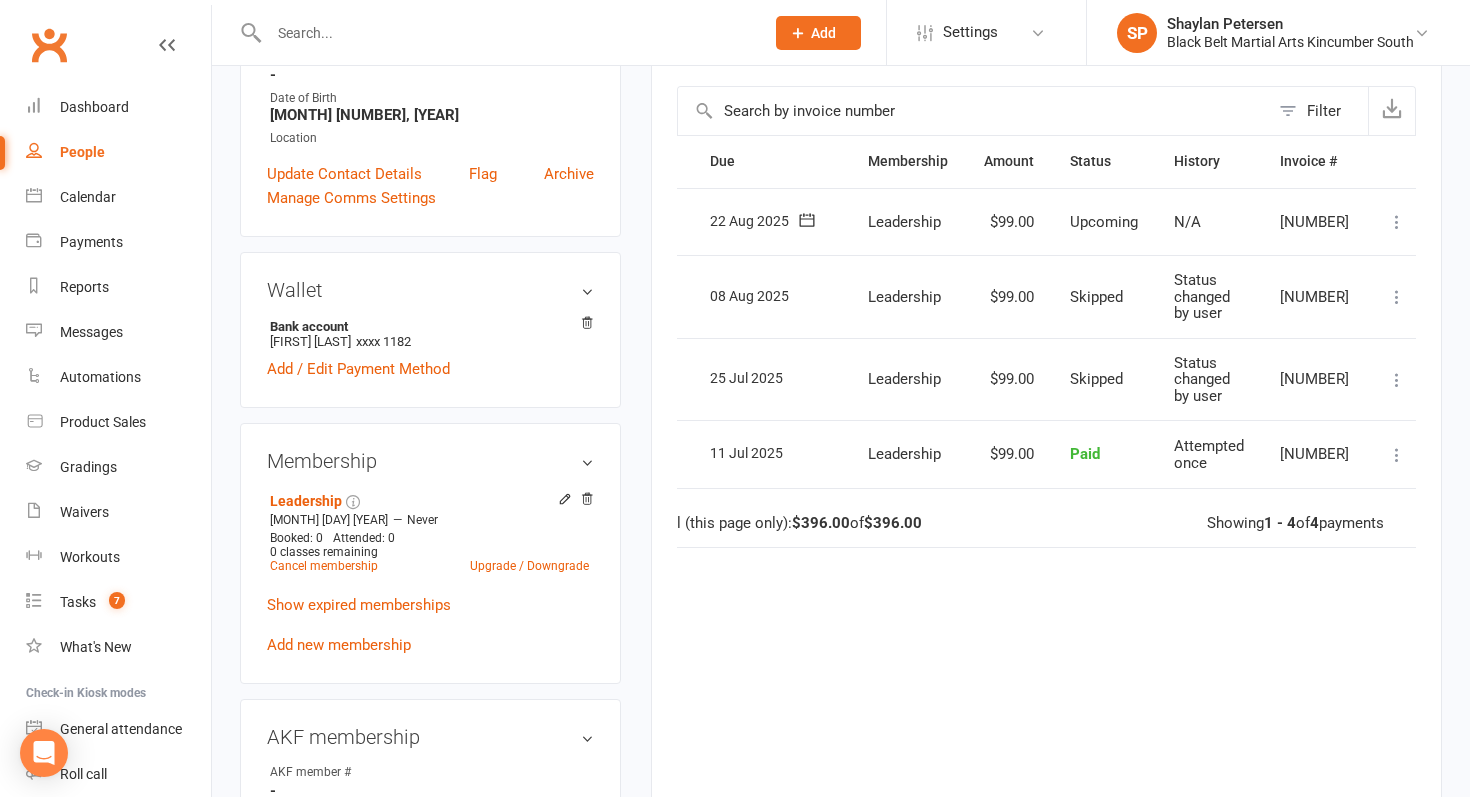 scroll, scrollTop: 0, scrollLeft: 0, axis: both 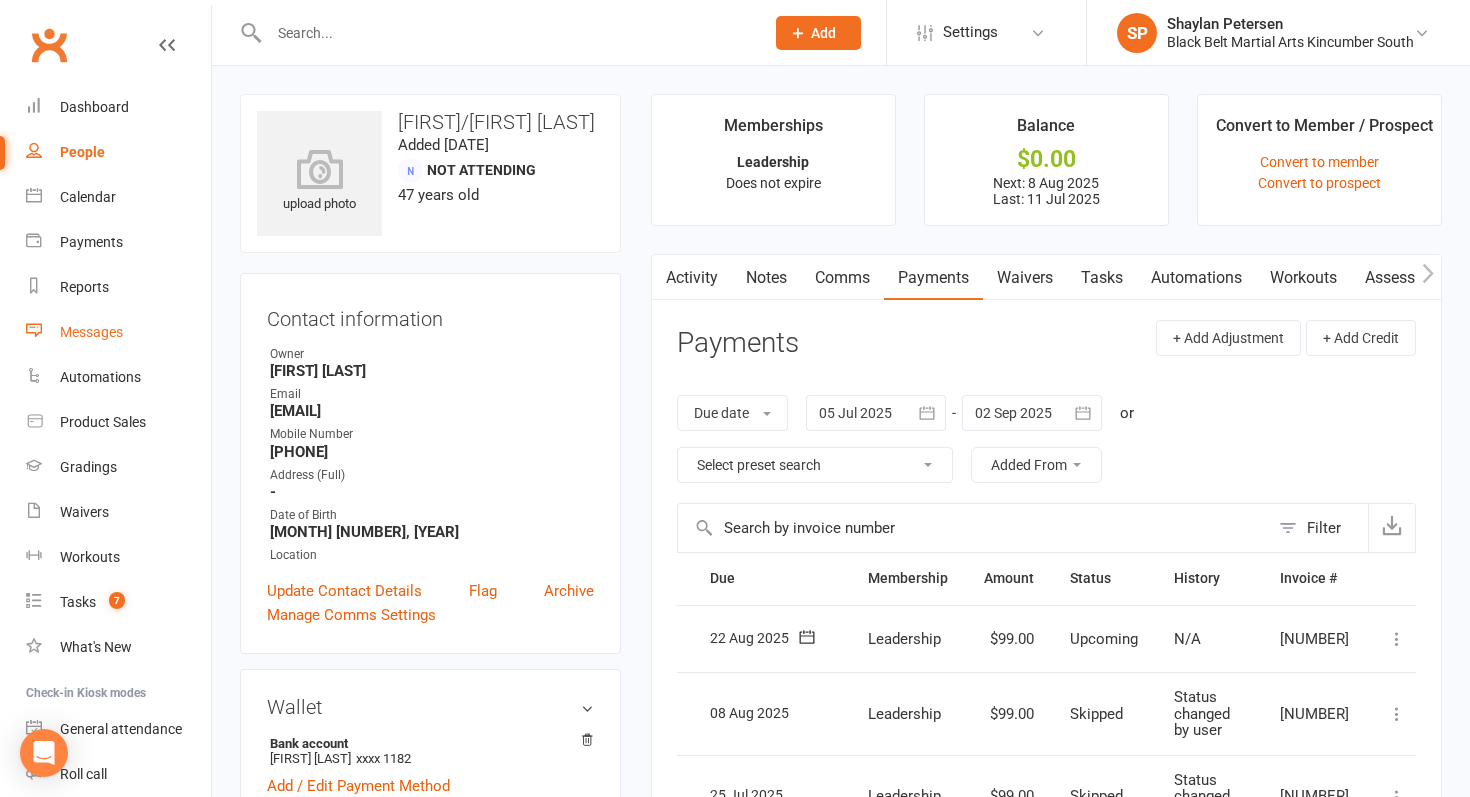 click on "Messages" at bounding box center [118, 332] 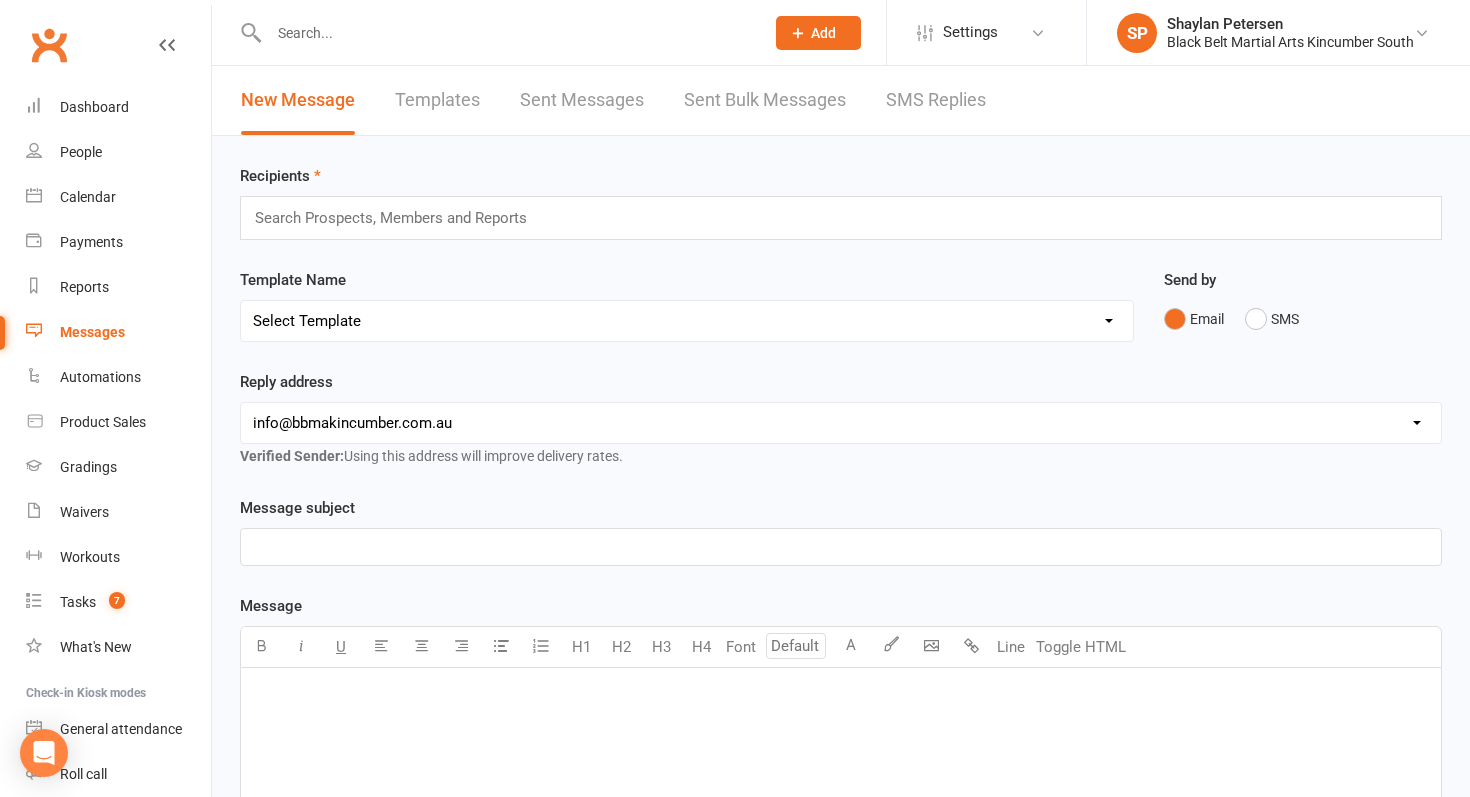 click on "SMS Replies" at bounding box center (936, 100) 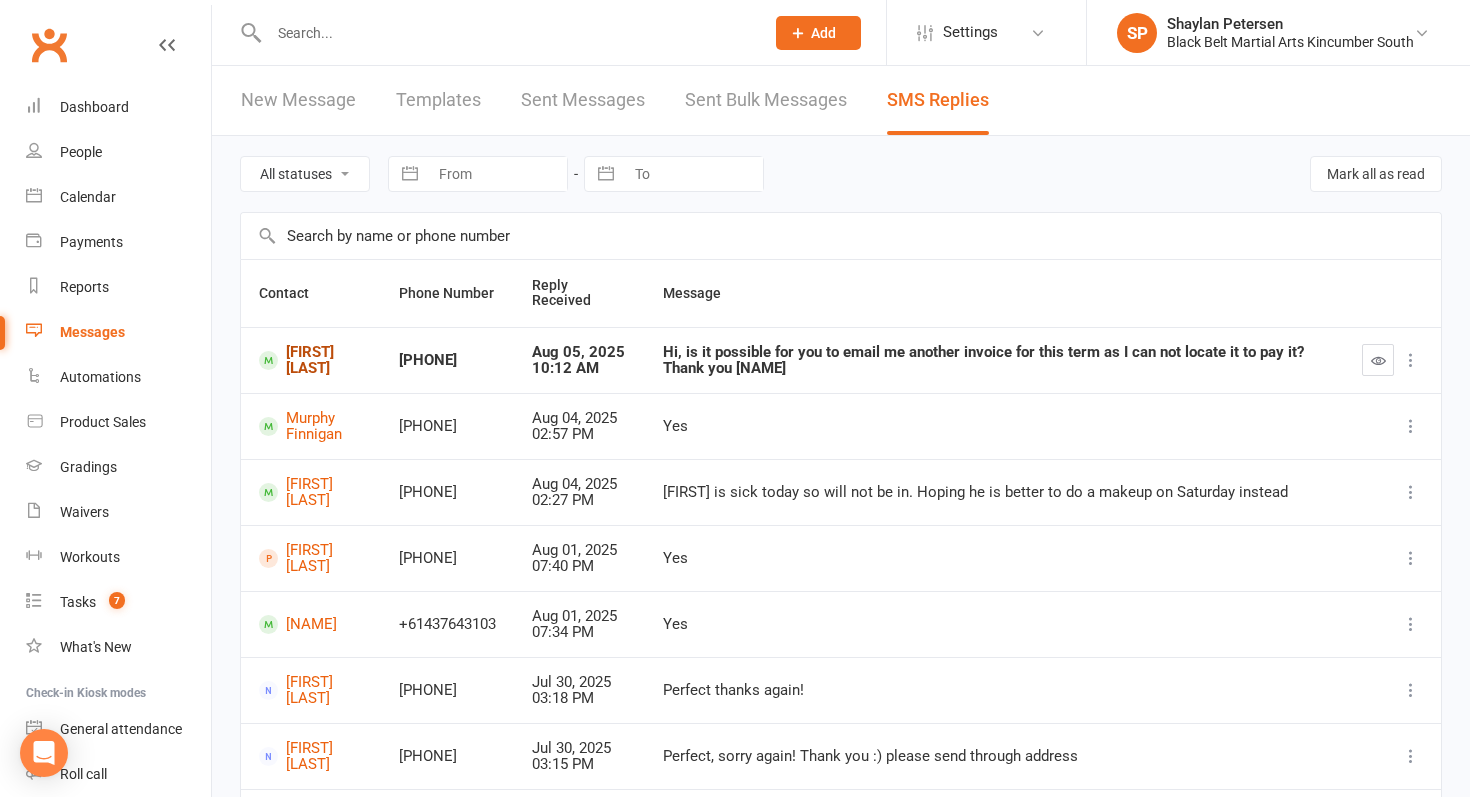 click on "Helen Fortiadis" at bounding box center [311, 360] 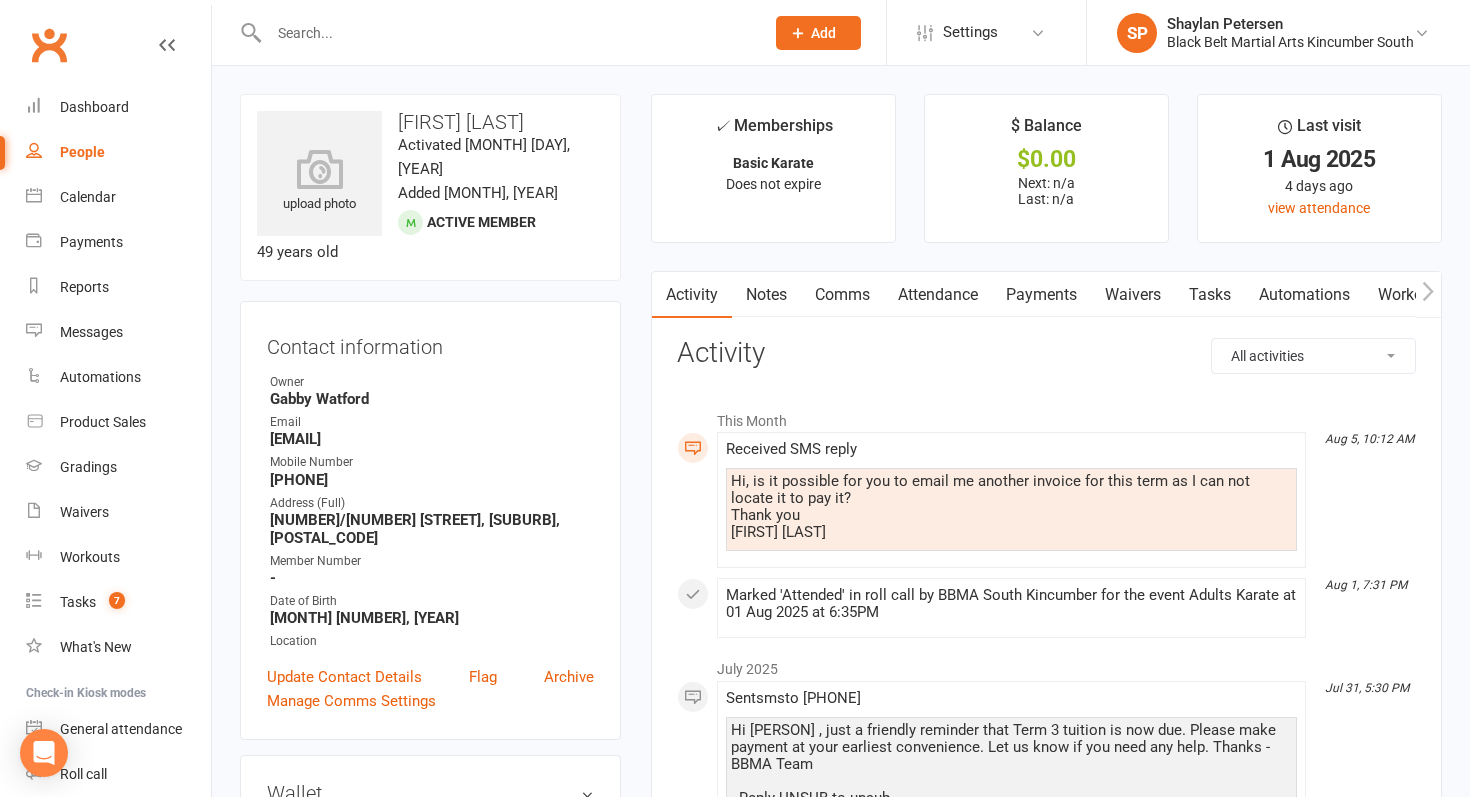 click on "Comms" at bounding box center [842, 295] 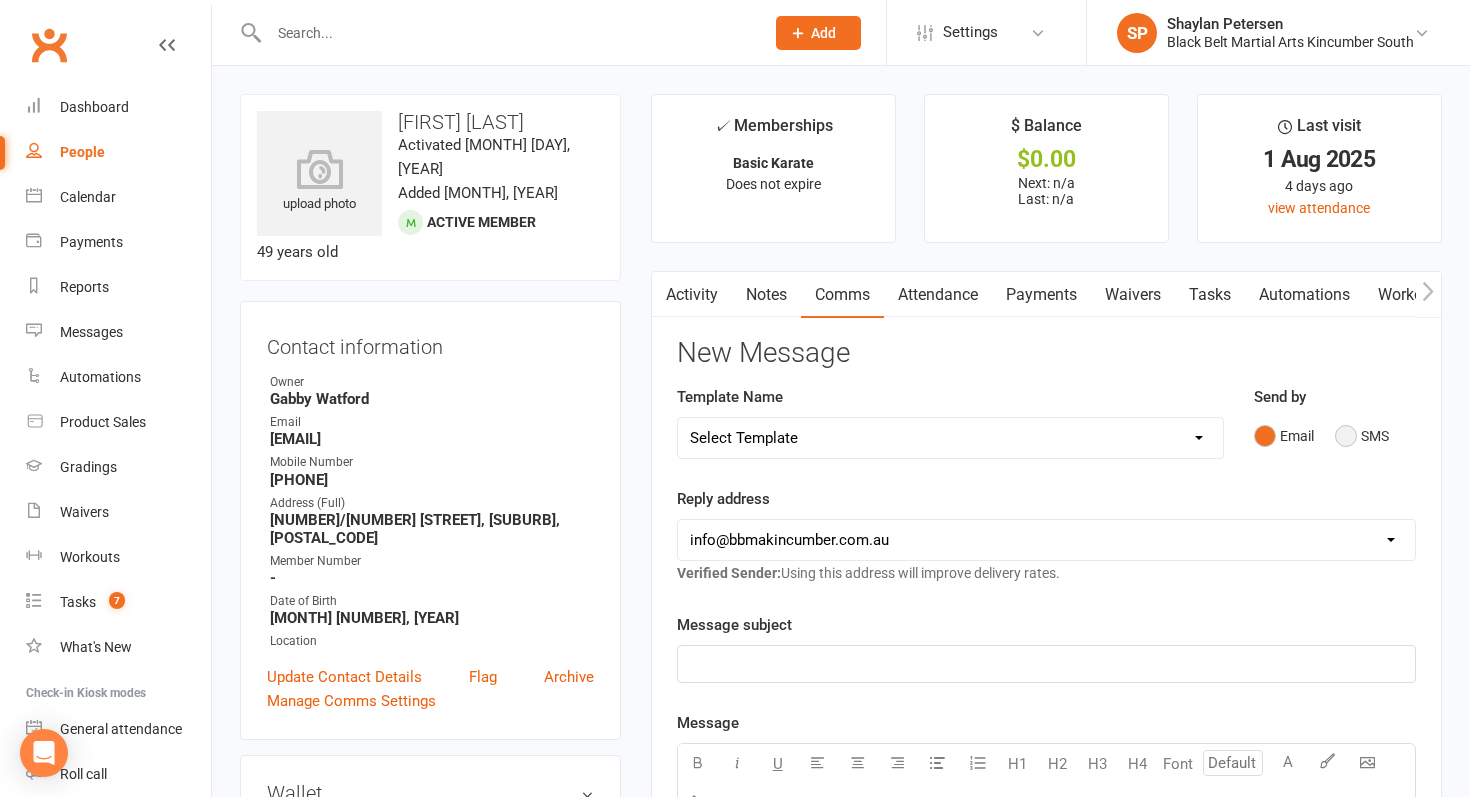 click on "SMS" at bounding box center [1362, 436] 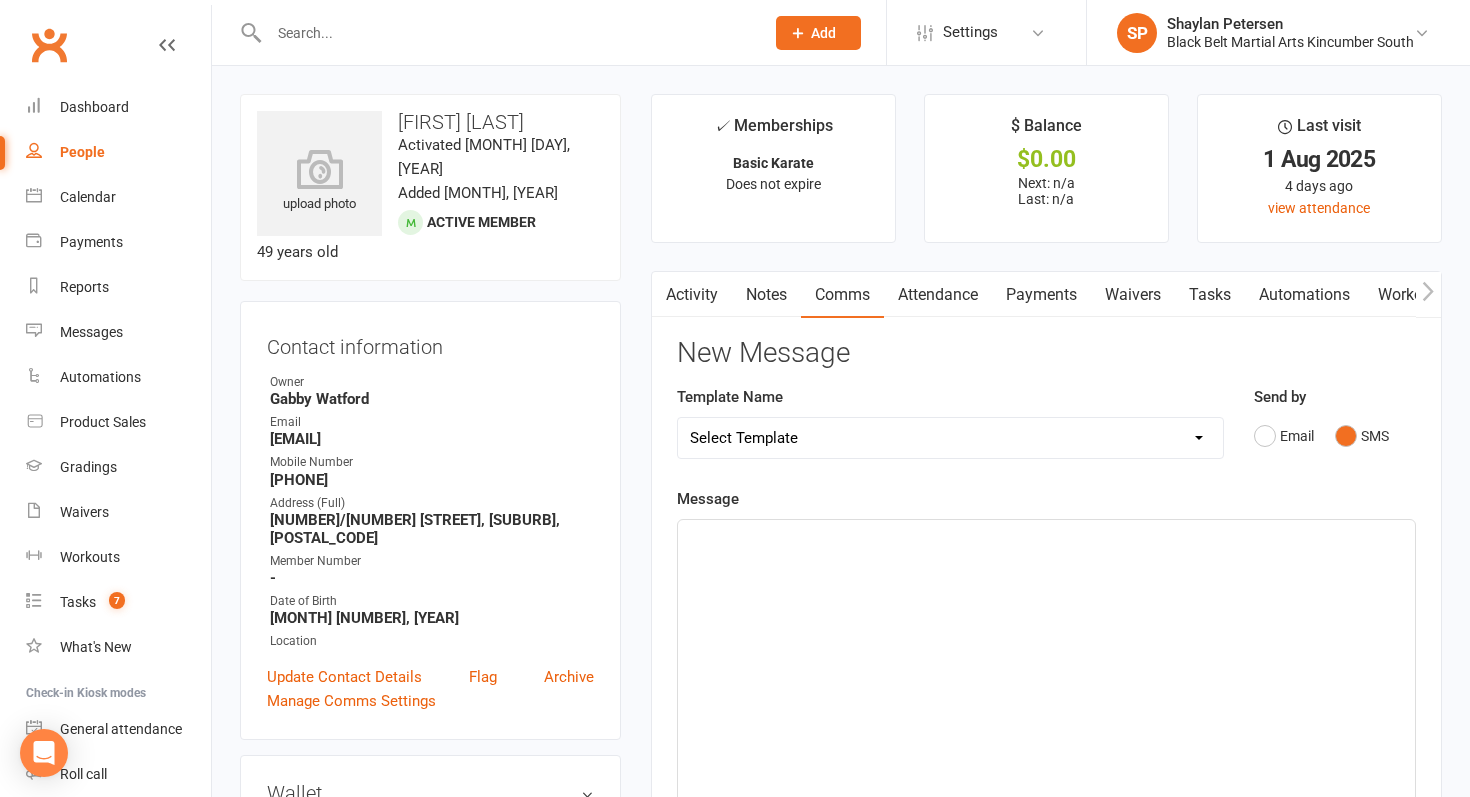 click on "﻿" 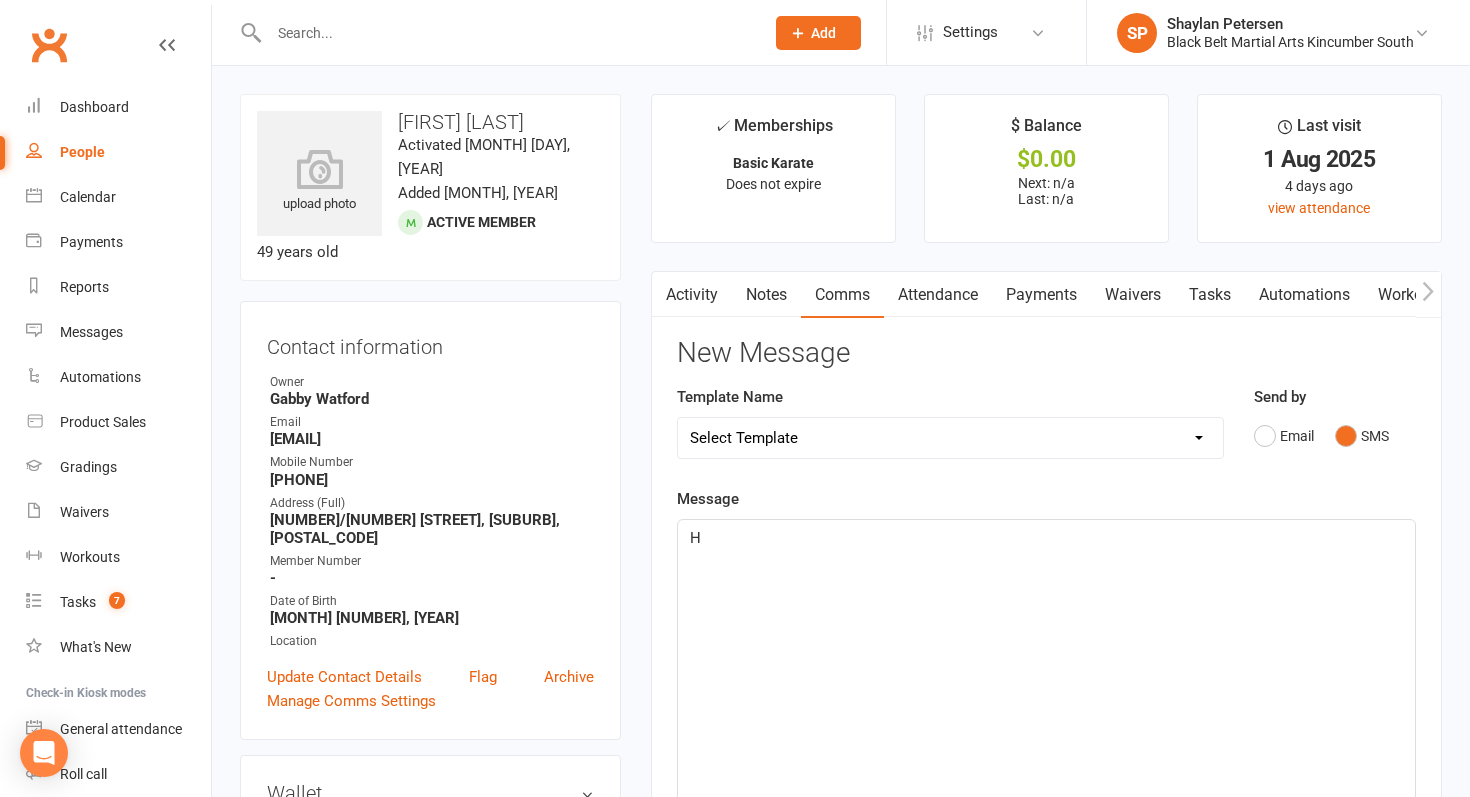 type 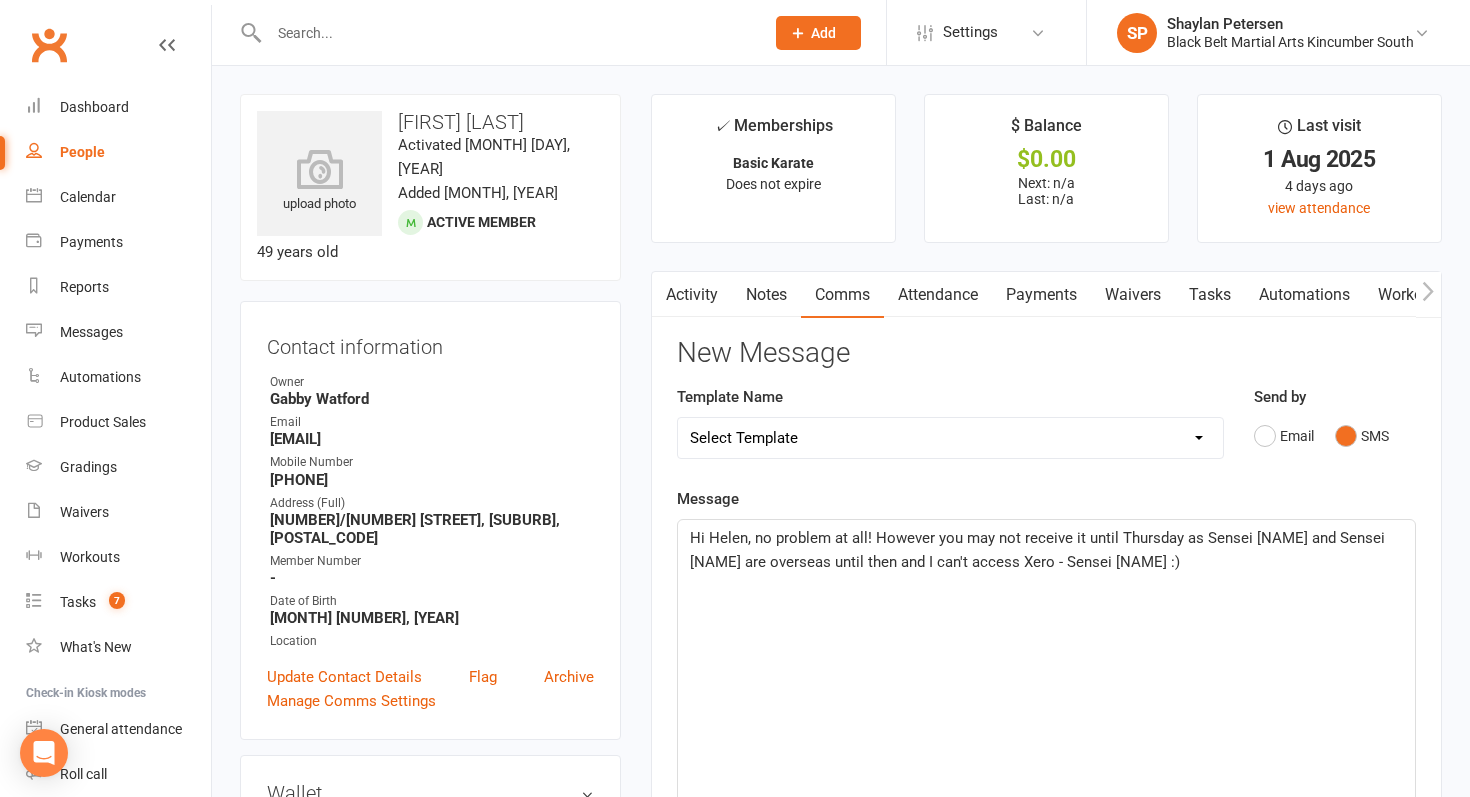 scroll, scrollTop: 833, scrollLeft: 0, axis: vertical 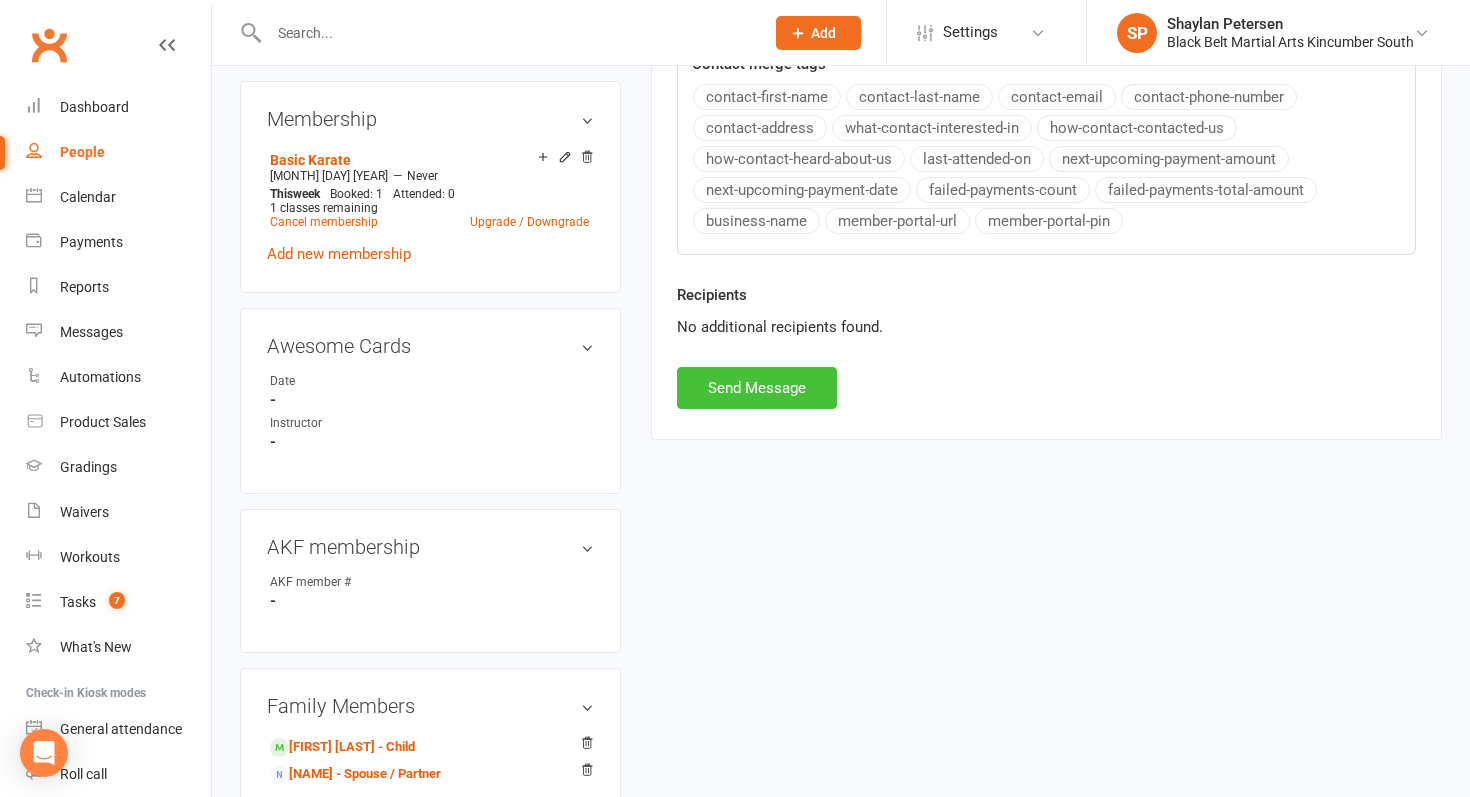 click on "Send Message" at bounding box center (757, 388) 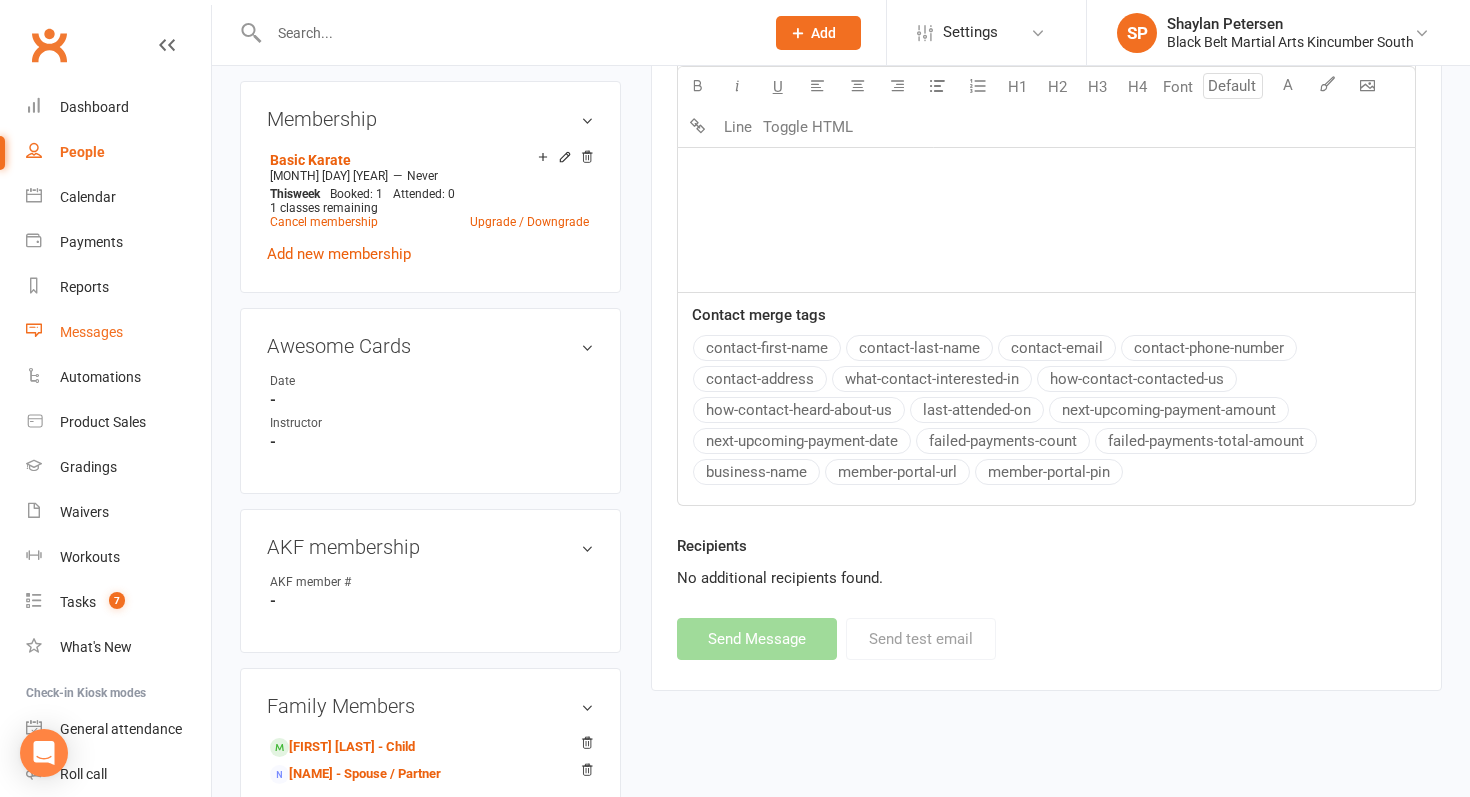 click on "Messages" at bounding box center (118, 332) 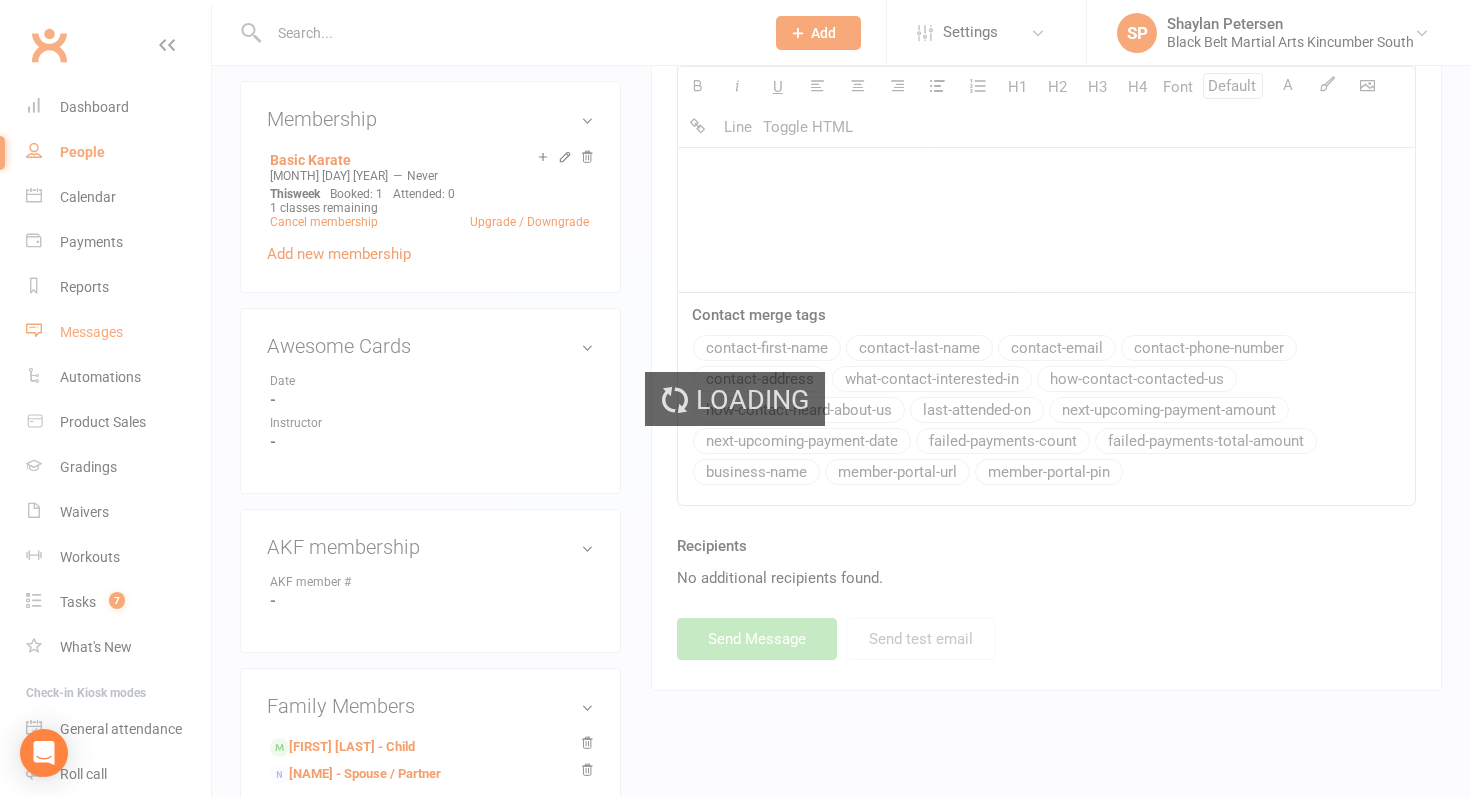 scroll, scrollTop: 0, scrollLeft: 0, axis: both 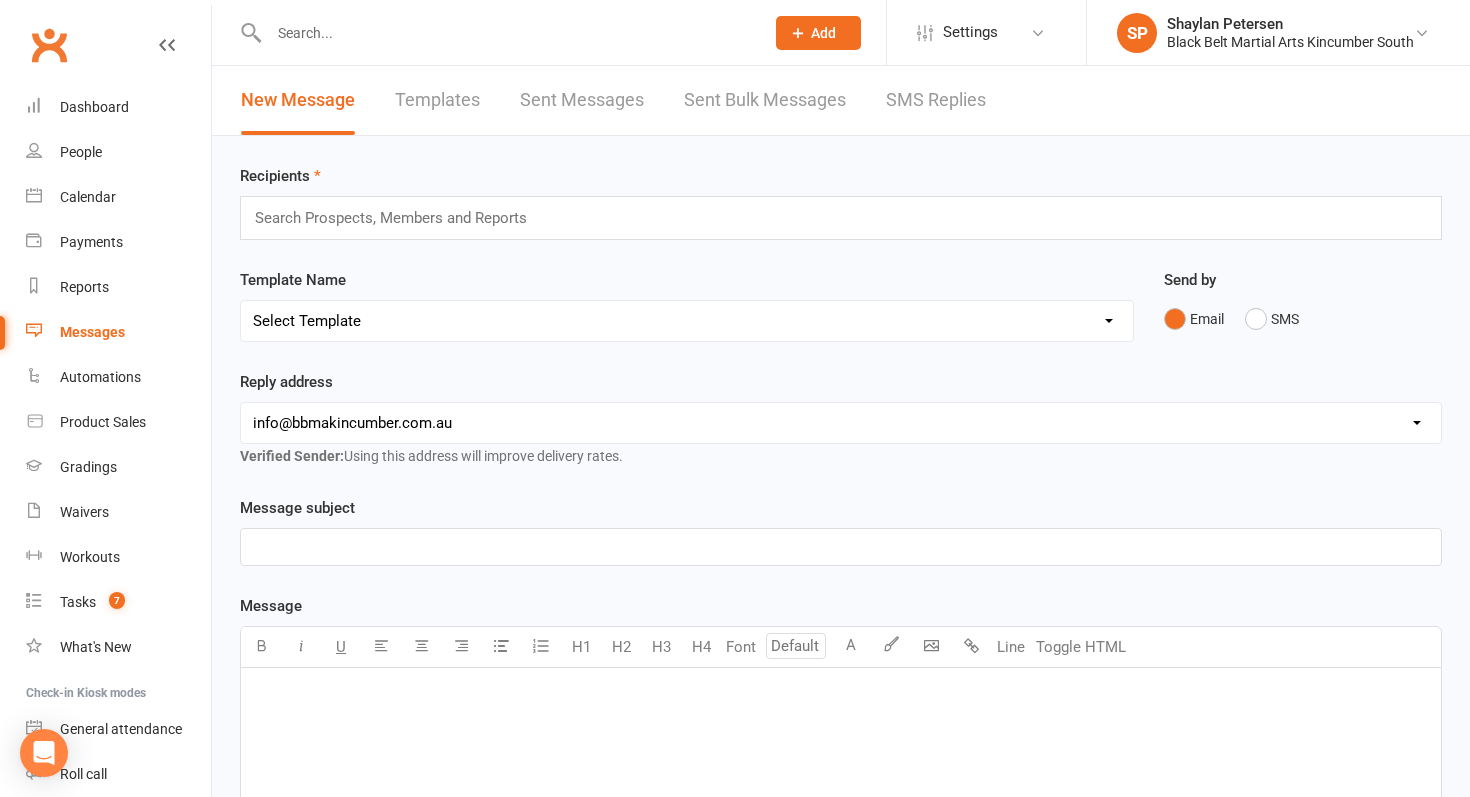 click on "SMS Replies" at bounding box center (936, 100) 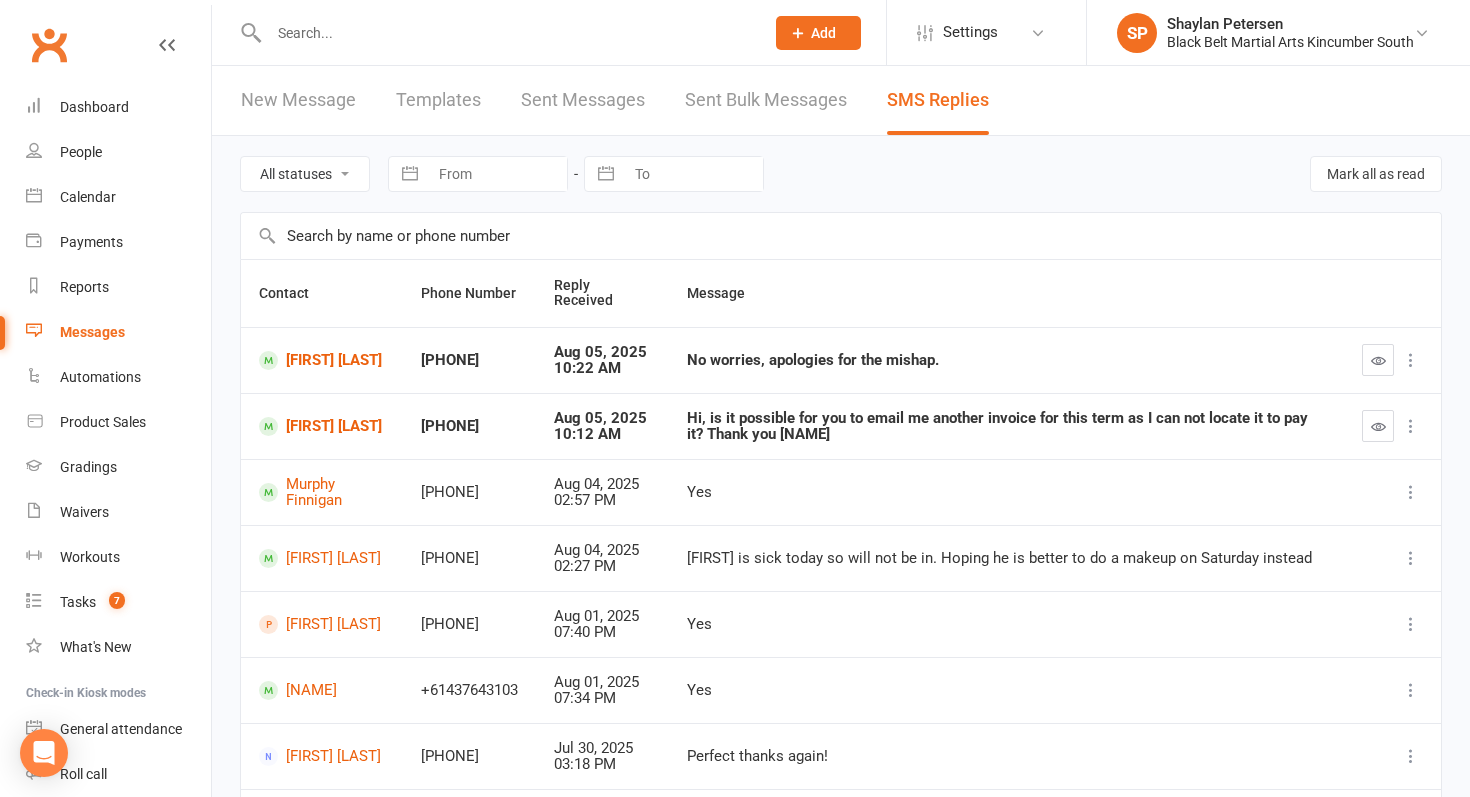 click on "All statuses Read only Unread only Navigate forward to interact with the calendar and select a date. Press the question mark key to get the keyboard shortcuts for changing dates. Navigate forward to interact with the calendar and select a date. Press the question mark key to get the keyboard shortcuts for changing dates. Mark all as read" at bounding box center [841, 174] 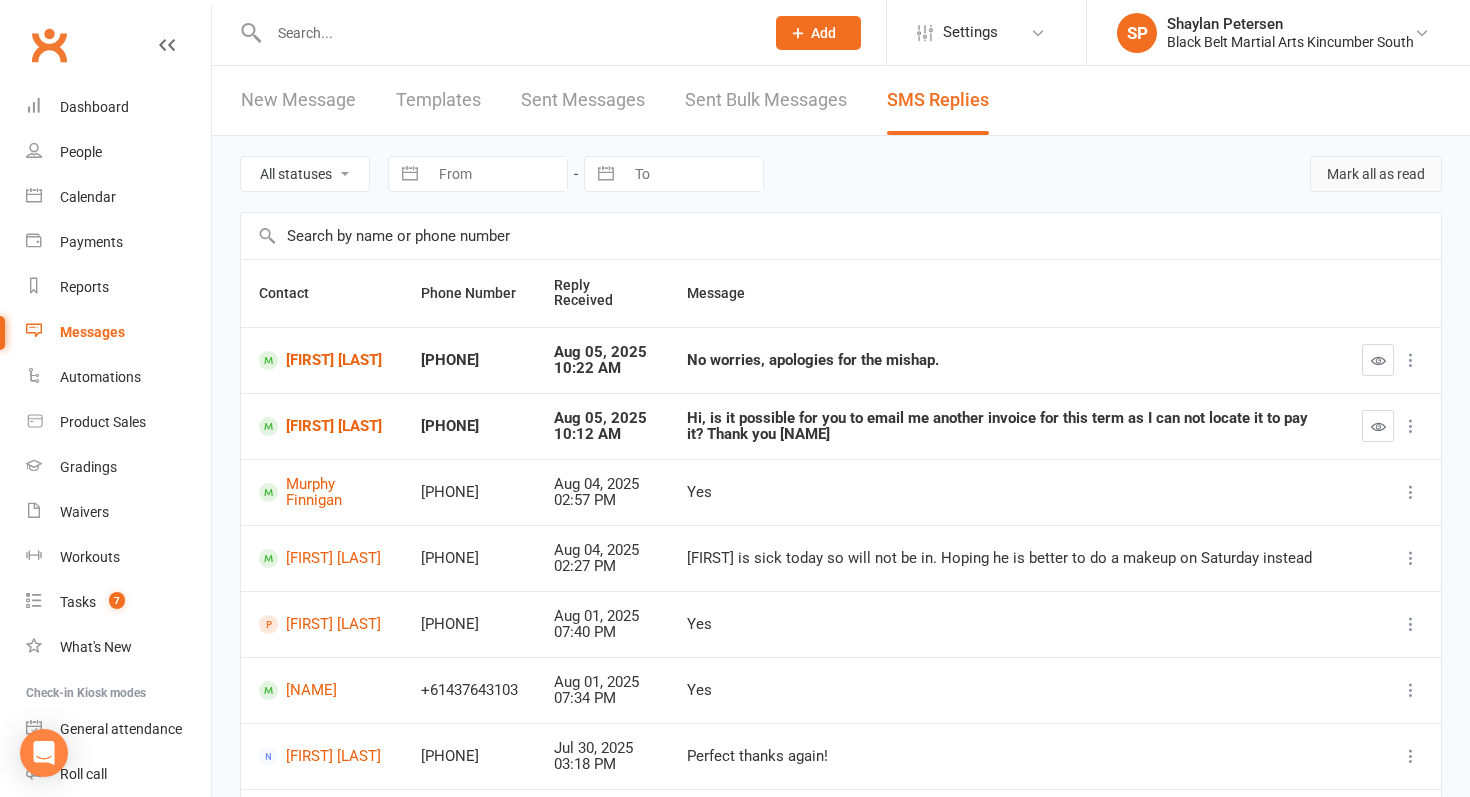 click on "Mark all as read" at bounding box center [1376, 174] 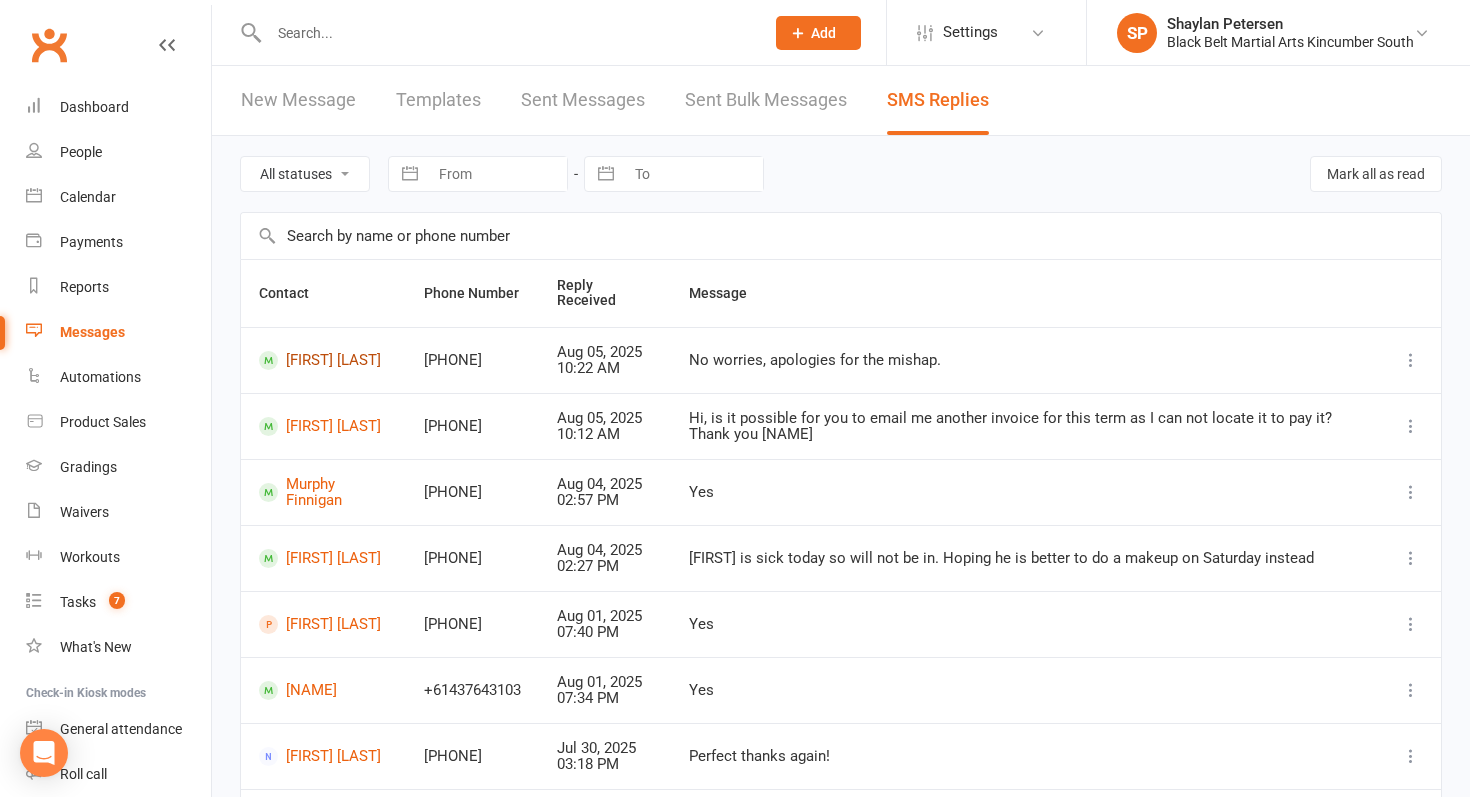 click on "Helen Fortiadis" at bounding box center (323, 360) 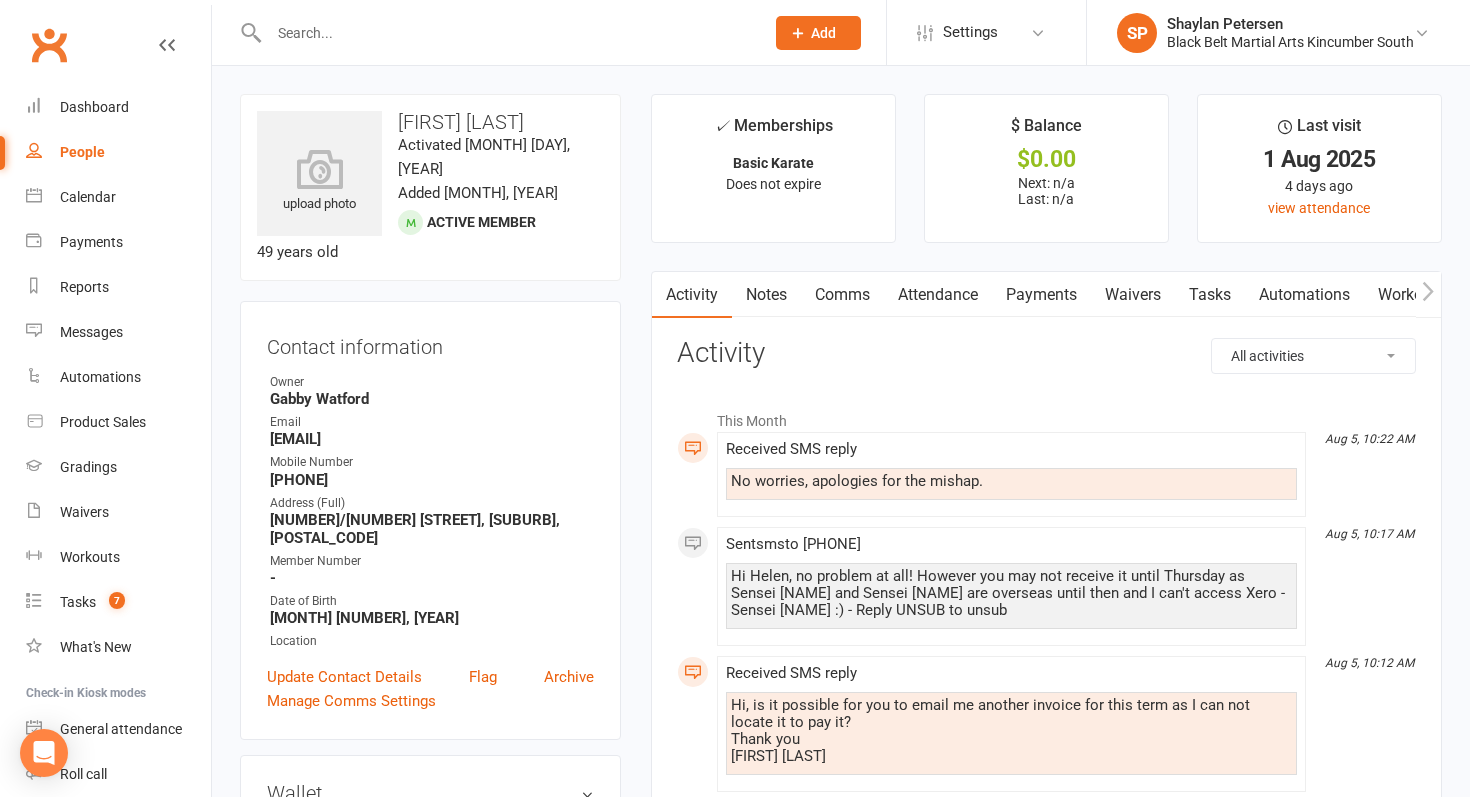 click on "Comms" at bounding box center [842, 295] 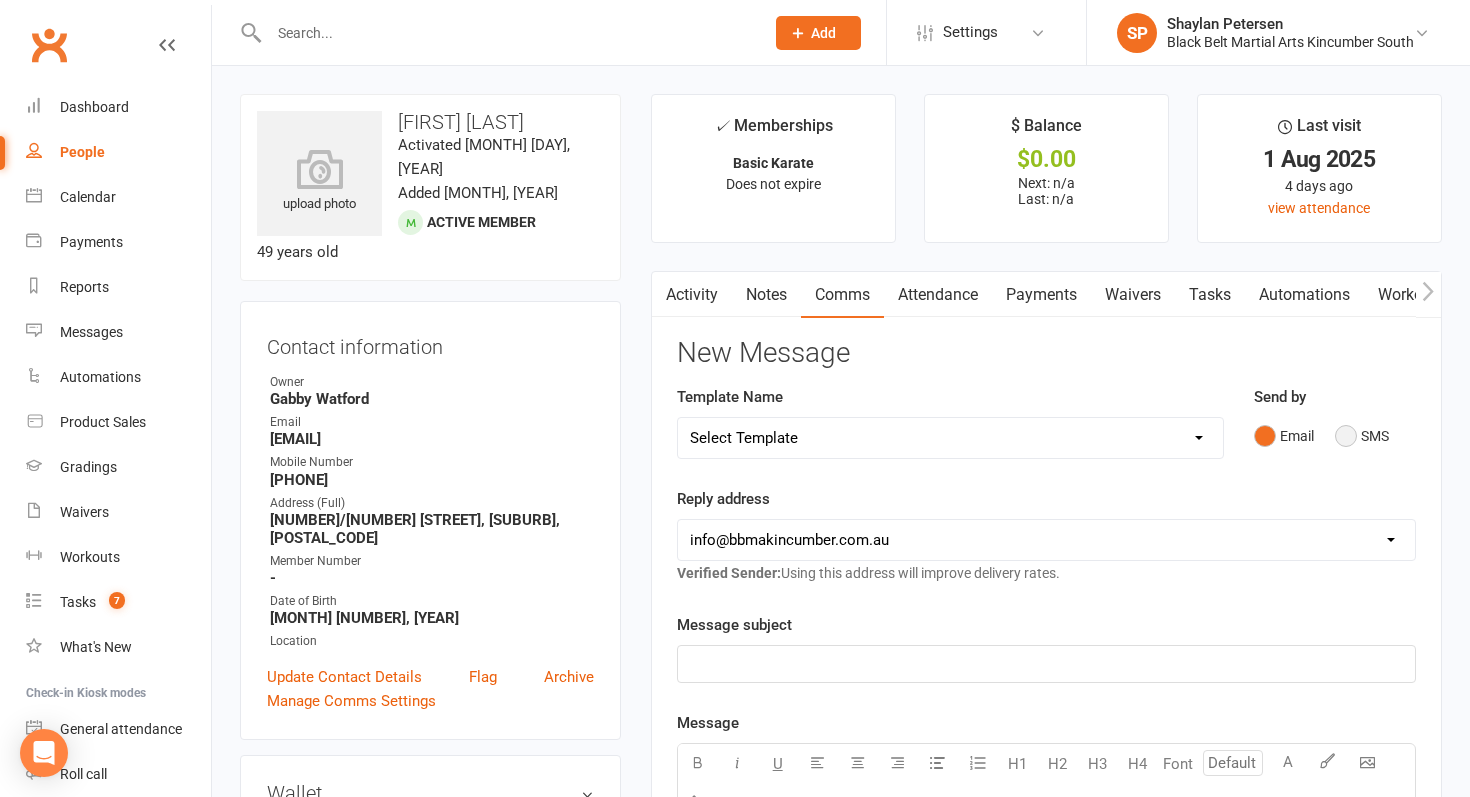 click on "SMS" at bounding box center (1362, 436) 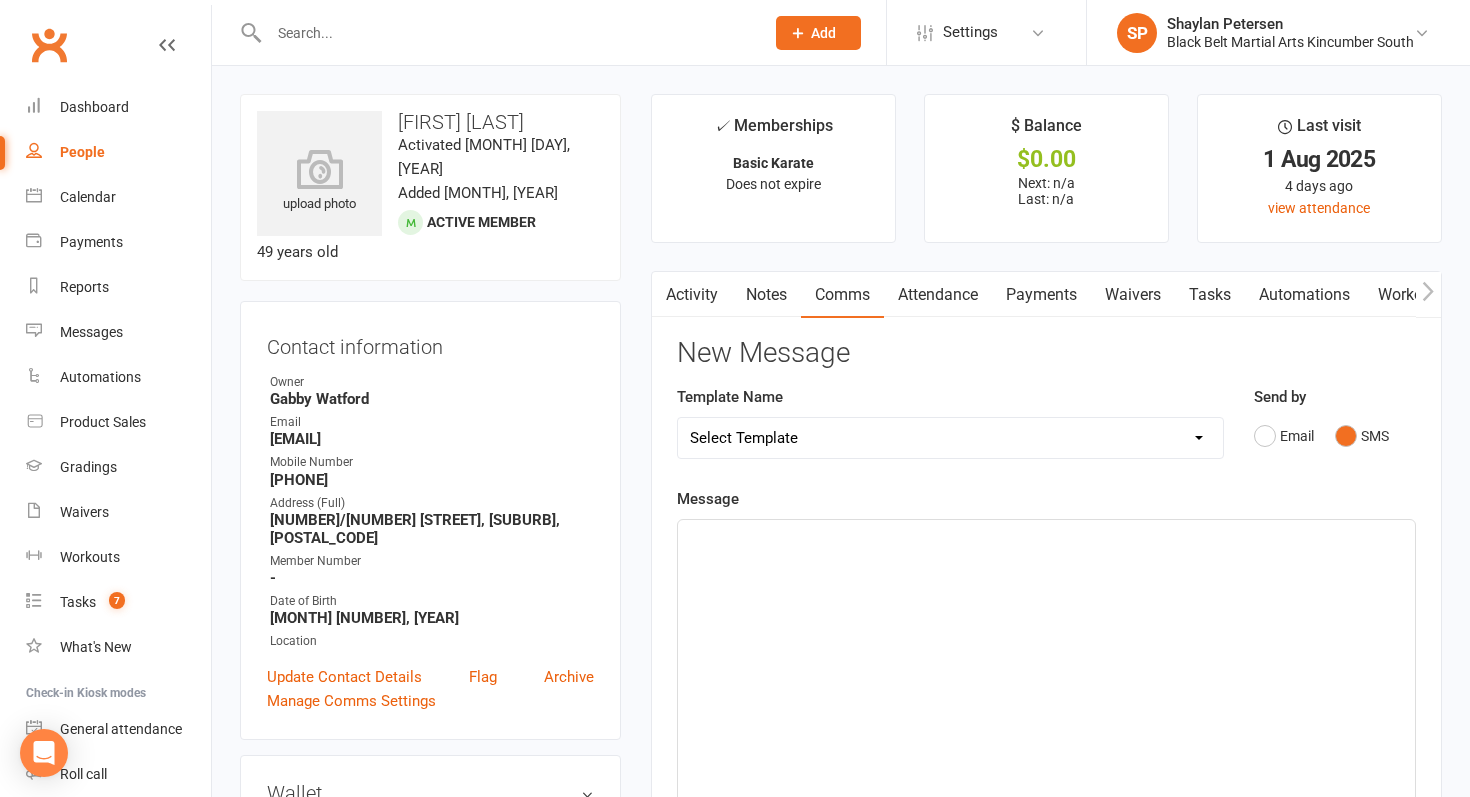 click on "﻿" 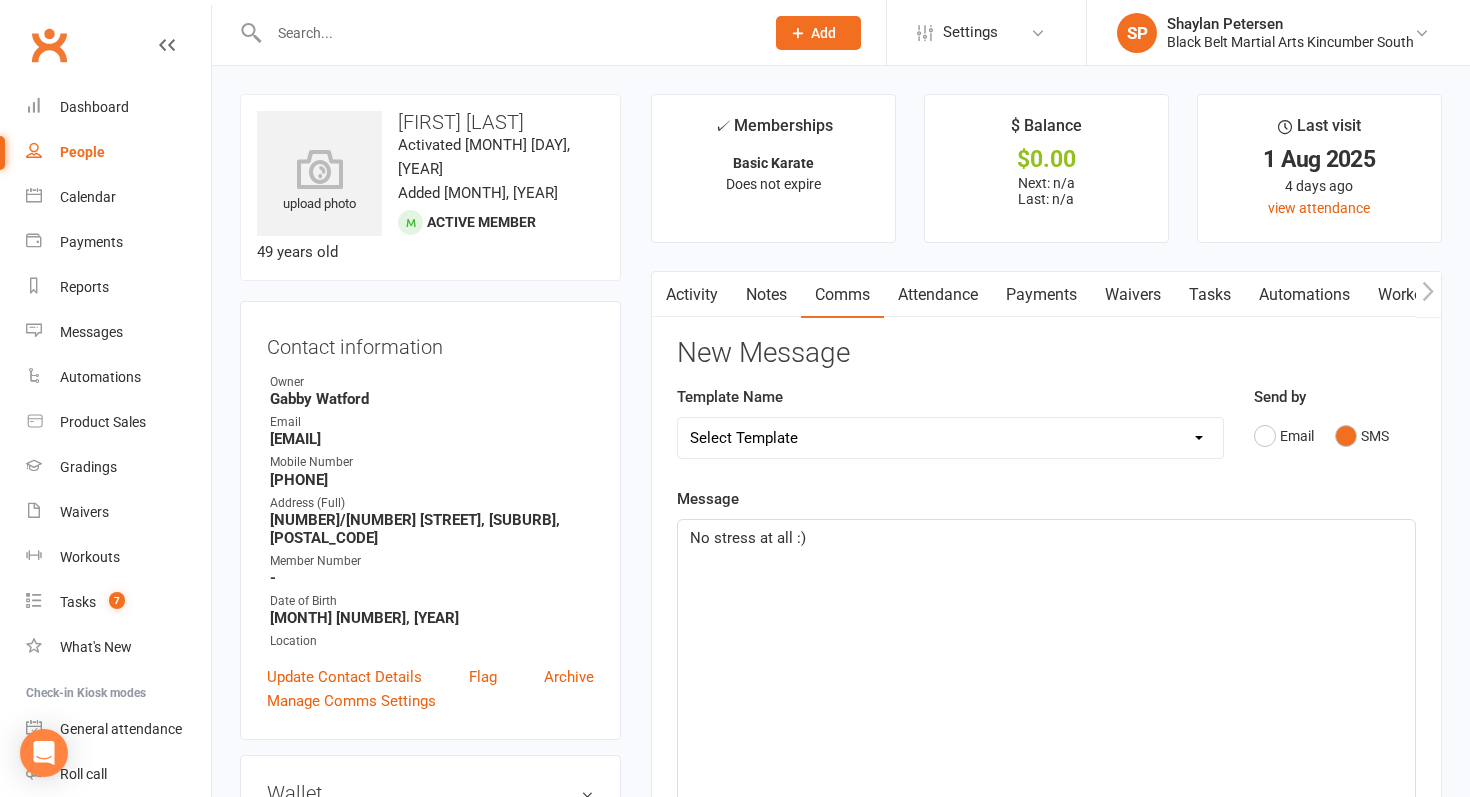 scroll, scrollTop: 770, scrollLeft: 0, axis: vertical 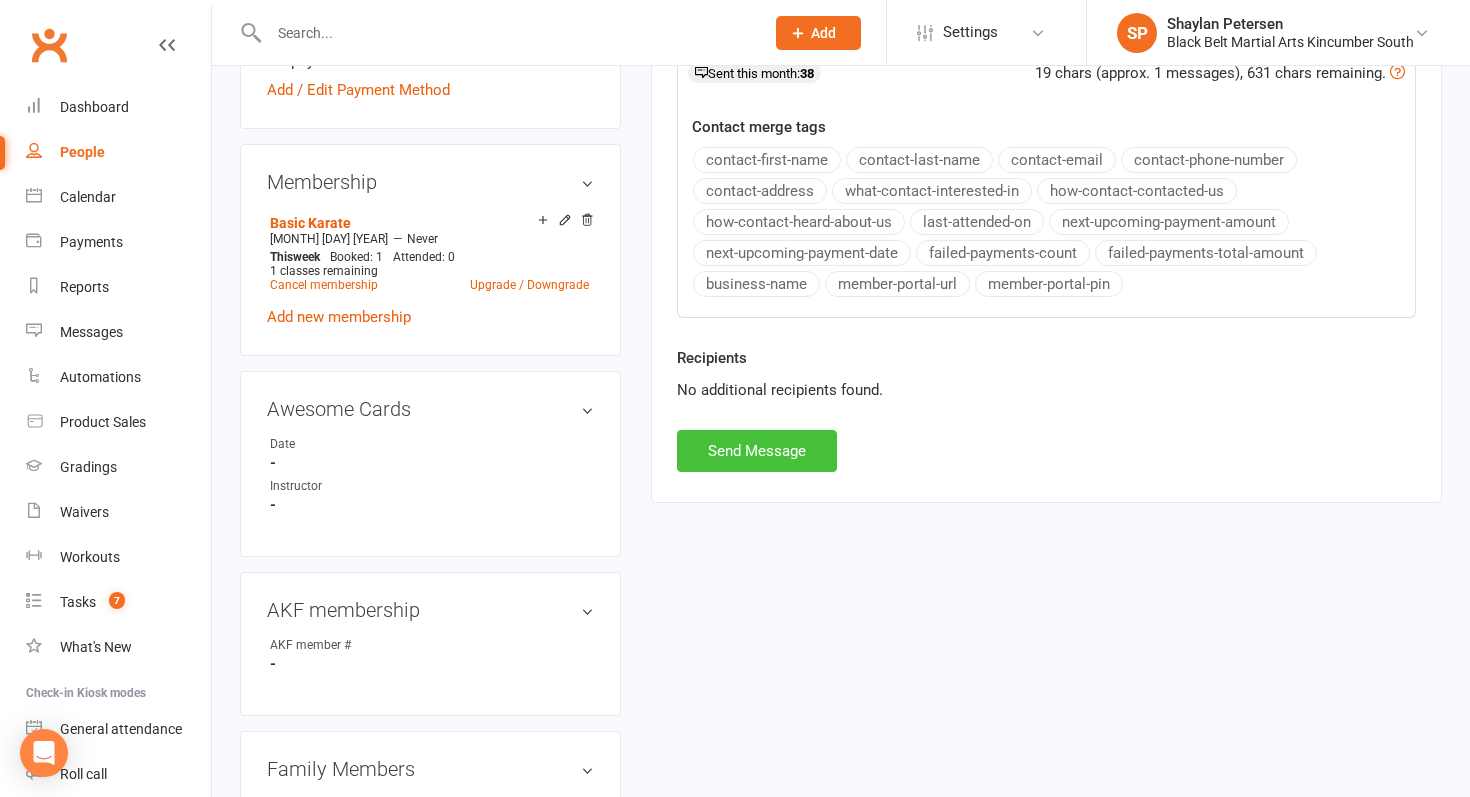 click on "Send Message" at bounding box center (757, 451) 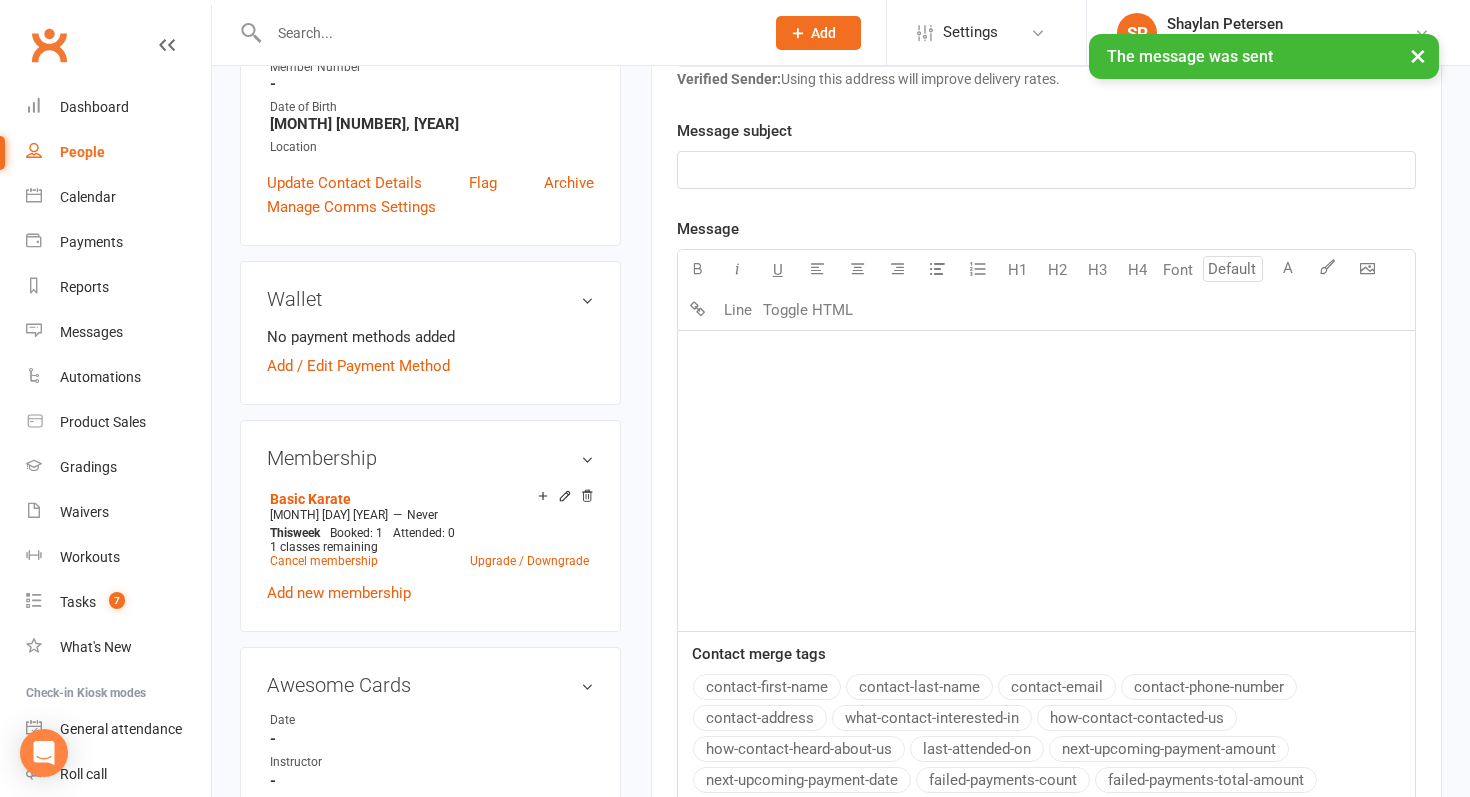 scroll, scrollTop: 0, scrollLeft: 0, axis: both 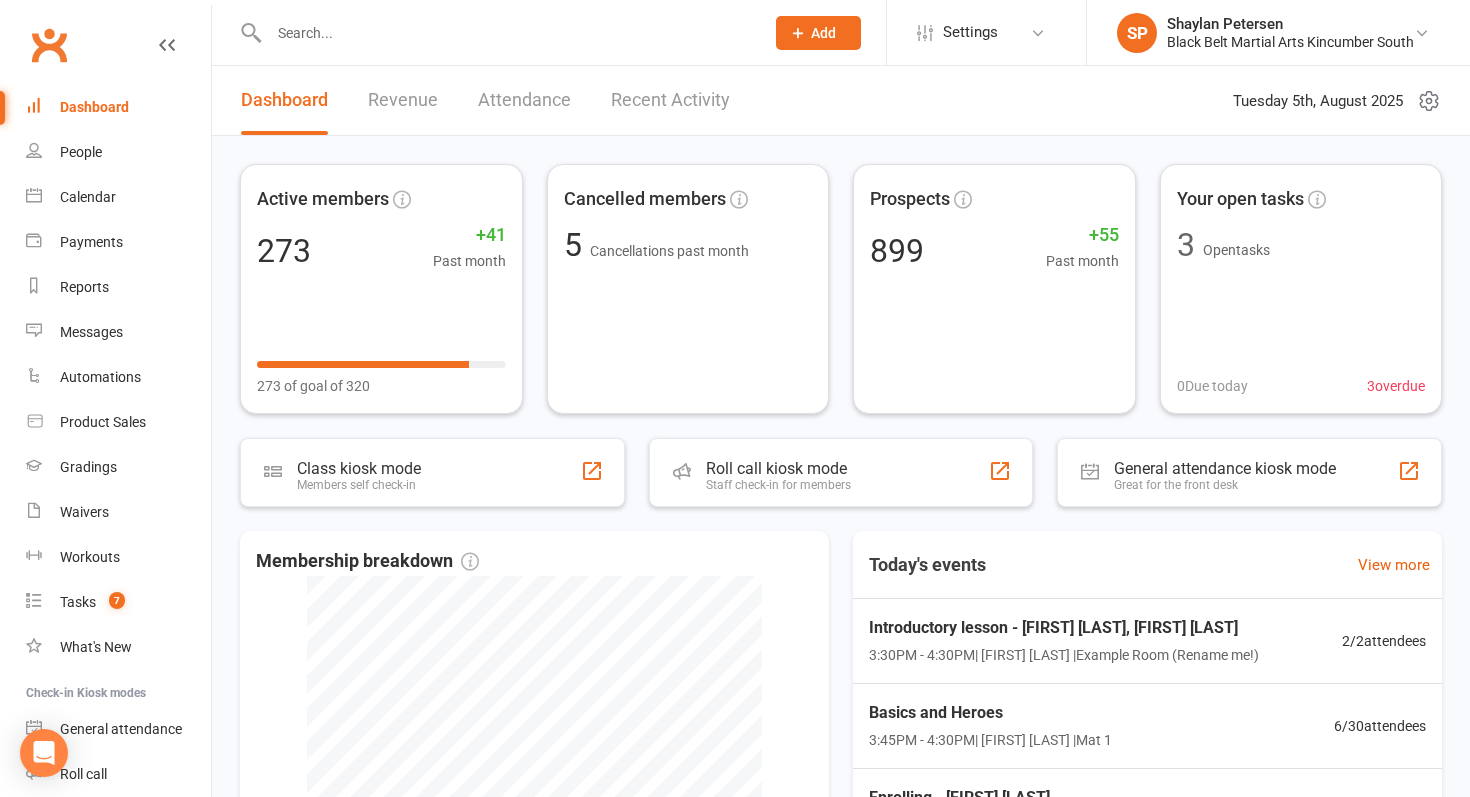 click at bounding box center [506, 33] 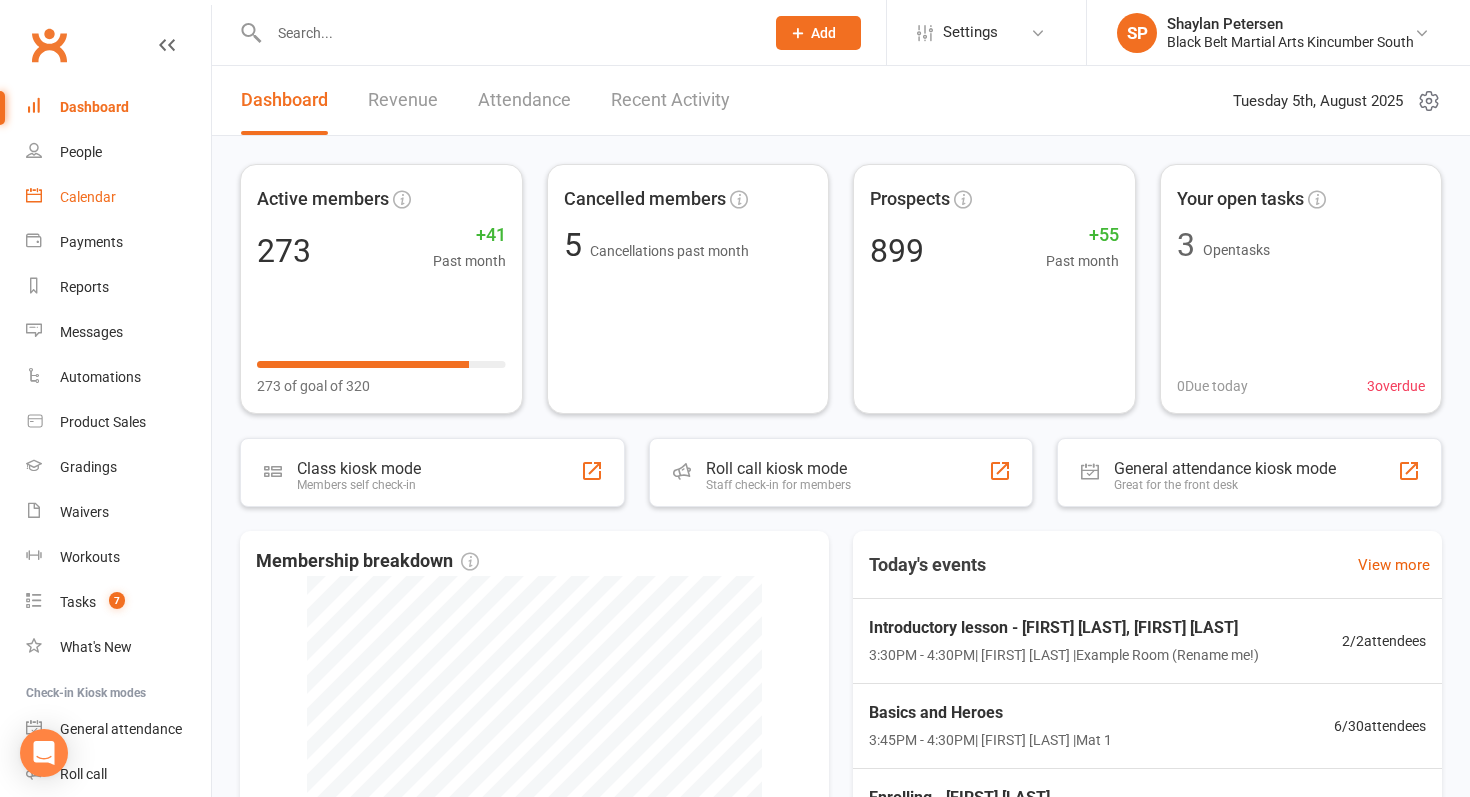 click on "Calendar" at bounding box center [118, 197] 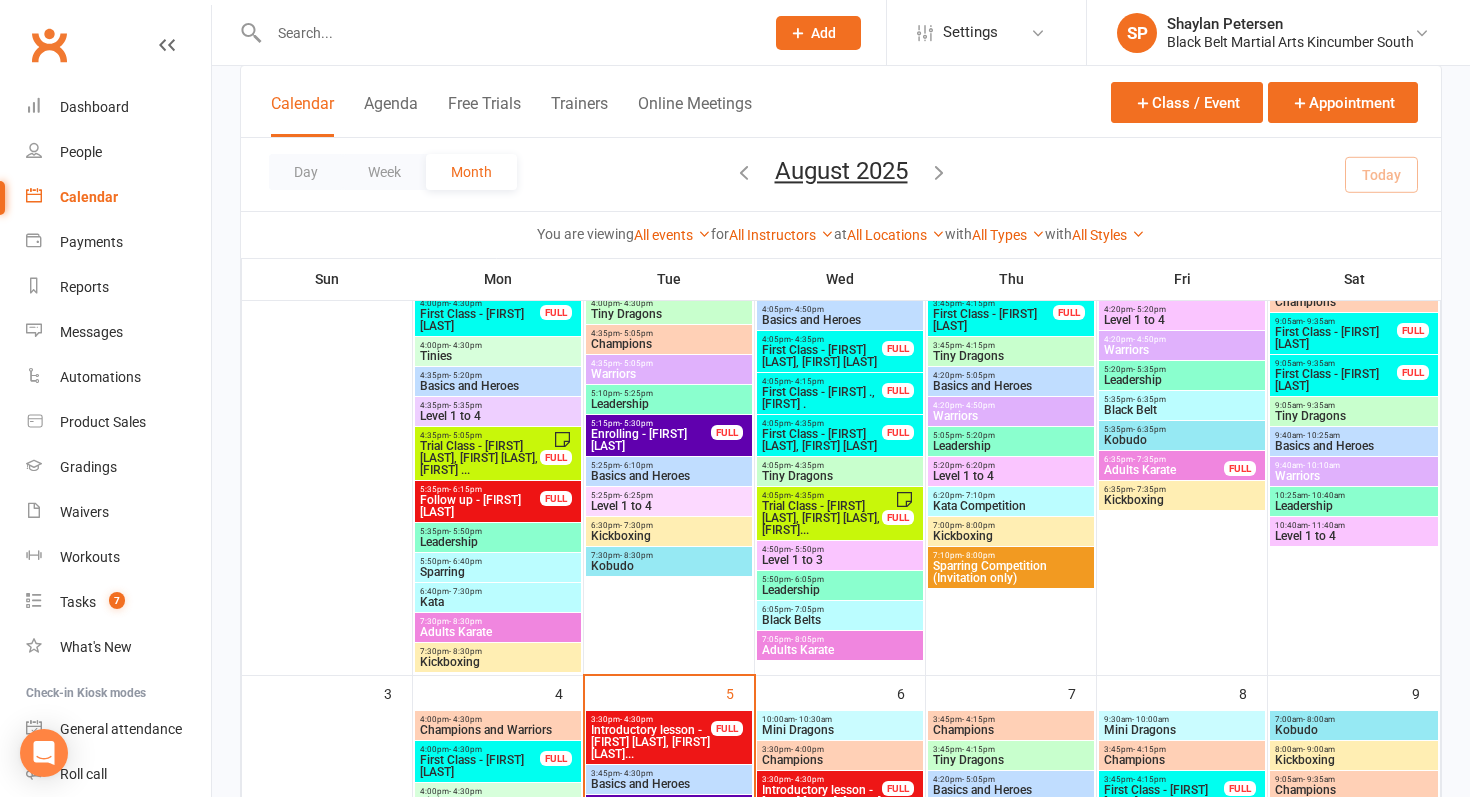 scroll, scrollTop: 278, scrollLeft: 0, axis: vertical 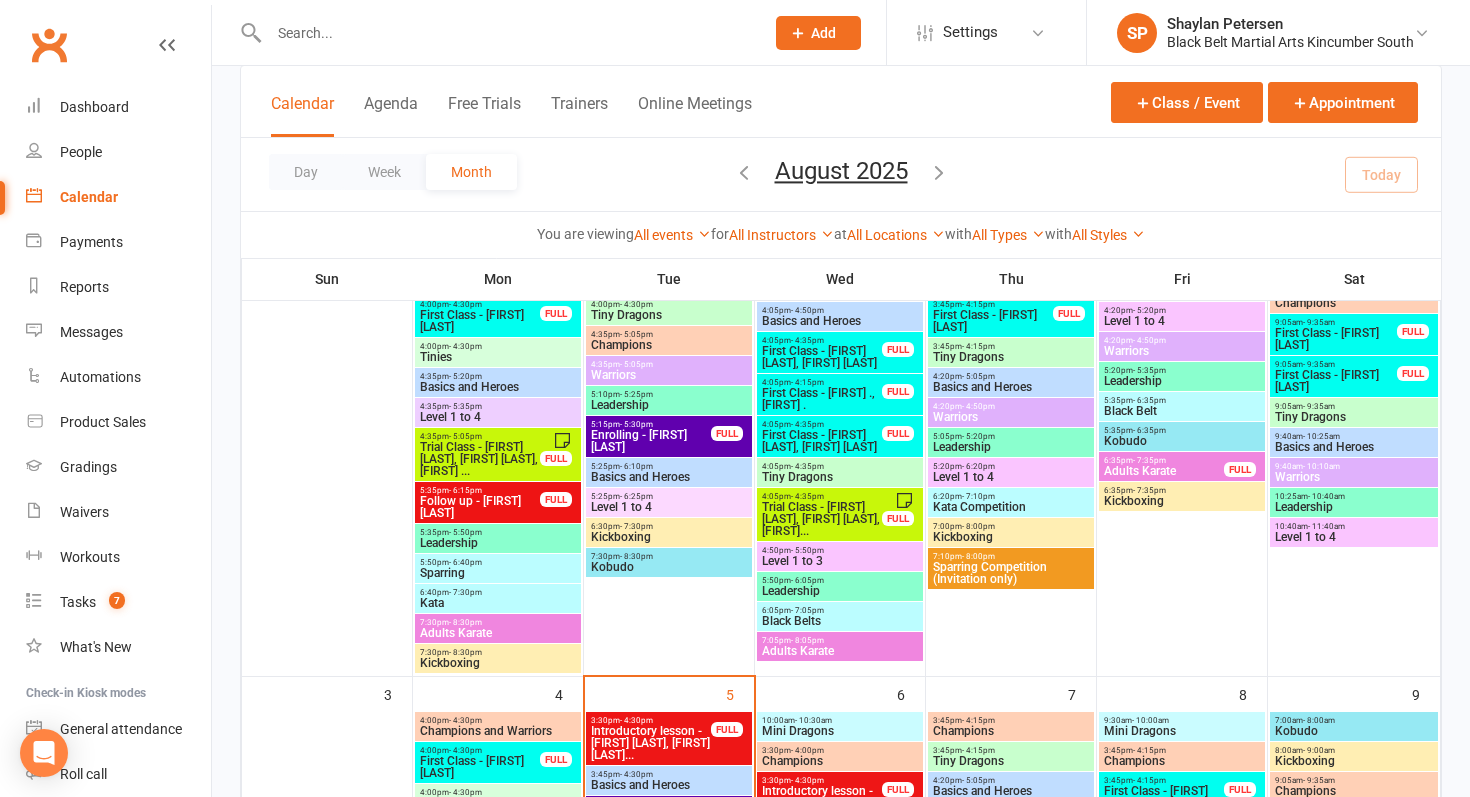 click on "First Class - [FIRST] ., [FIRST] ." at bounding box center (822, 399) 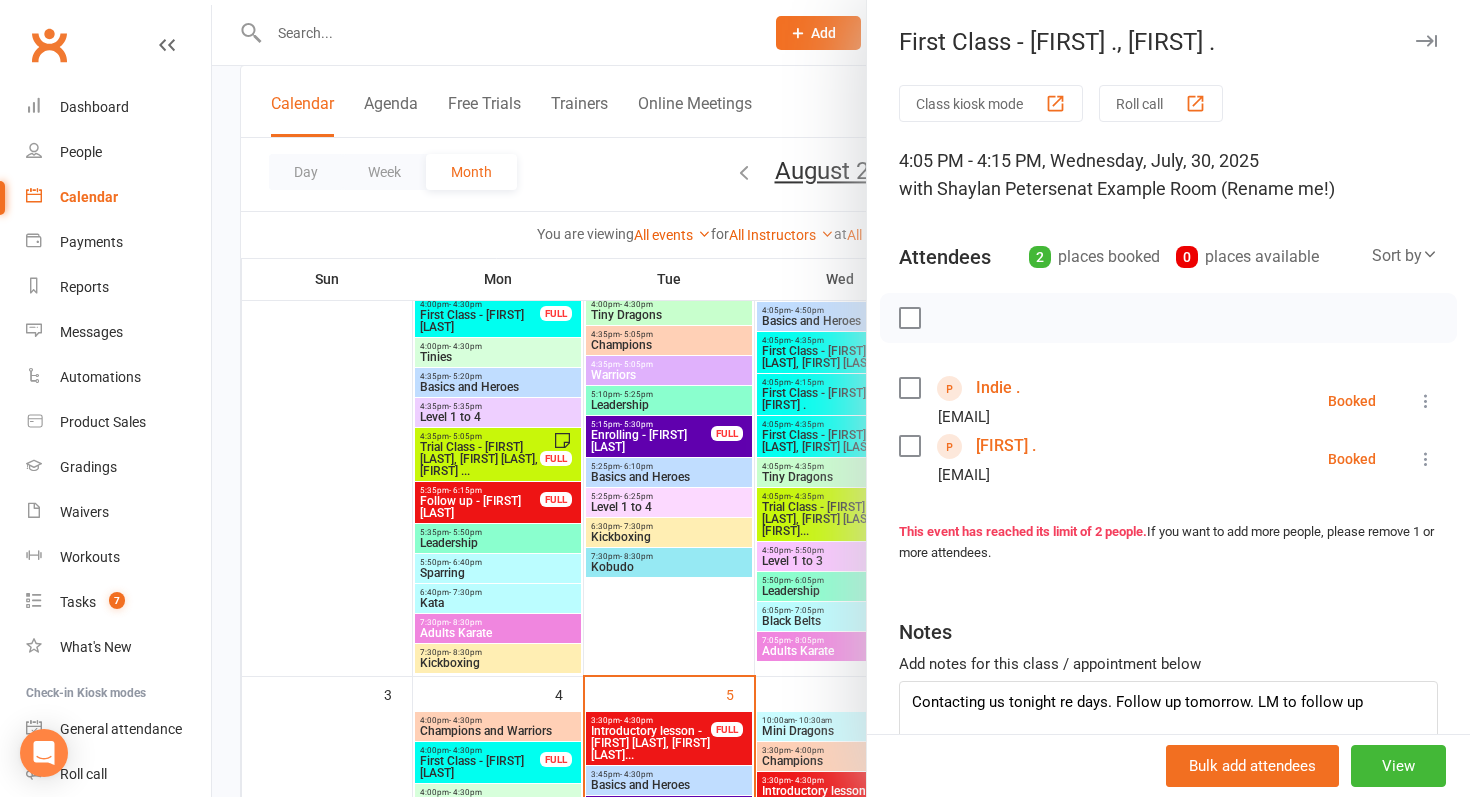 click at bounding box center (841, 398) 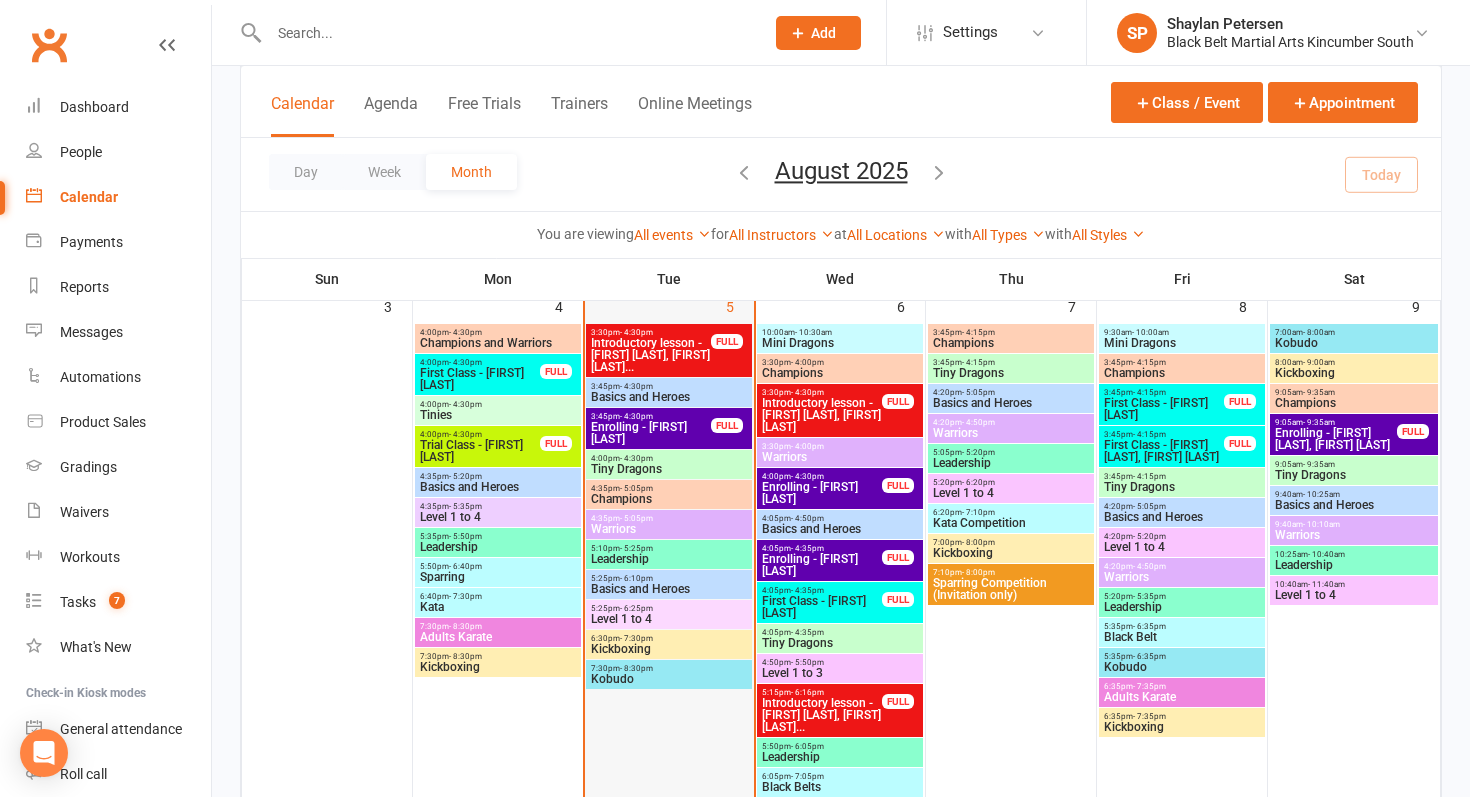 scroll, scrollTop: 671, scrollLeft: 0, axis: vertical 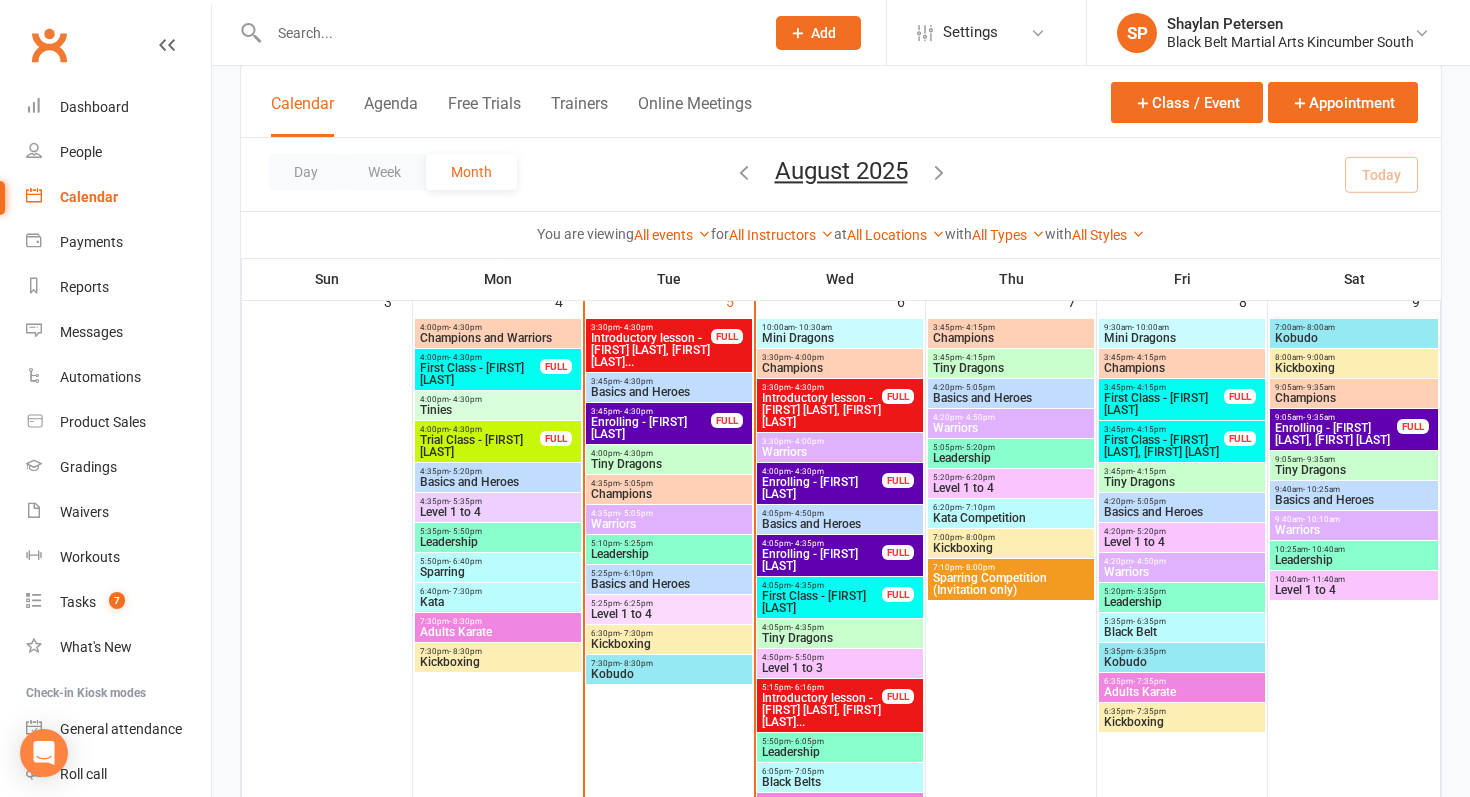 click at bounding box center [506, 33] 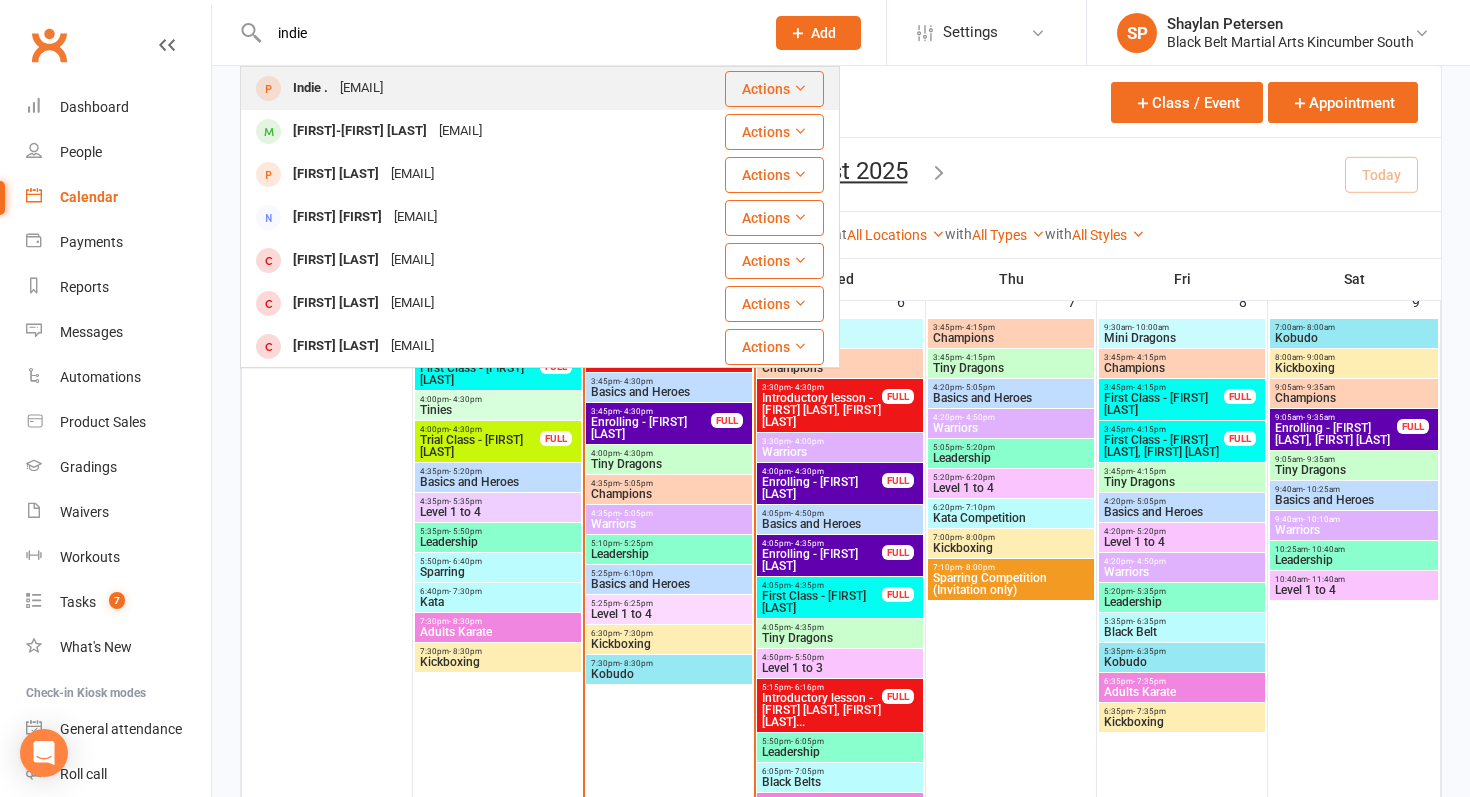 type on "indie" 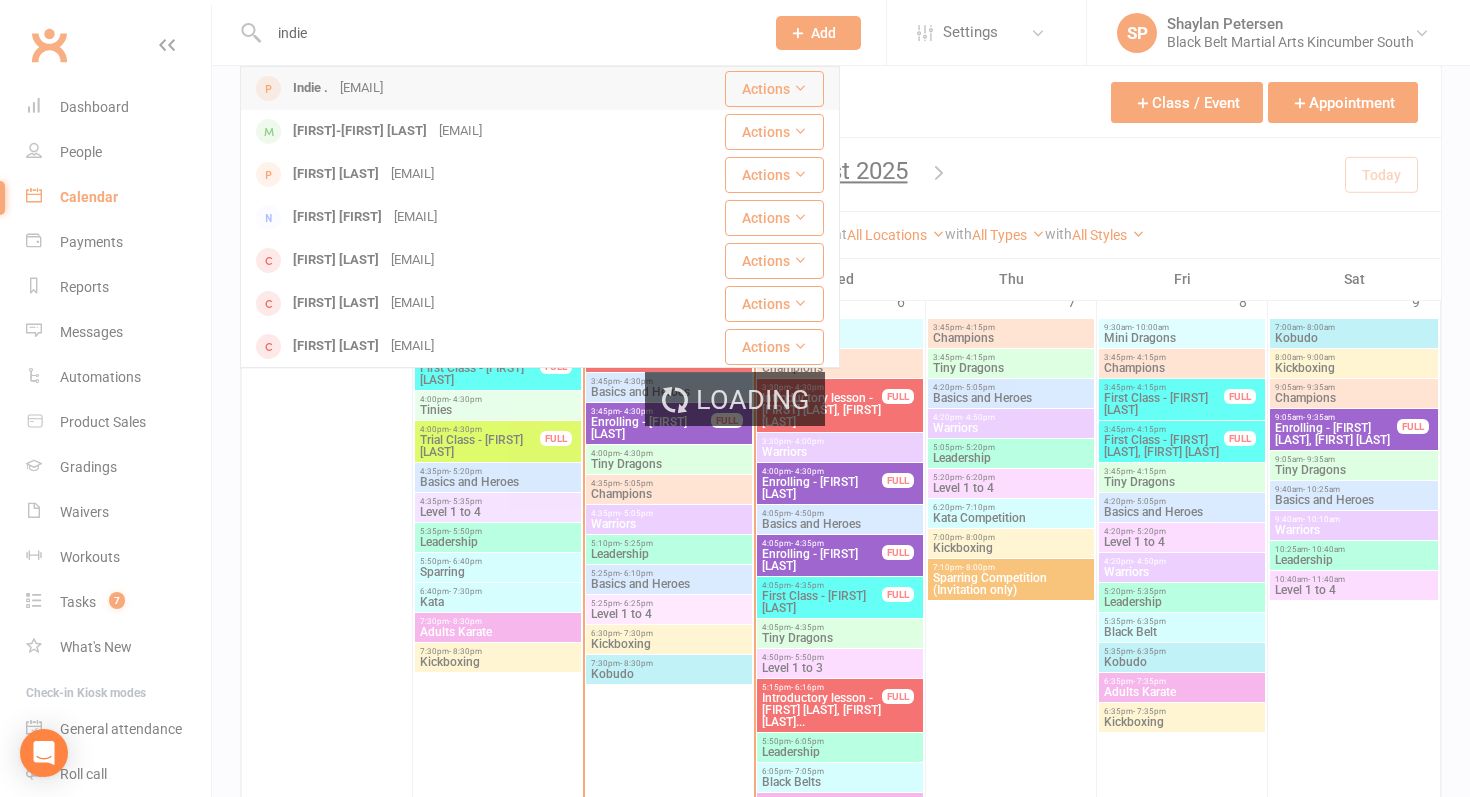 type 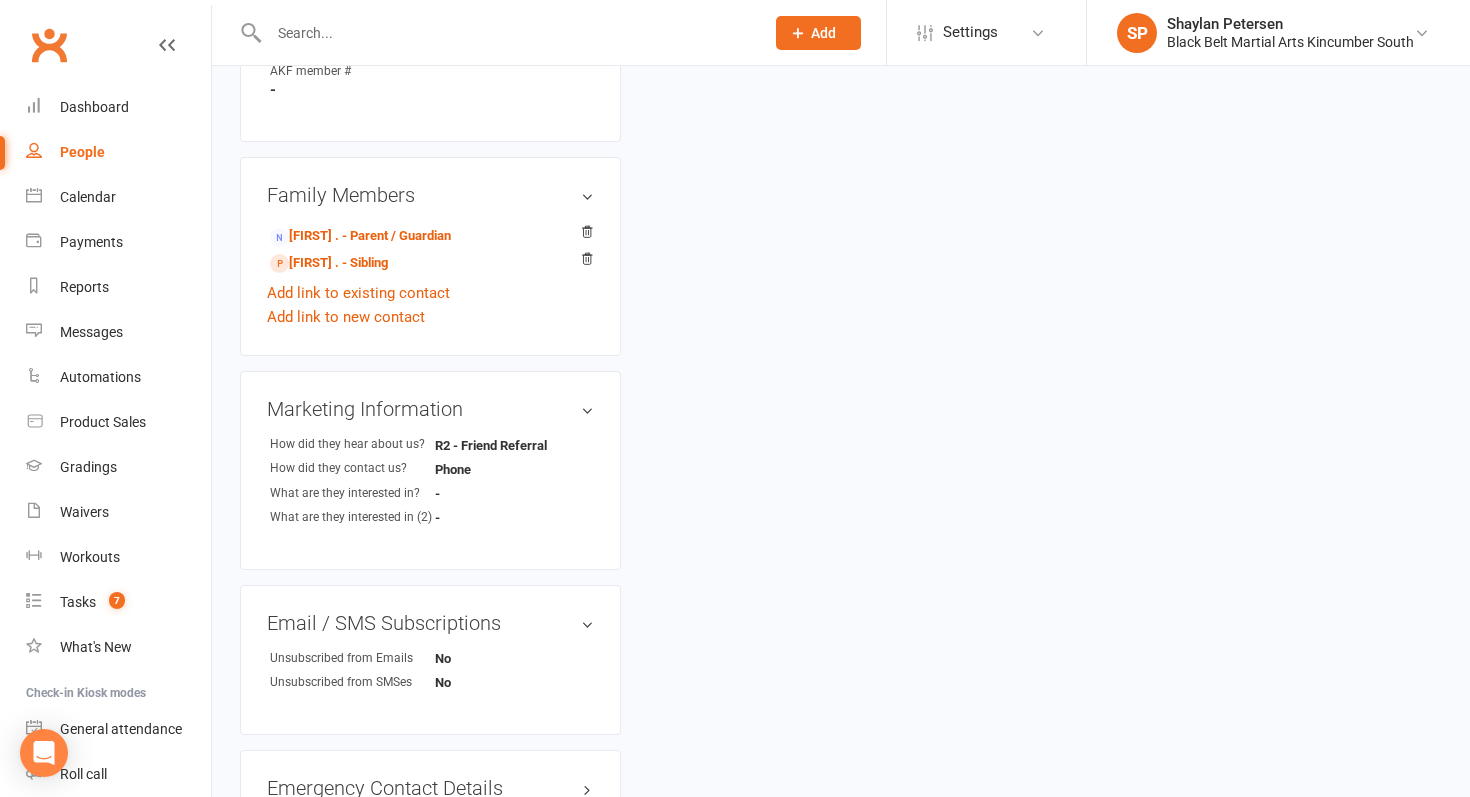 scroll, scrollTop: 0, scrollLeft: 0, axis: both 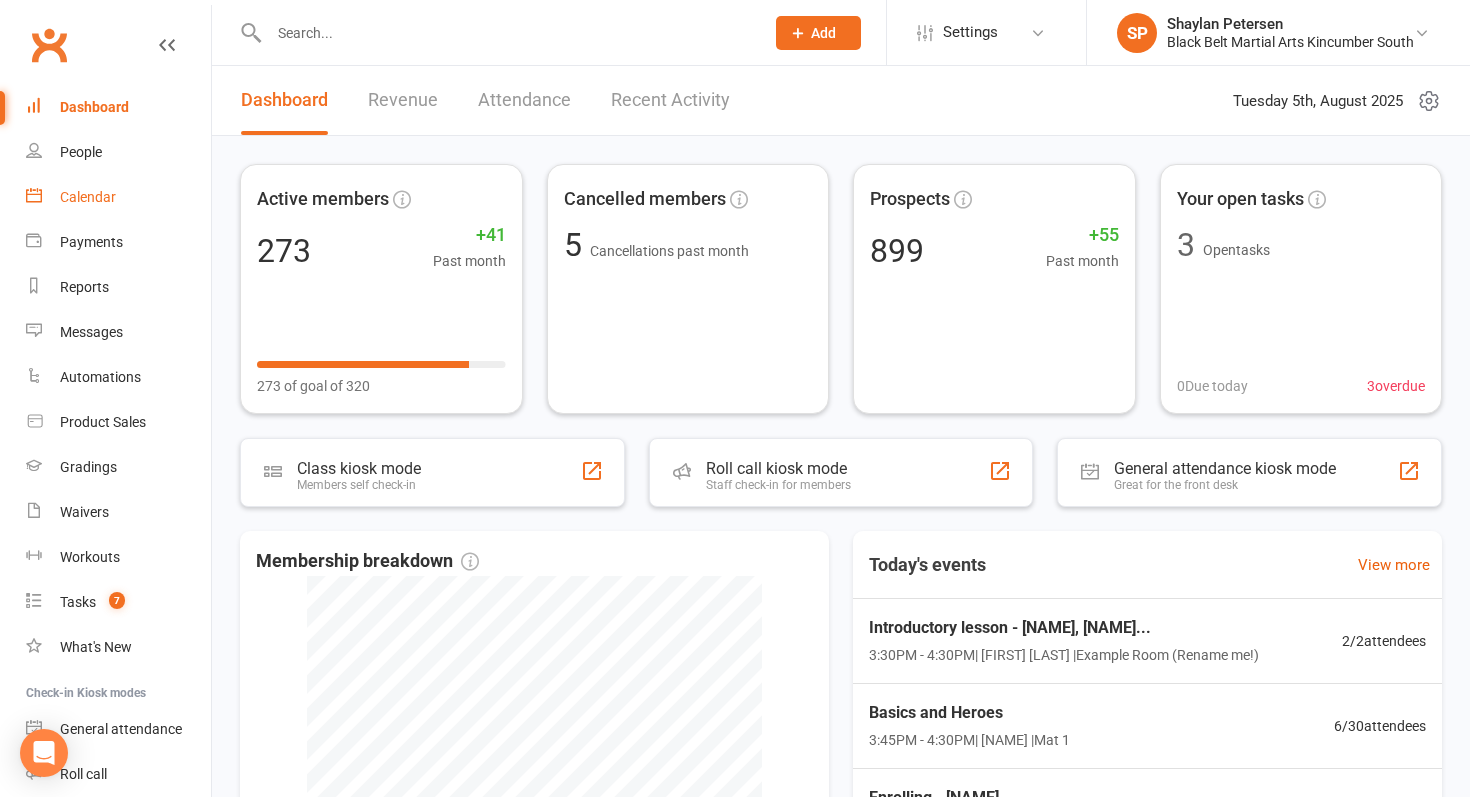 click on "Calendar" at bounding box center [88, 197] 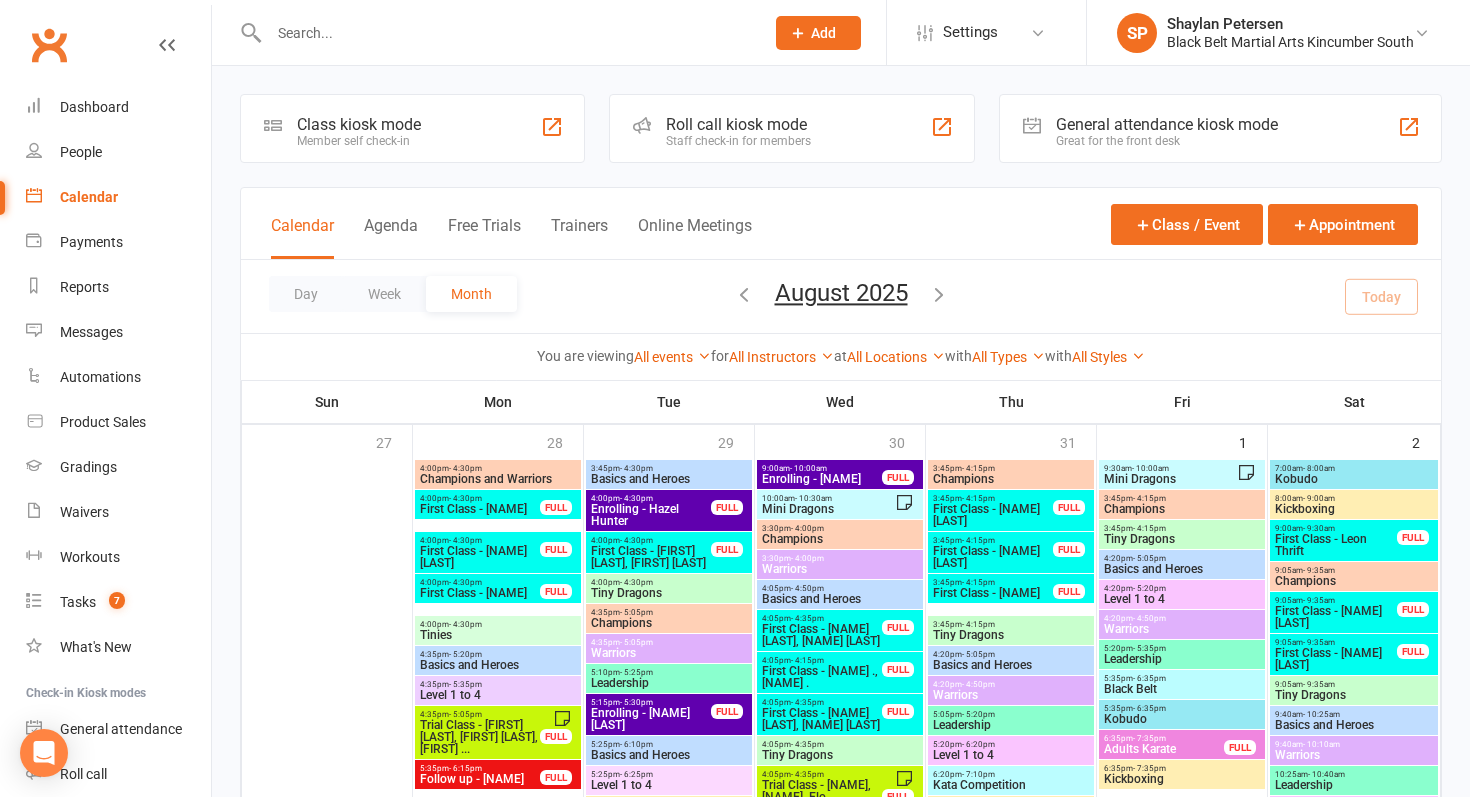 click on "Calendar Agenda Free Trials Trainers Online Meetings
Class / Event  Appointment" at bounding box center [841, 224] 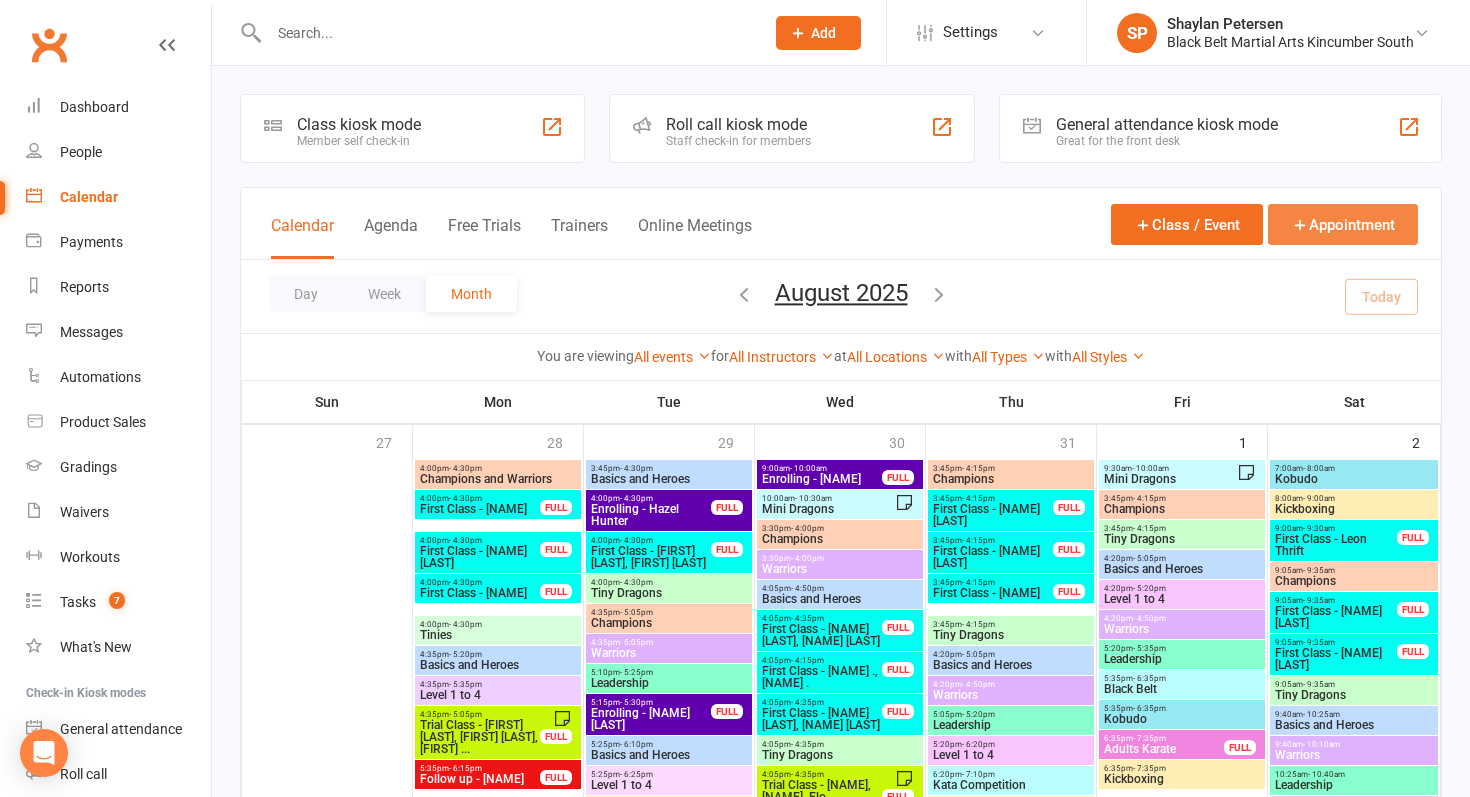 click on "Appointment" at bounding box center [1343, 224] 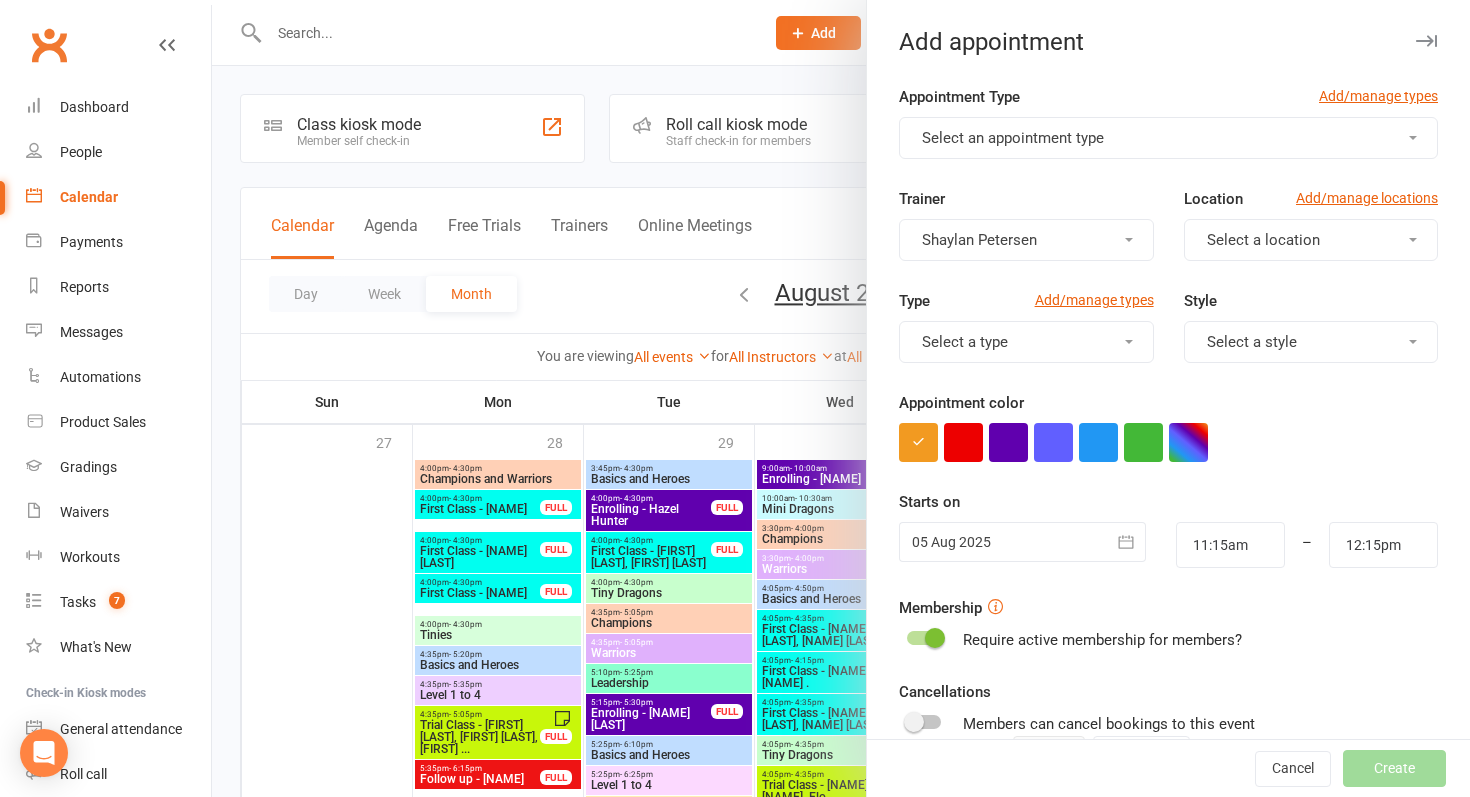 click on "Select an appointment type" at bounding box center (1168, 138) 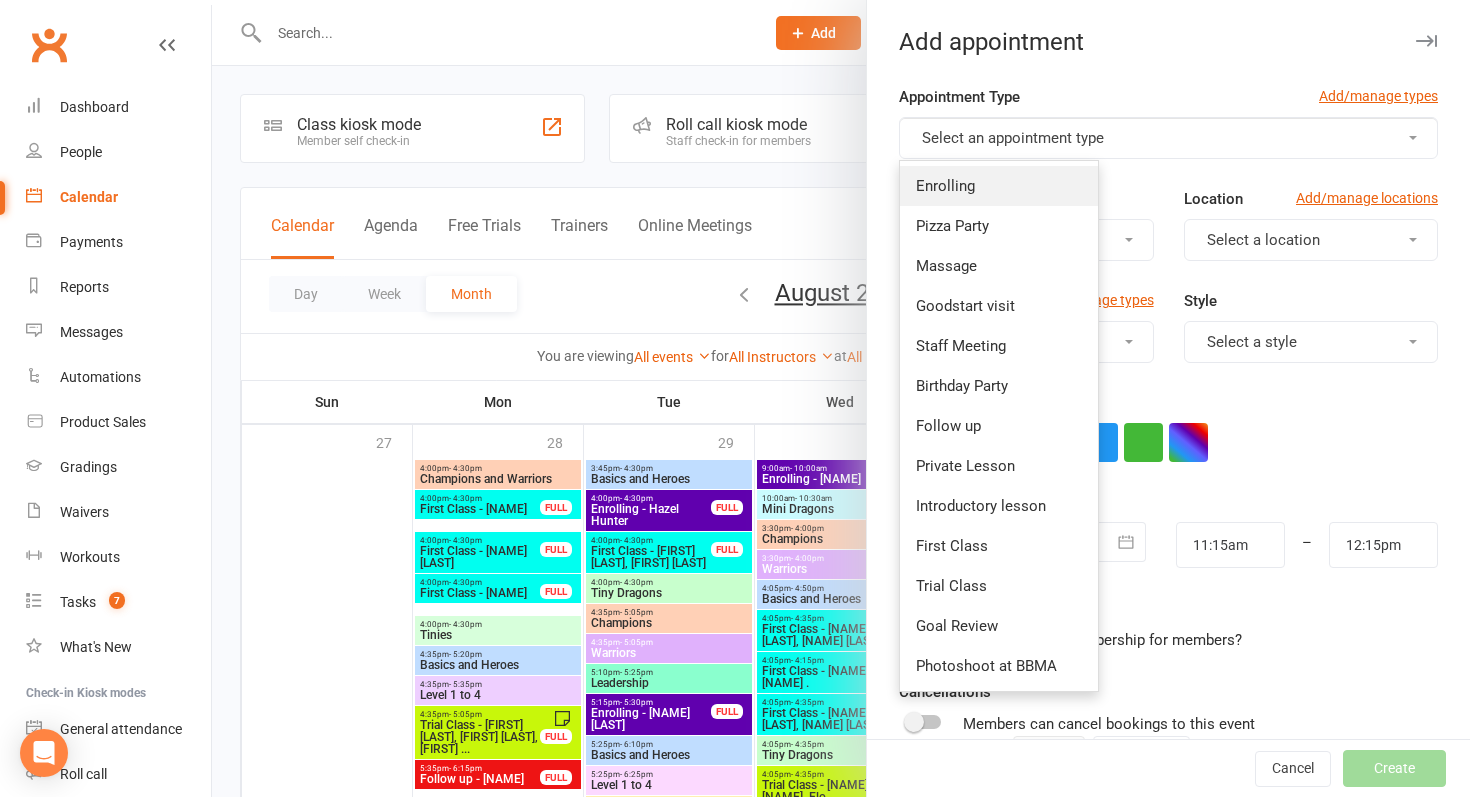 click on "Enrolling" at bounding box center (999, 186) 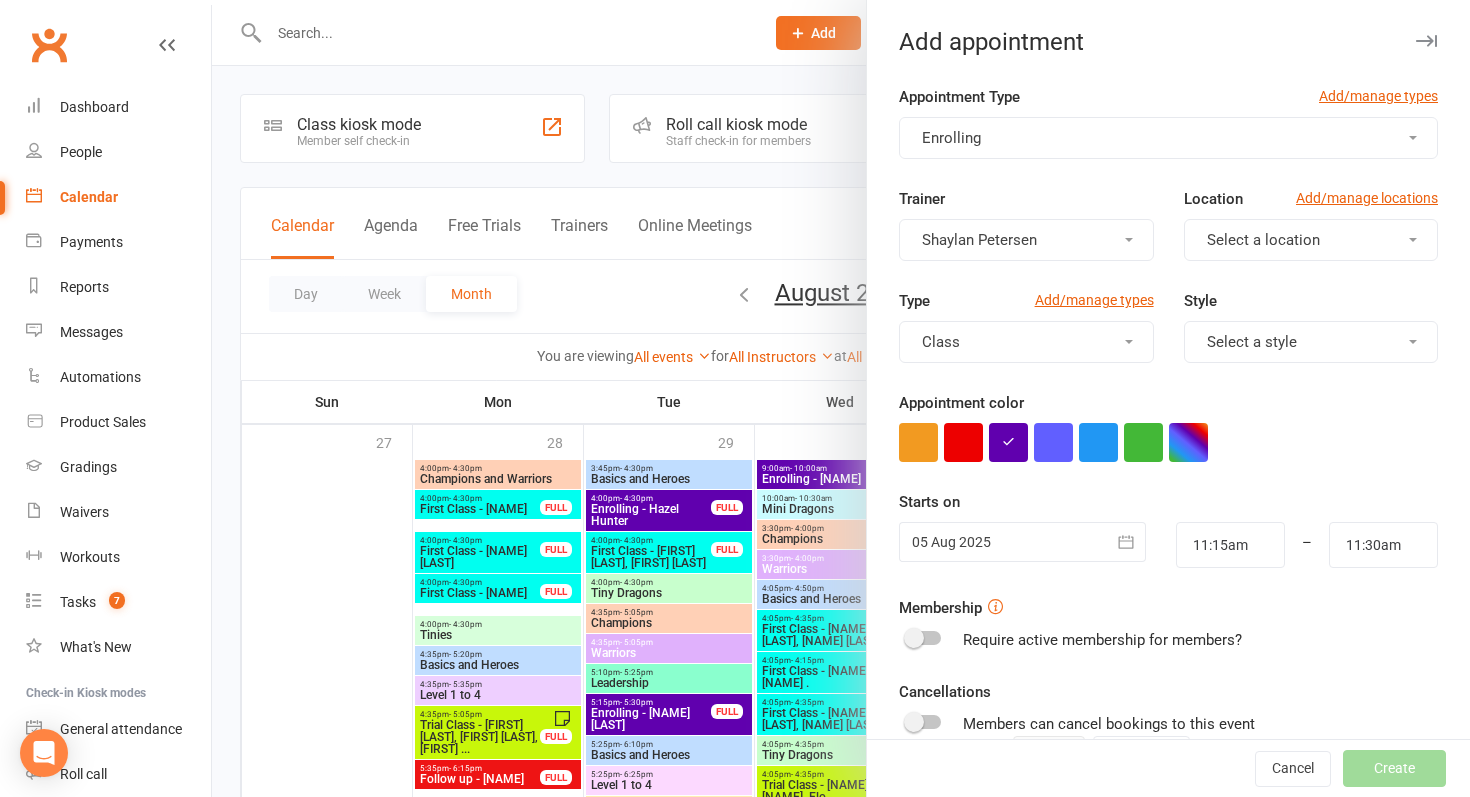 click at bounding box center [1022, 542] 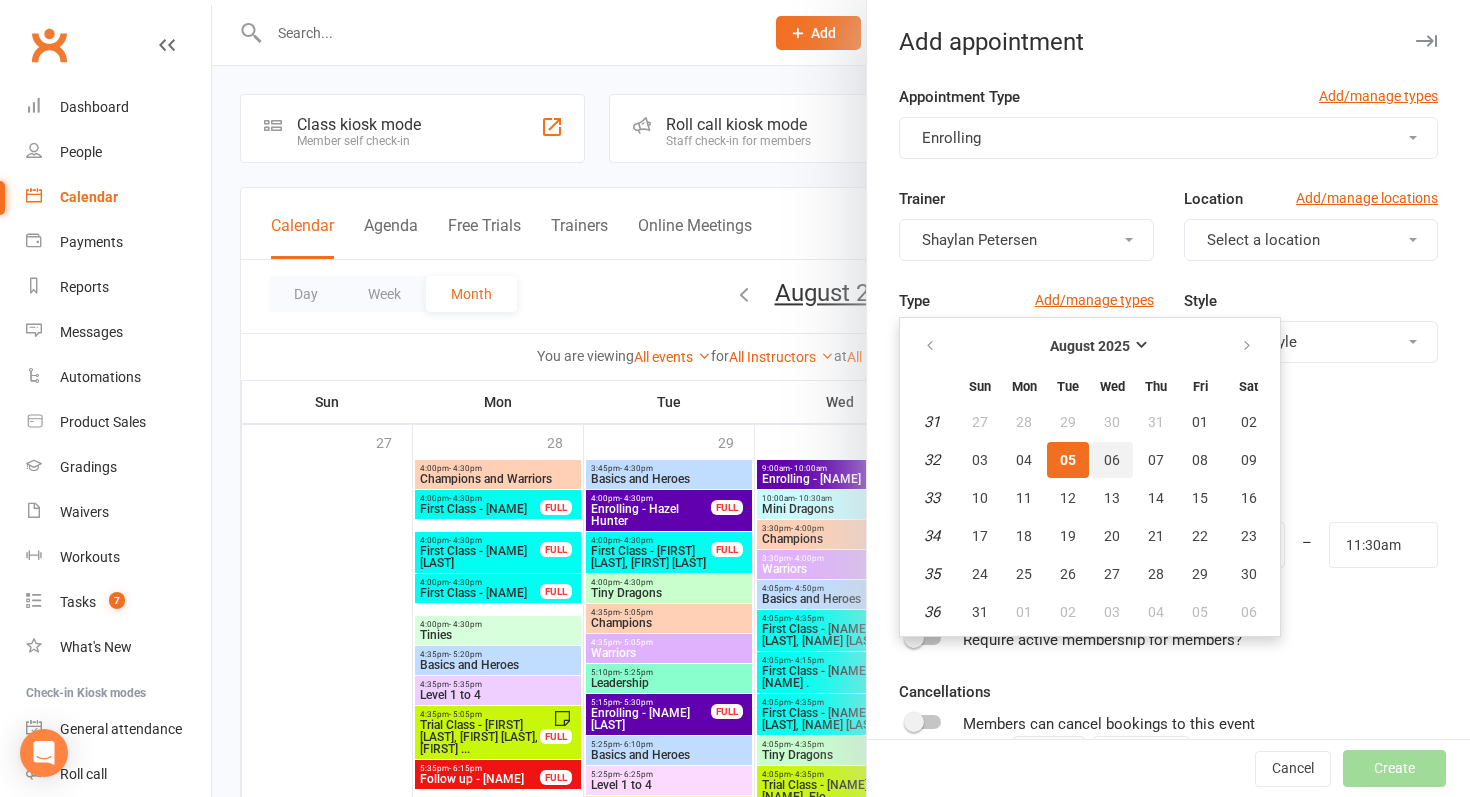 click on "06" at bounding box center [1112, 460] 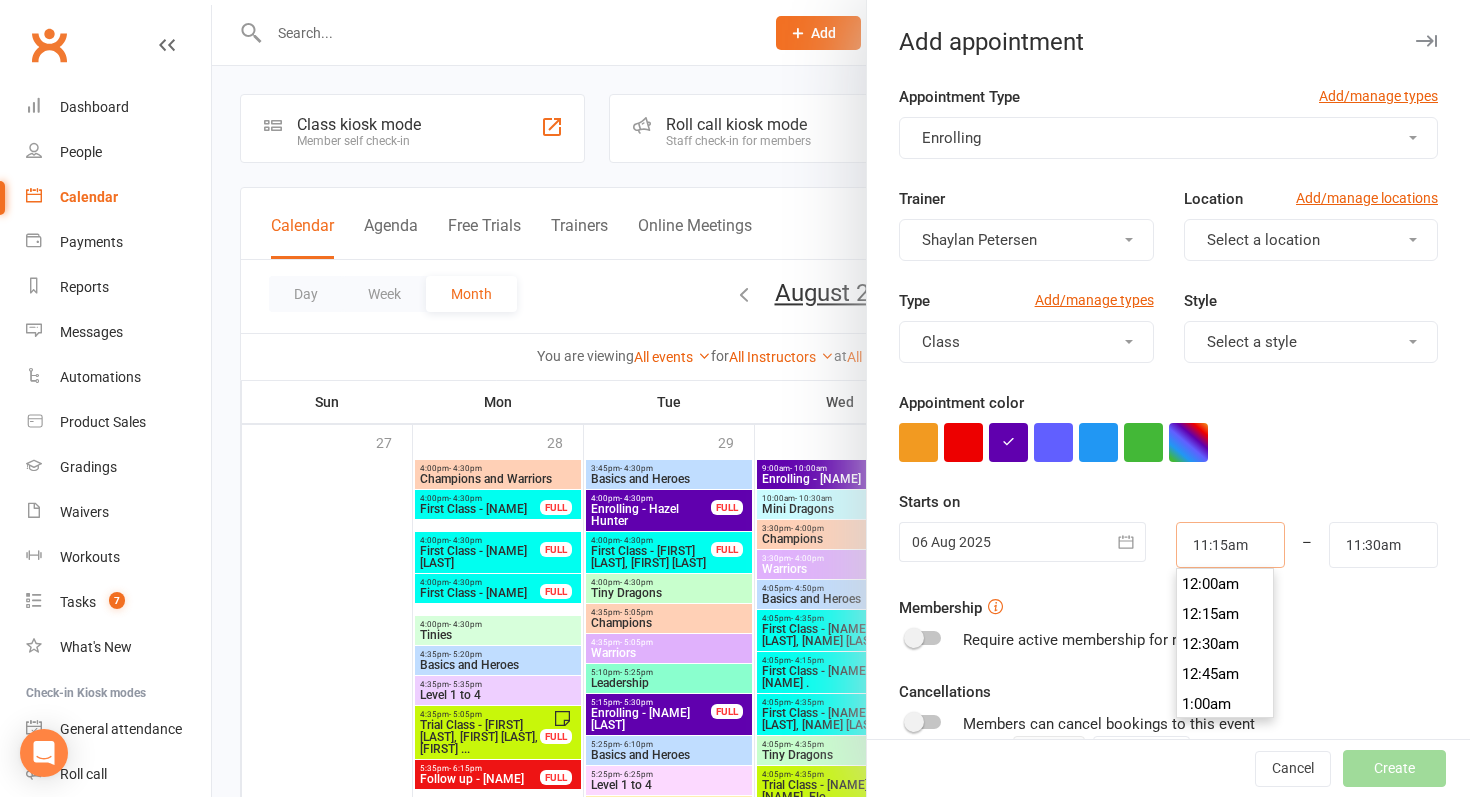 drag, startPoint x: 1258, startPoint y: 538, endPoint x: 1110, endPoint y: 538, distance: 148 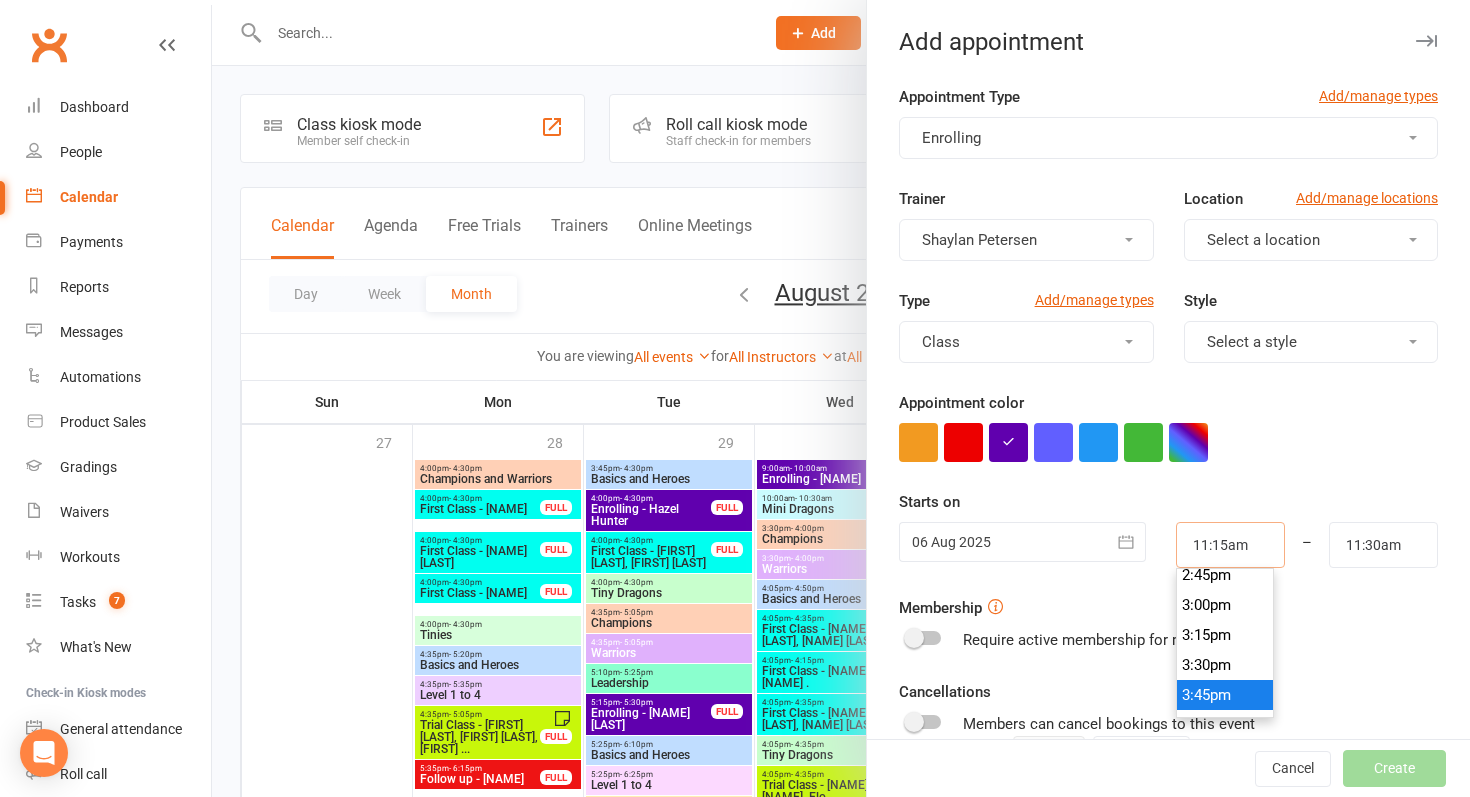 scroll, scrollTop: 1853, scrollLeft: 0, axis: vertical 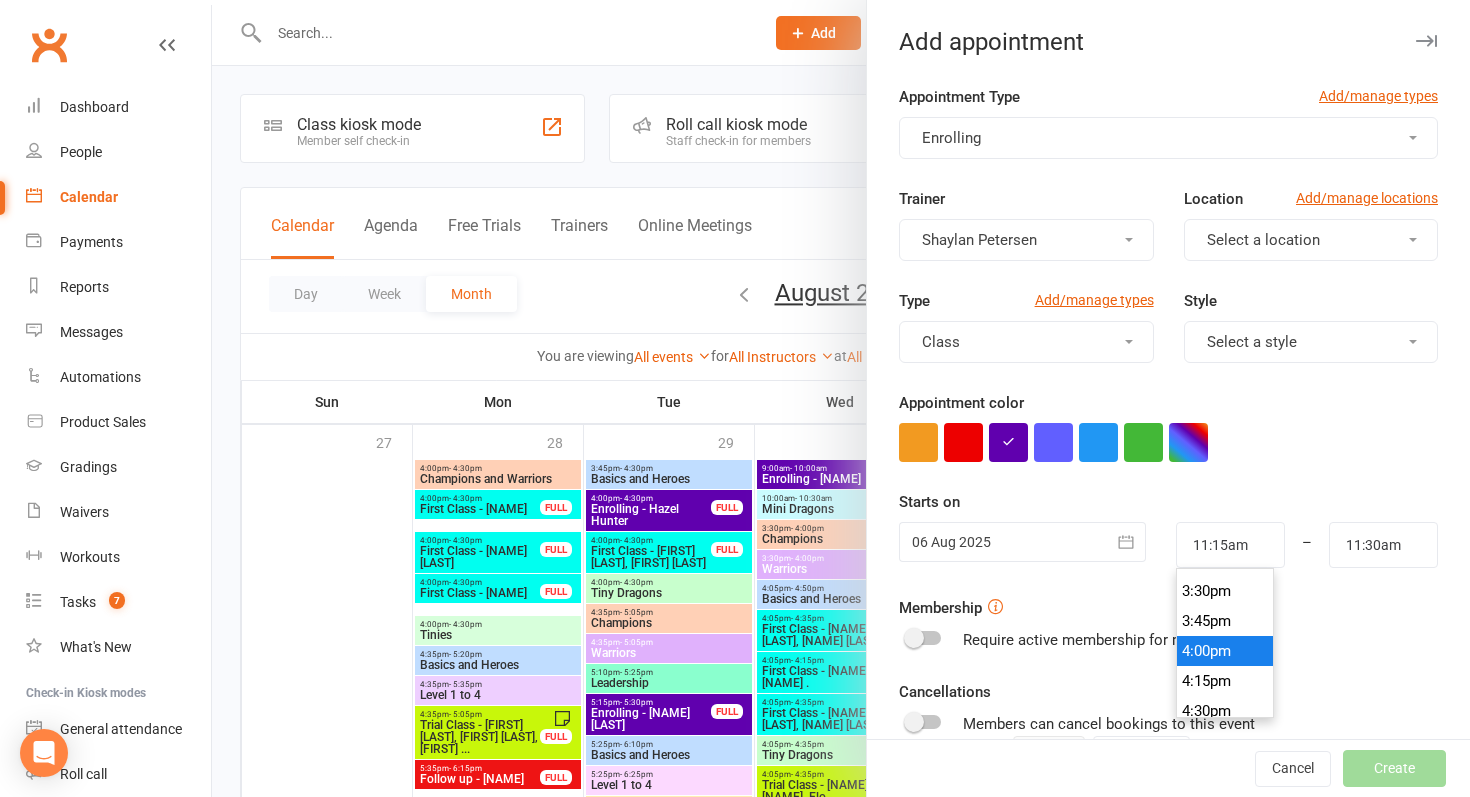 type on "4:00pm" 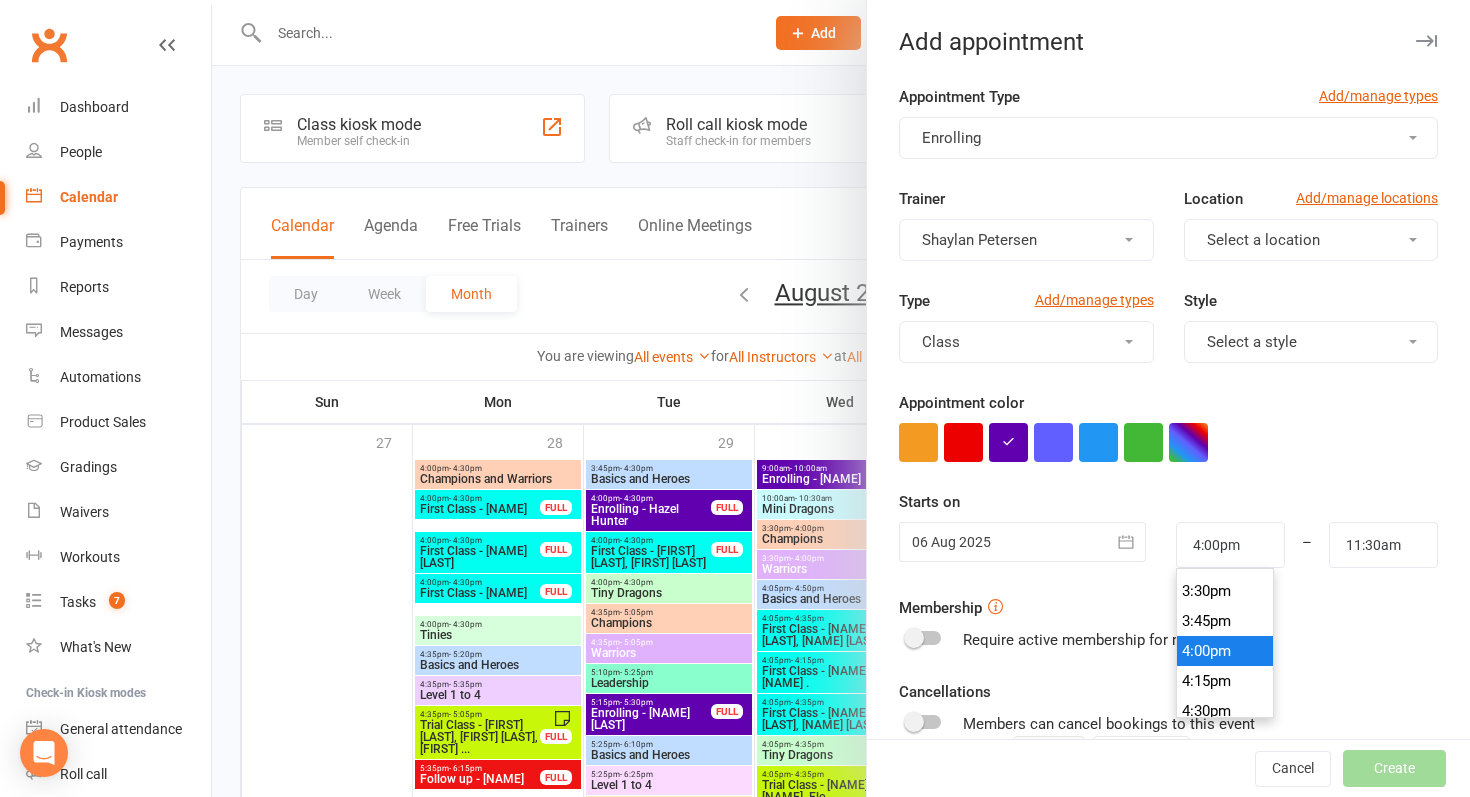 click on "4:00pm" at bounding box center (1225, 651) 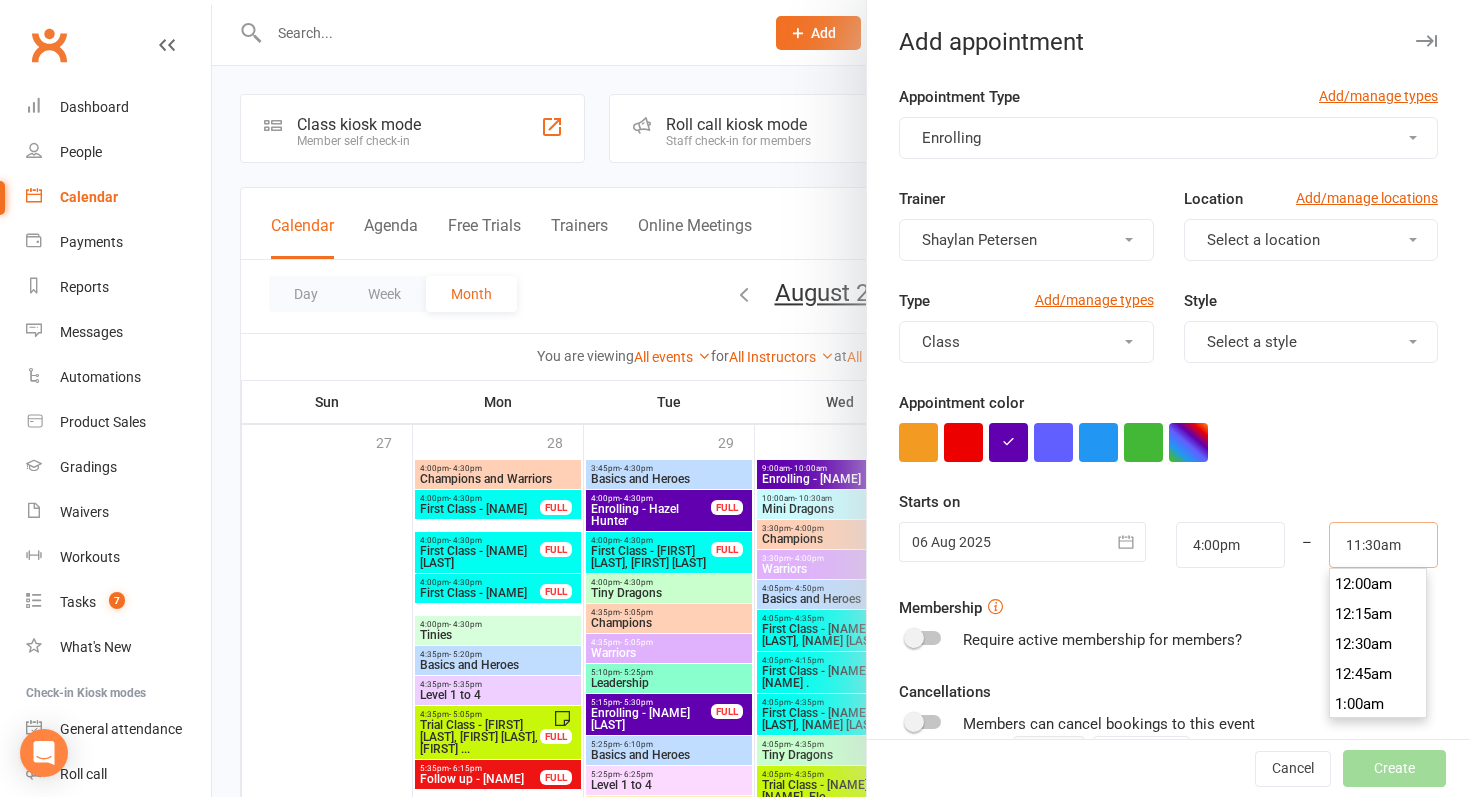 drag, startPoint x: 1430, startPoint y: 541, endPoint x: 1284, endPoint y: 523, distance: 147.10541 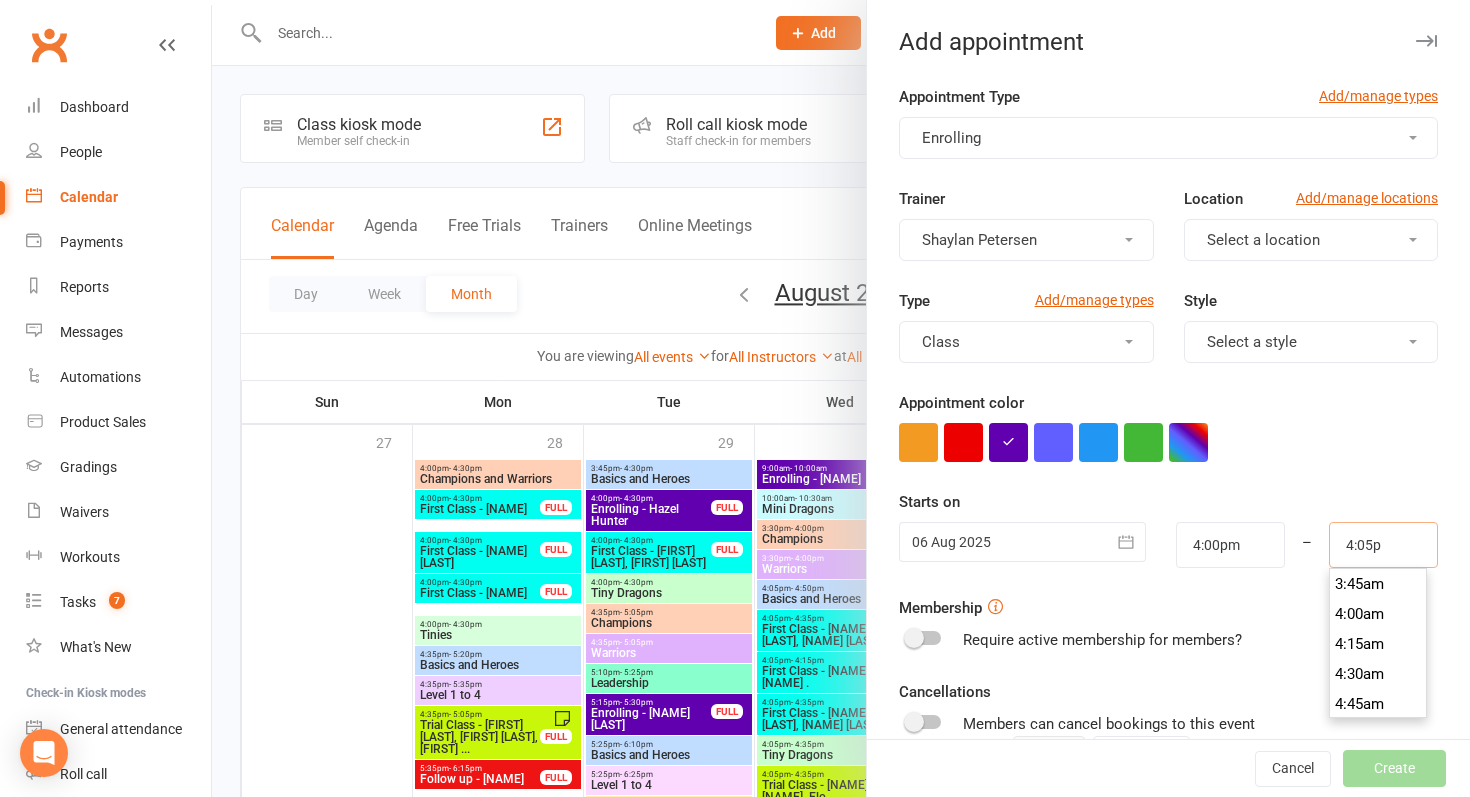 scroll, scrollTop: 1890, scrollLeft: 0, axis: vertical 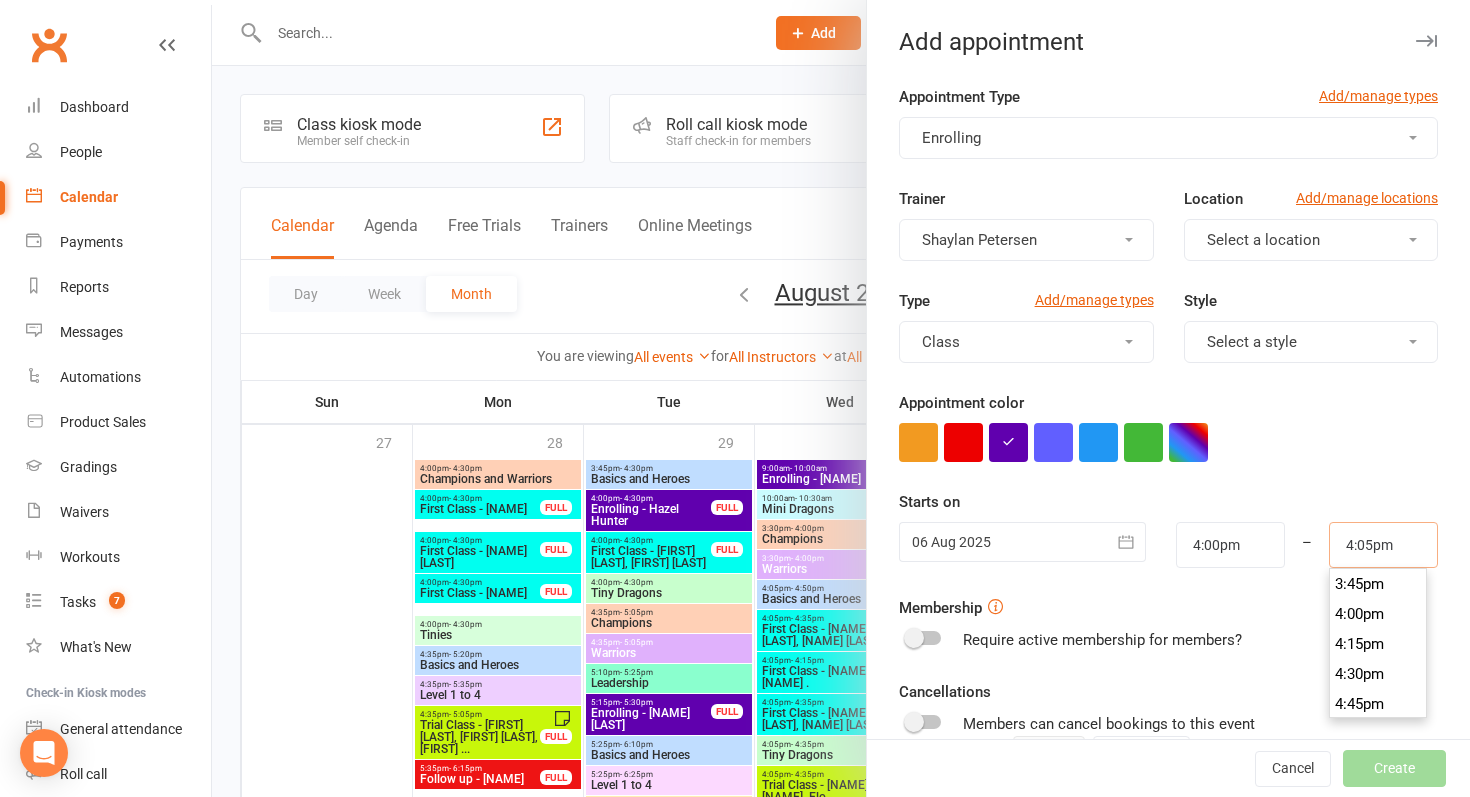 type on "4:05pm" 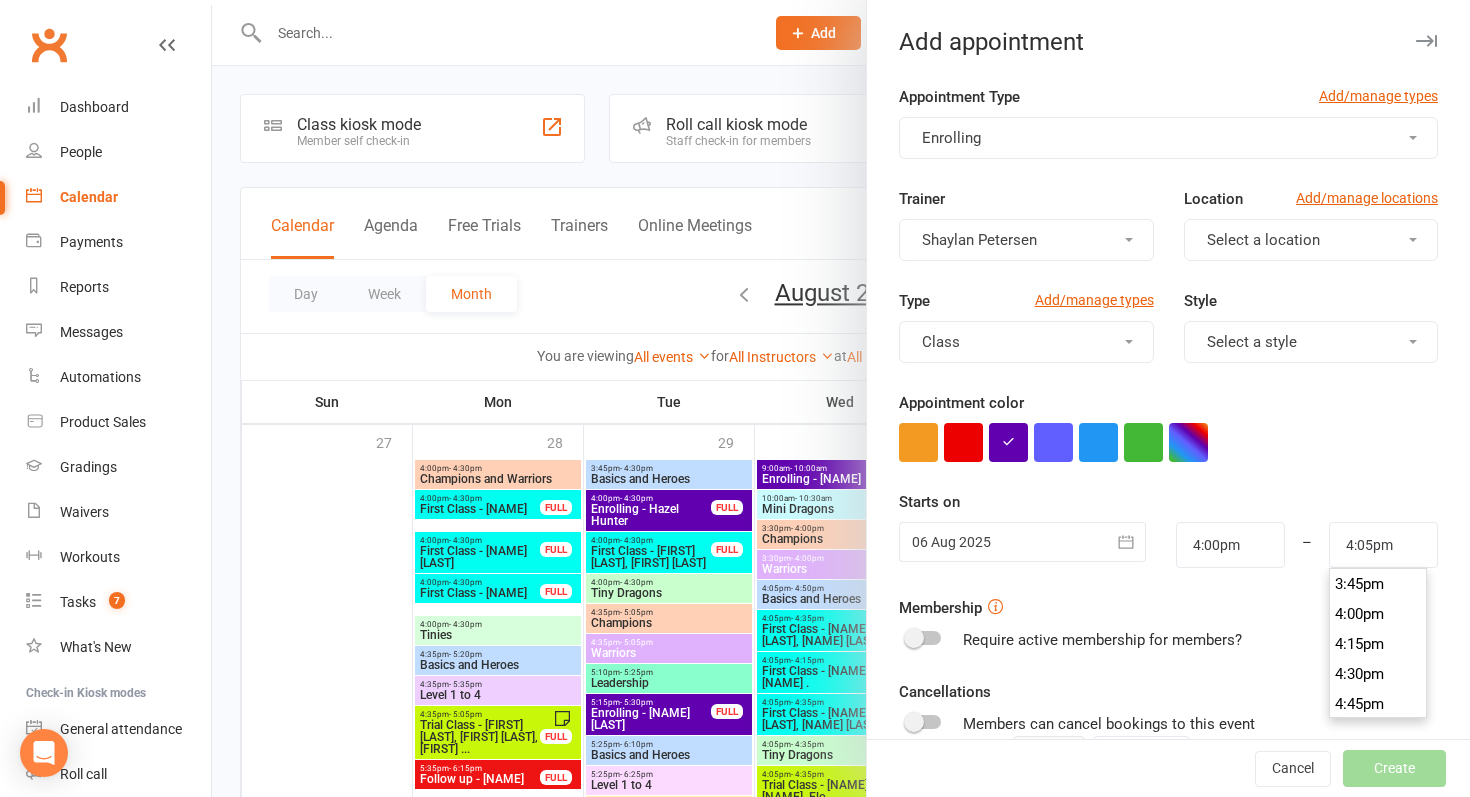 click at bounding box center (1168, 442) 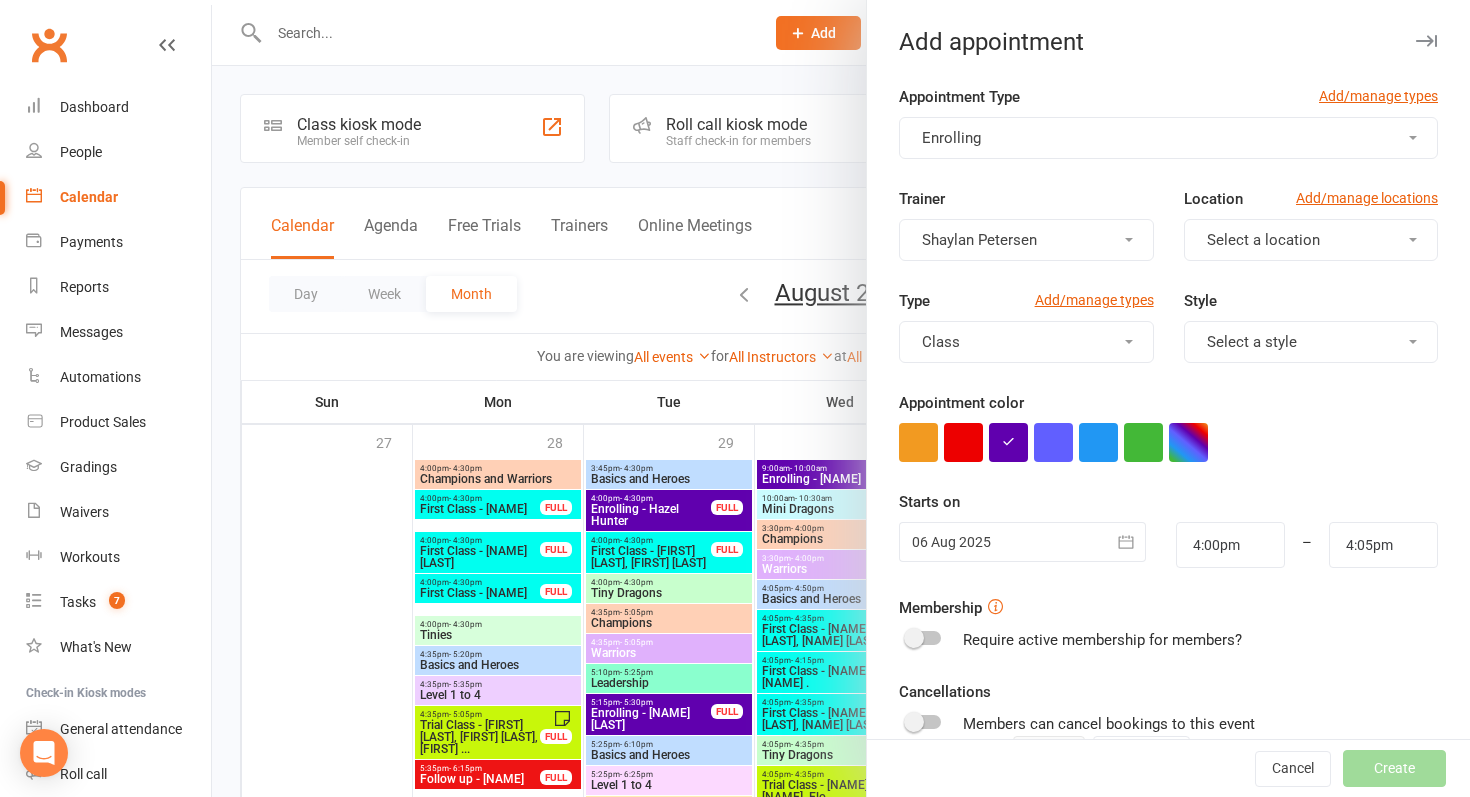 scroll, scrollTop: 243, scrollLeft: 0, axis: vertical 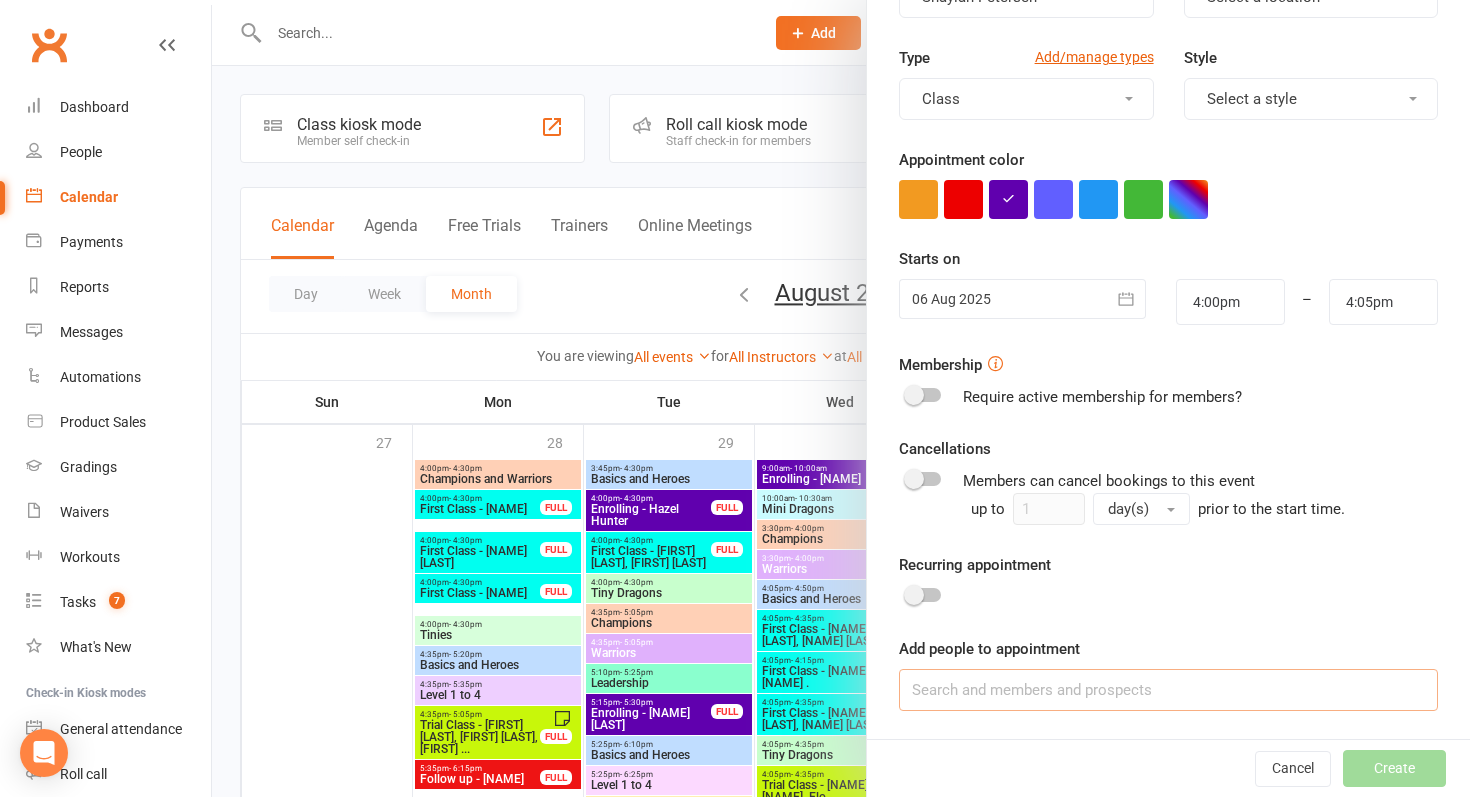 click at bounding box center [1168, 690] 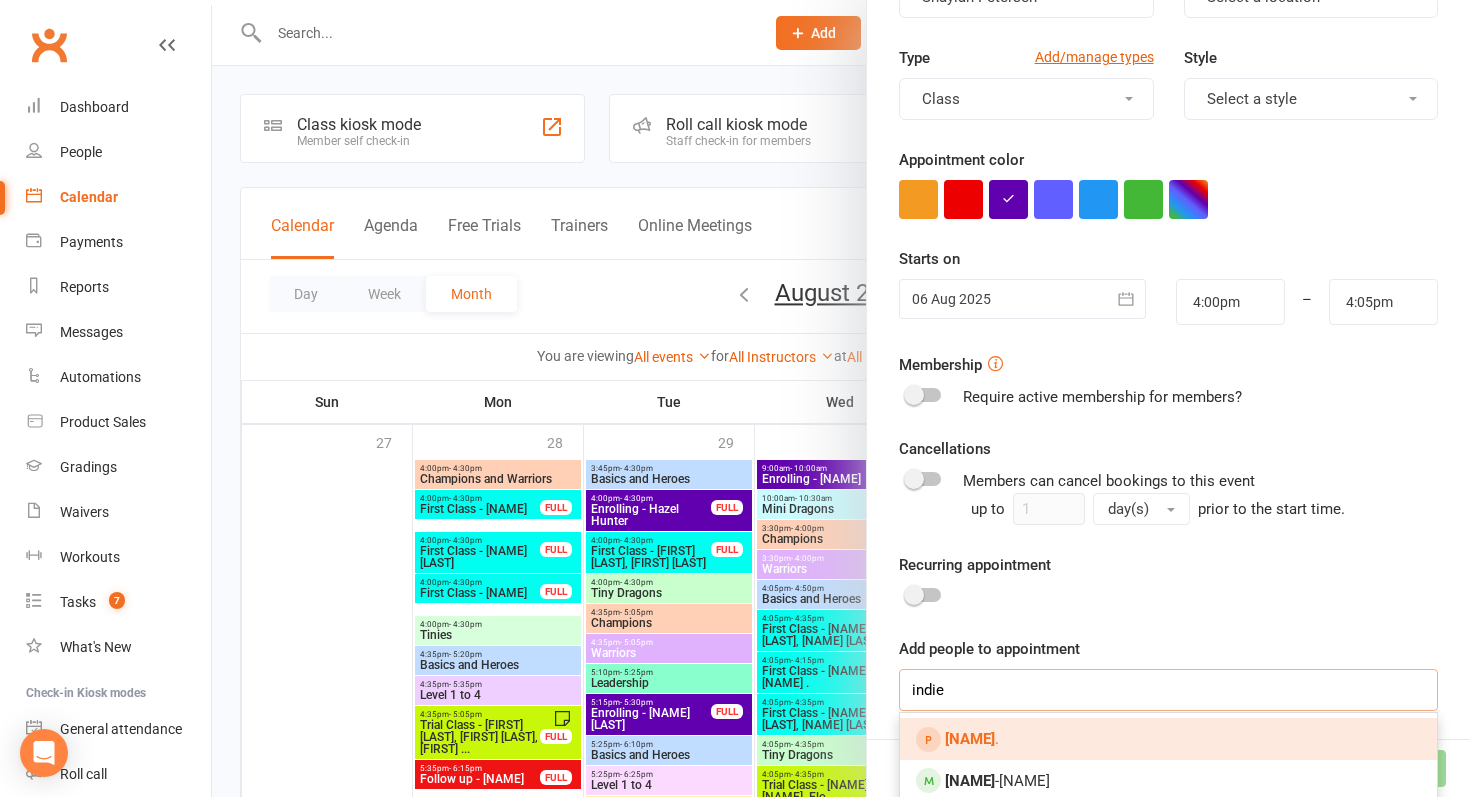 type on "indie" 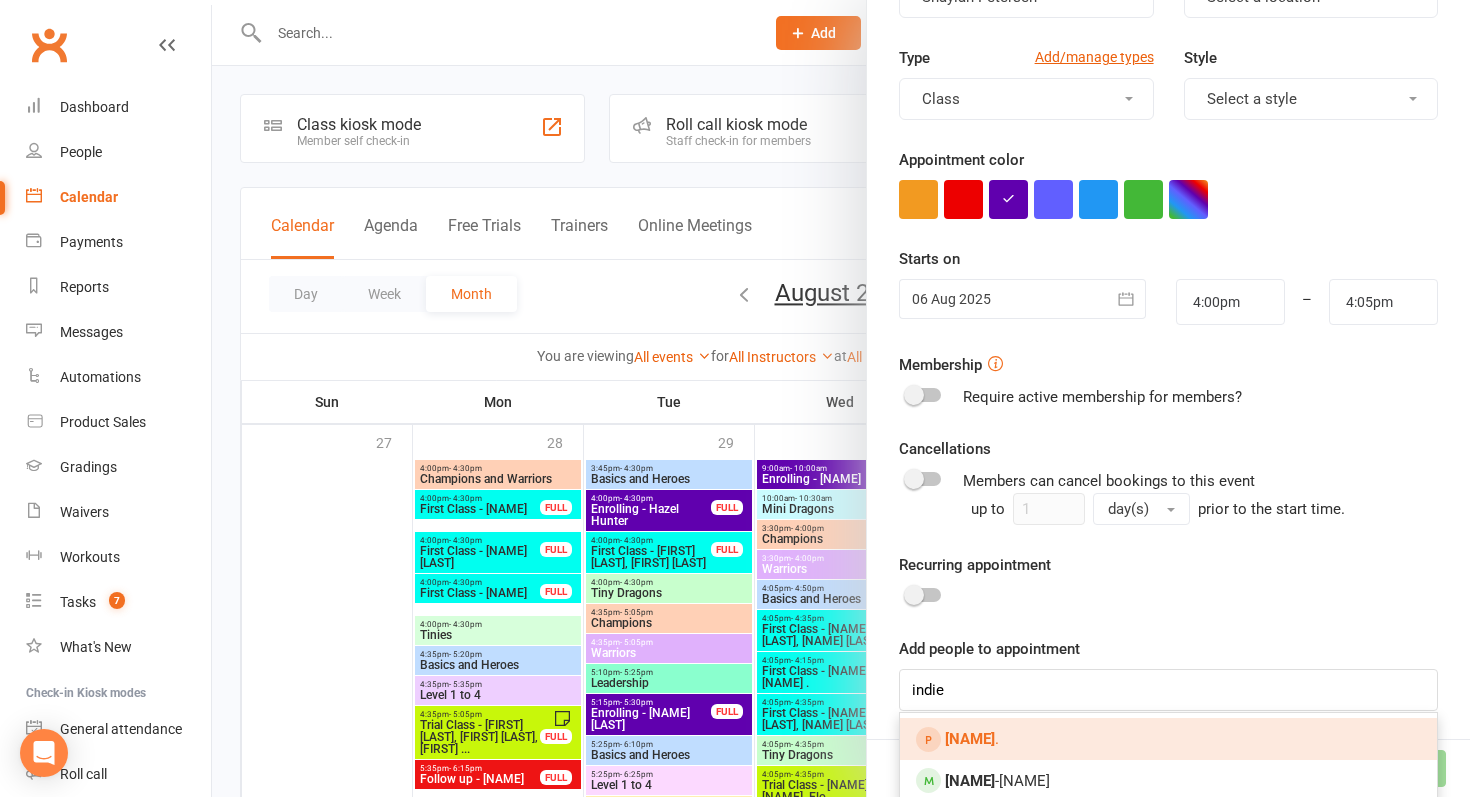 click on "Indie  ." at bounding box center [1168, 739] 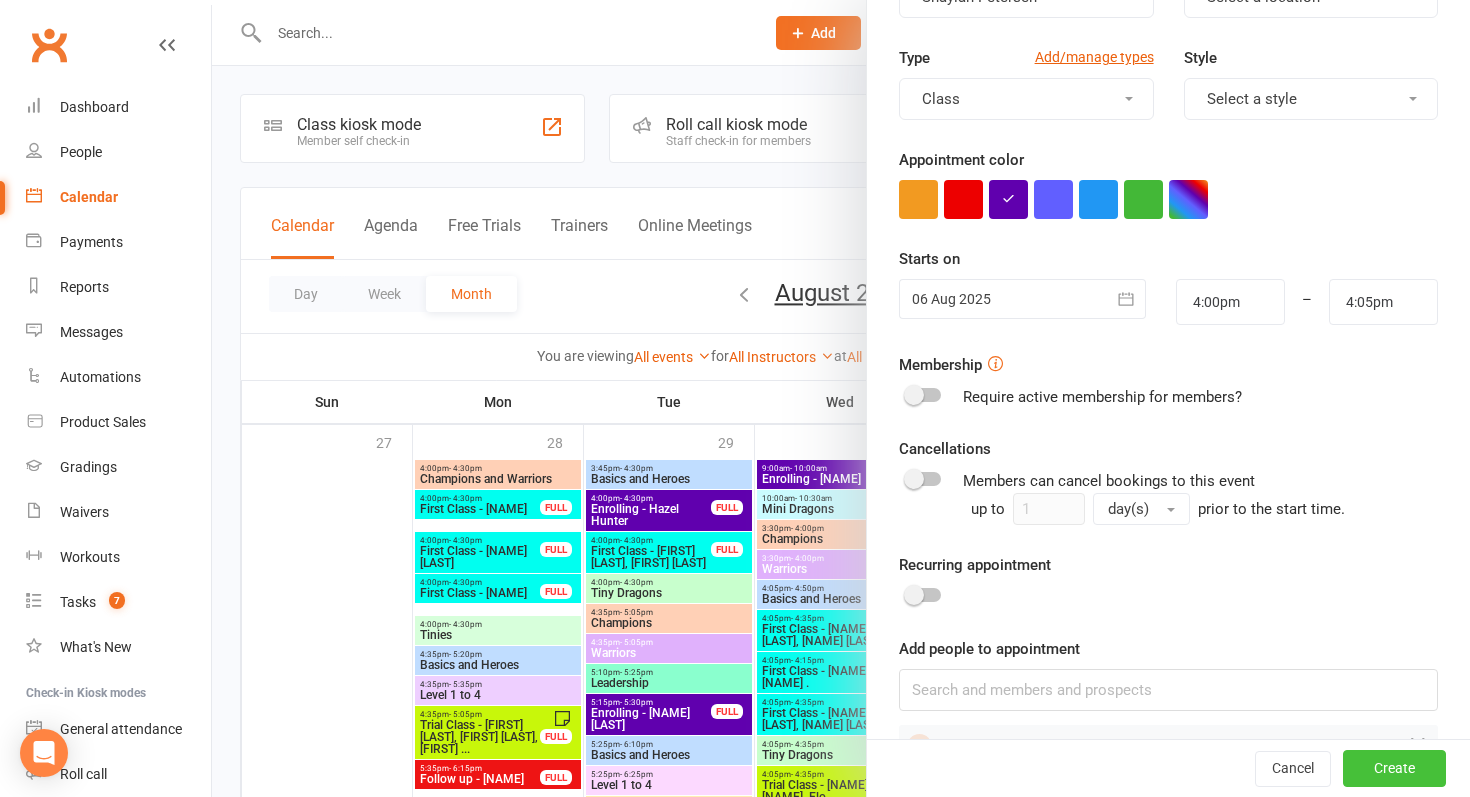 click on "Create" at bounding box center (1394, 769) 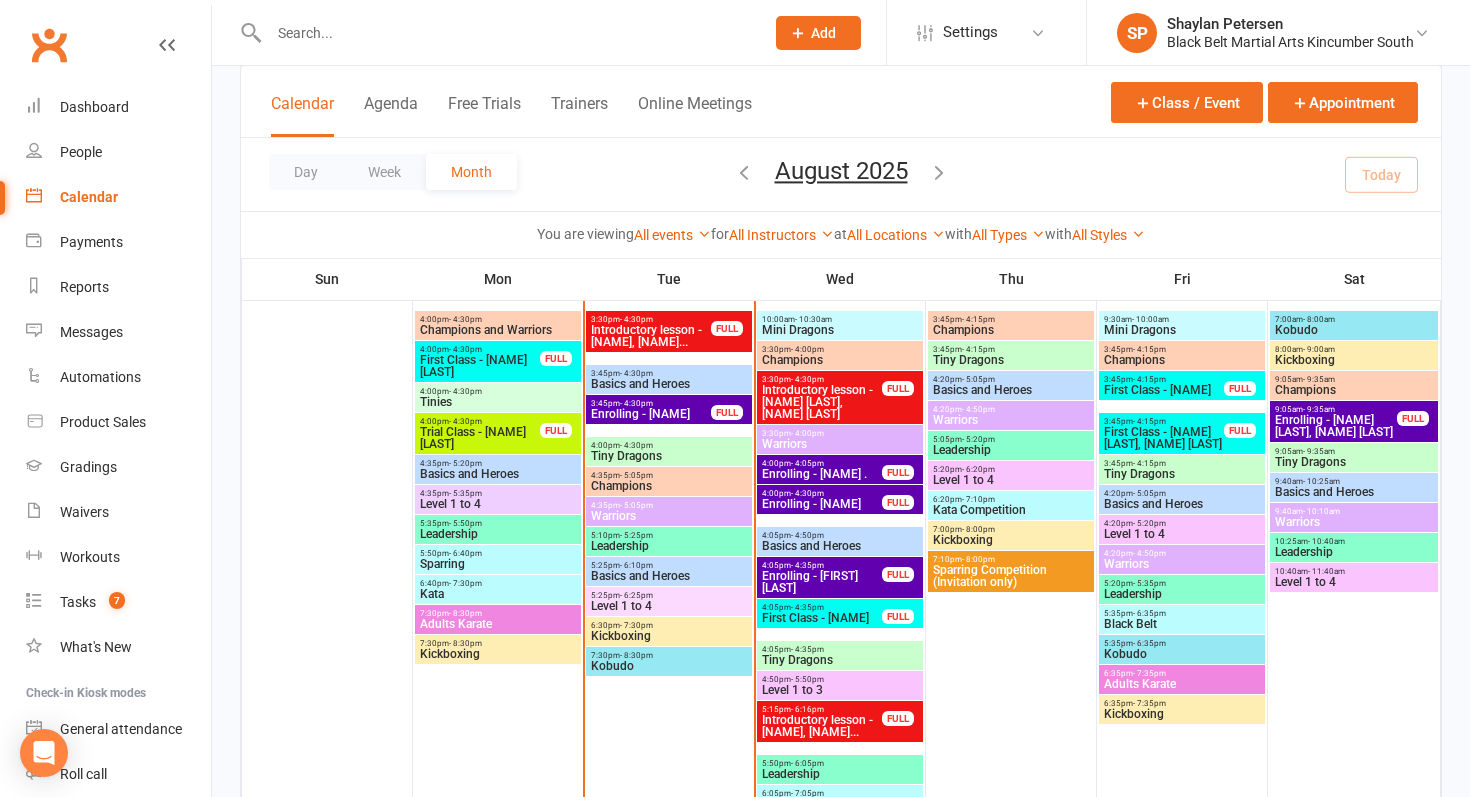 scroll, scrollTop: 650, scrollLeft: 0, axis: vertical 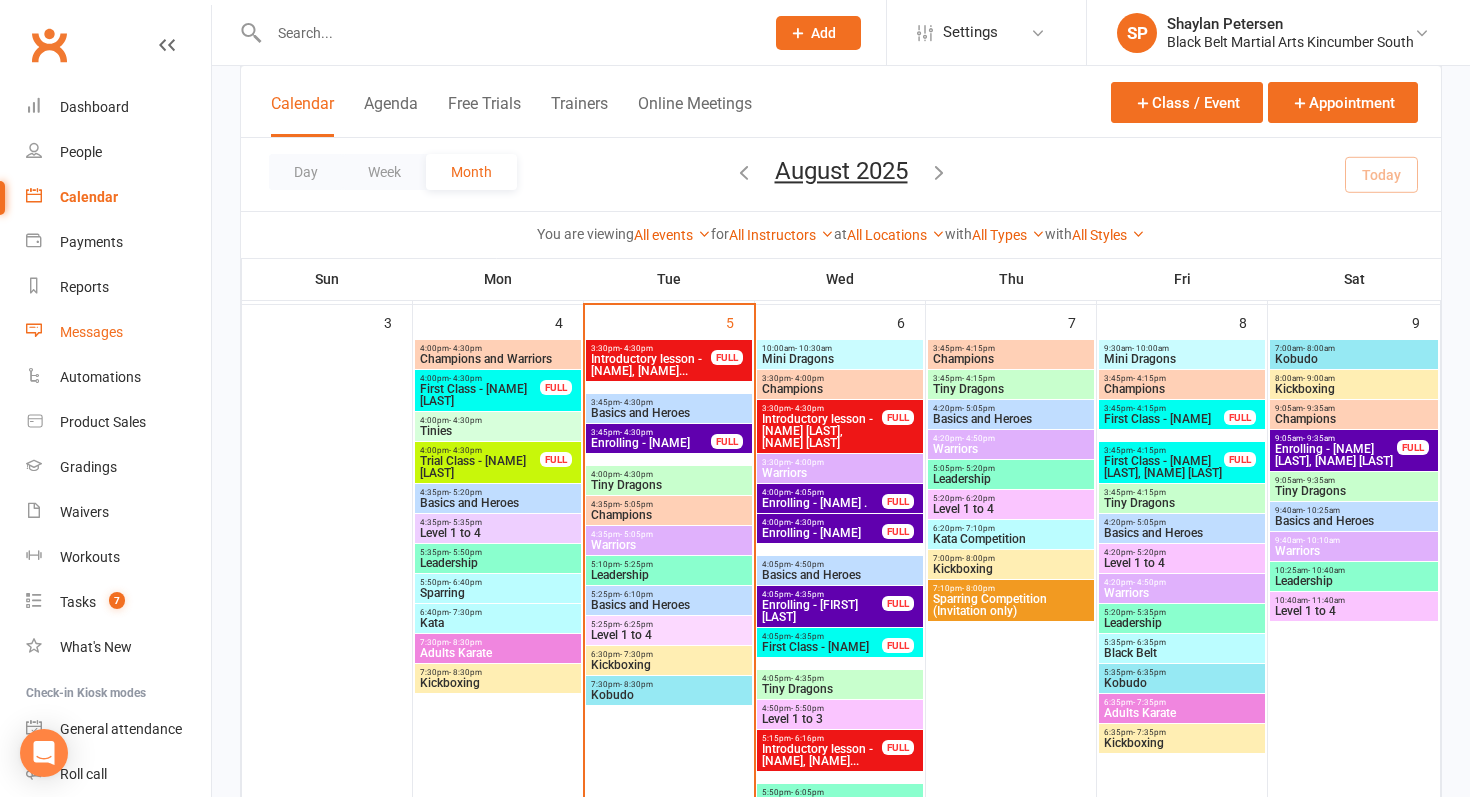 click on "Messages" at bounding box center [118, 332] 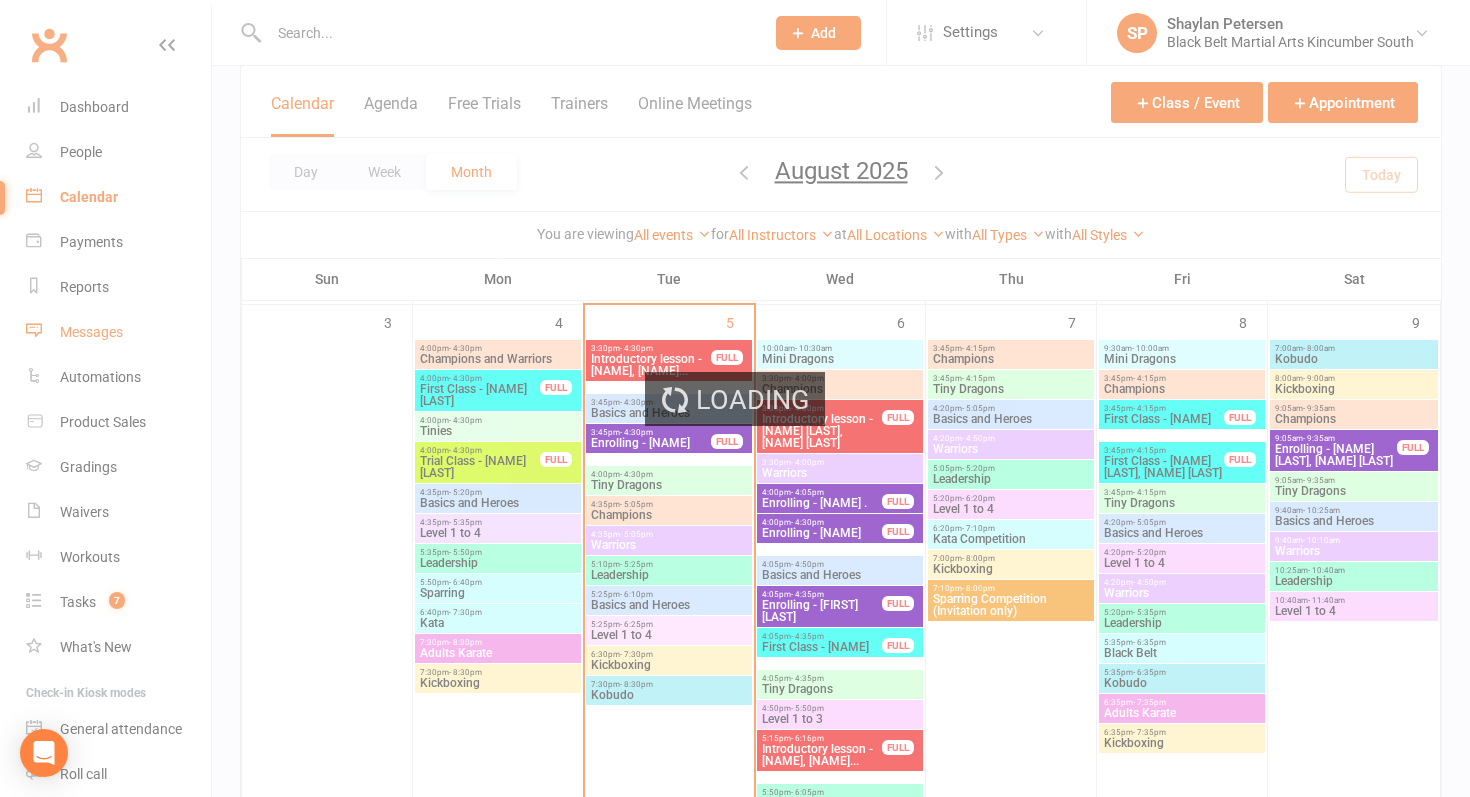 scroll, scrollTop: 0, scrollLeft: 0, axis: both 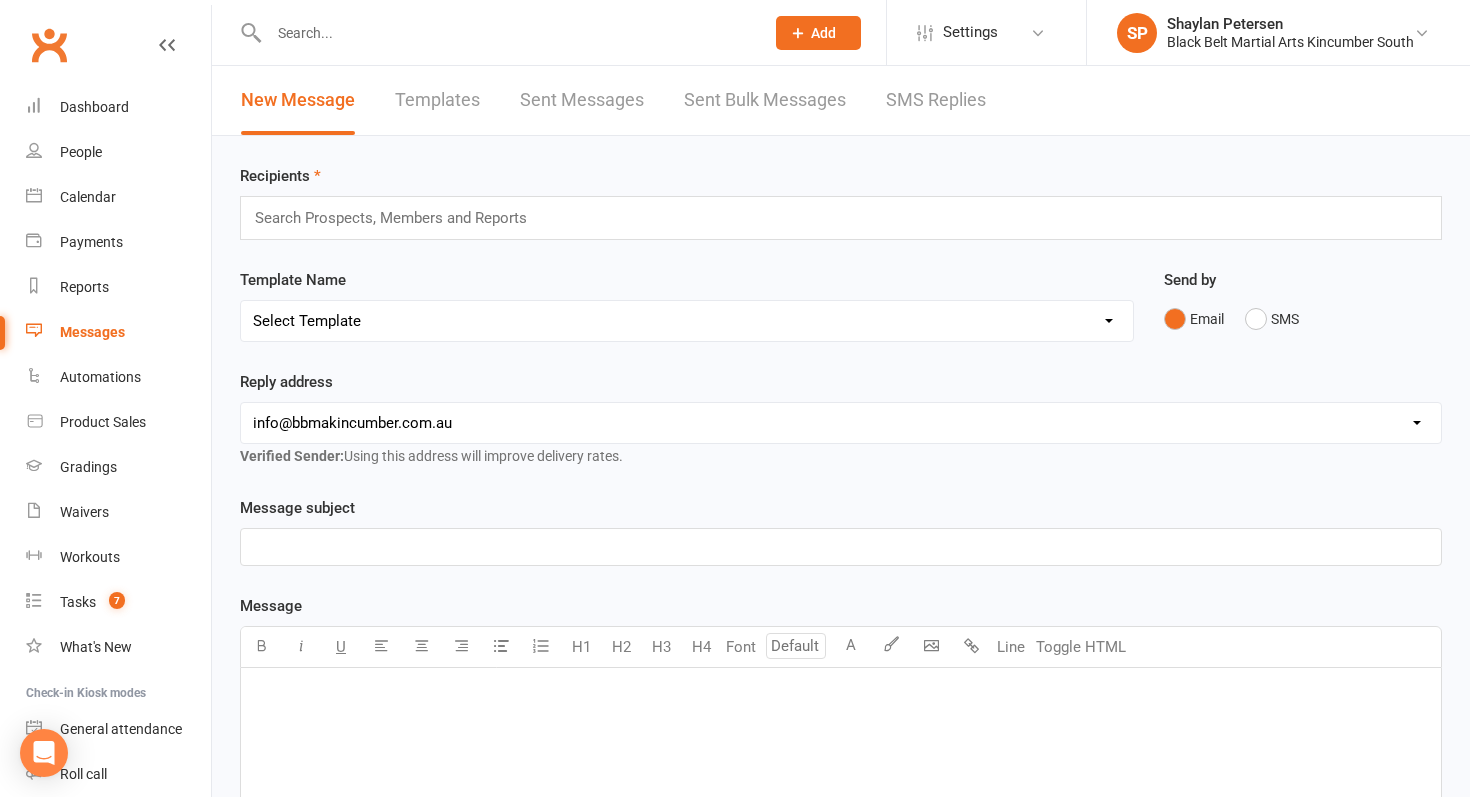 click on "SMS Replies" at bounding box center [936, 100] 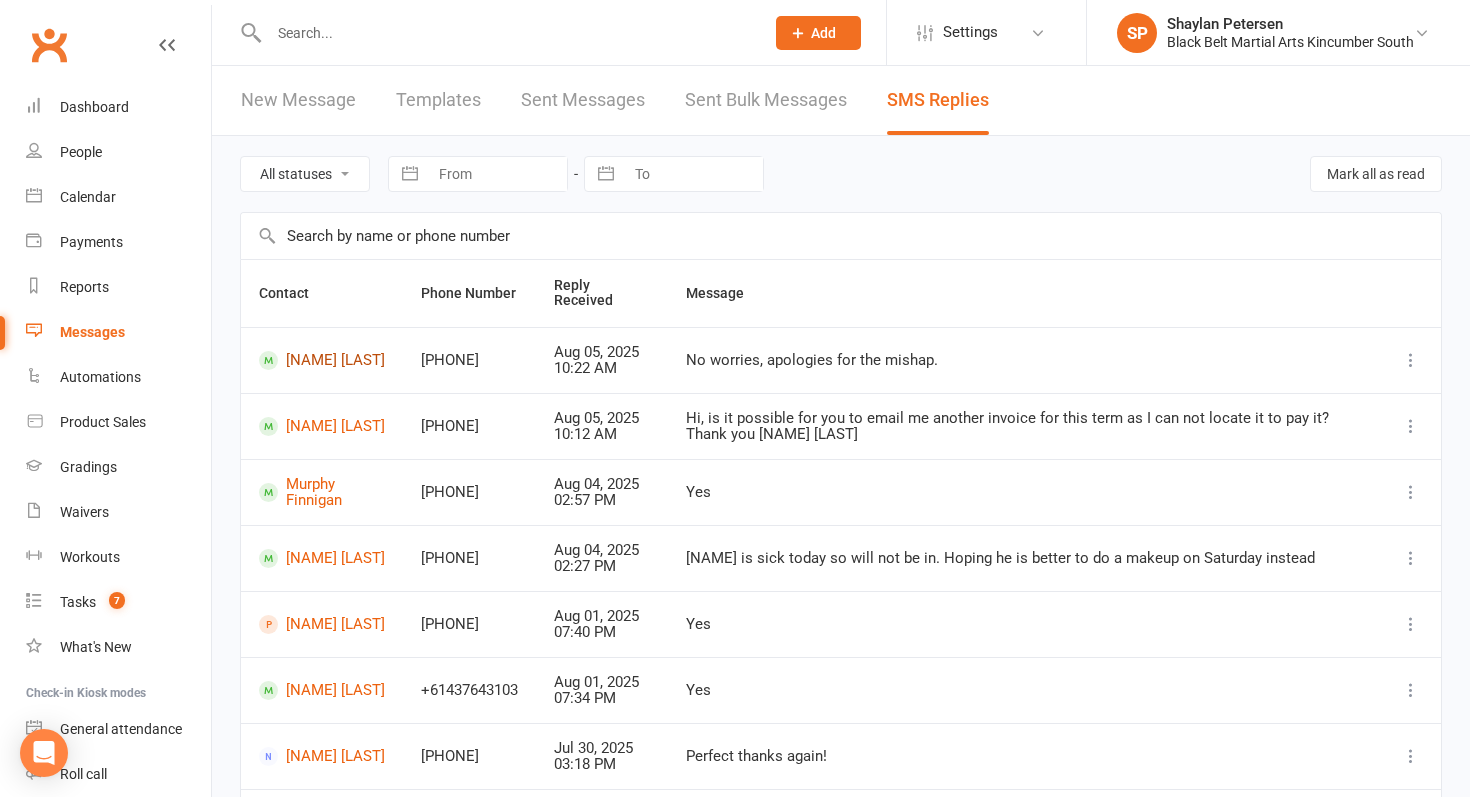 click on "Helen Fortiadis" at bounding box center (322, 360) 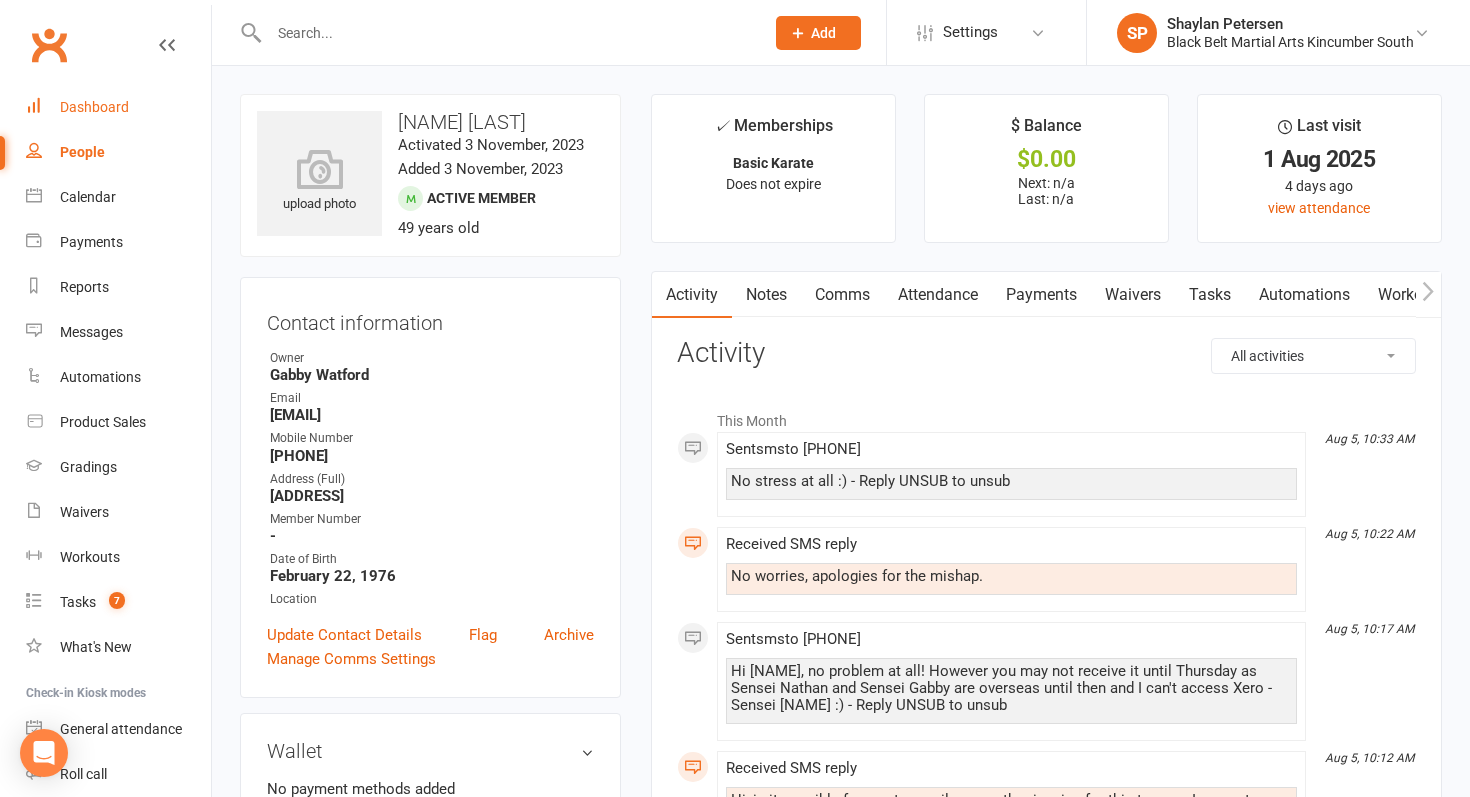 click on "Dashboard" at bounding box center [118, 107] 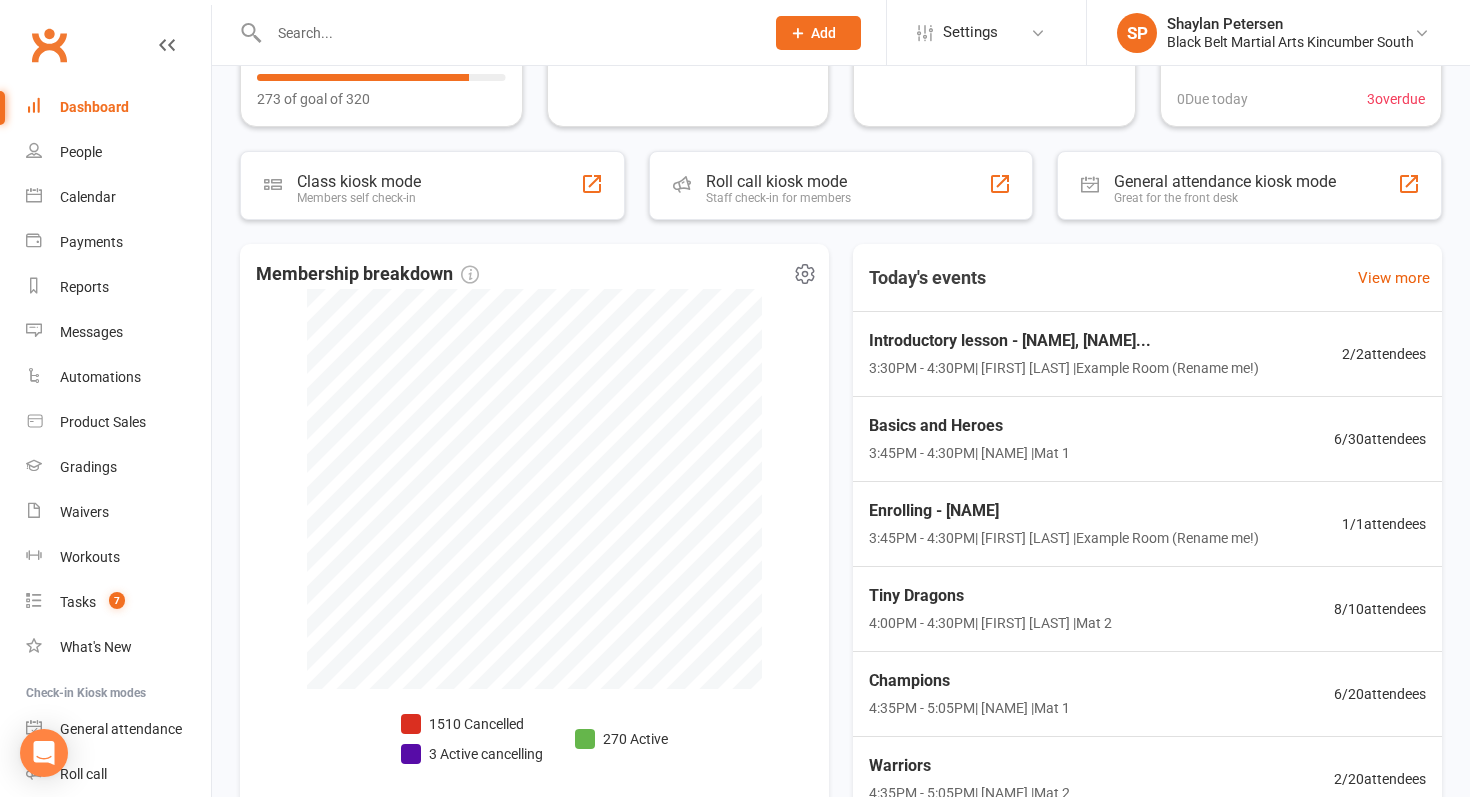 scroll, scrollTop: 0, scrollLeft: 0, axis: both 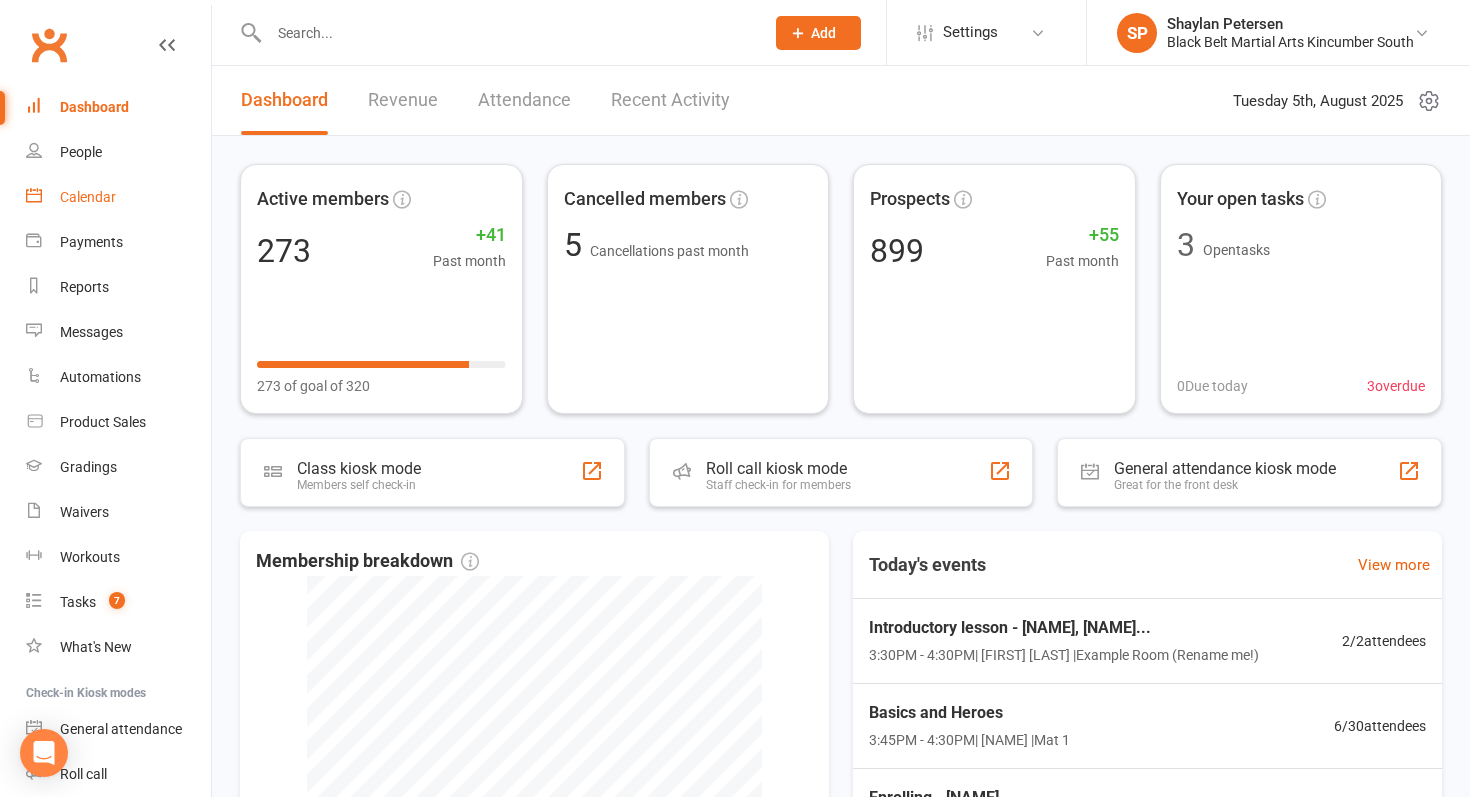 click on "Calendar" at bounding box center (88, 197) 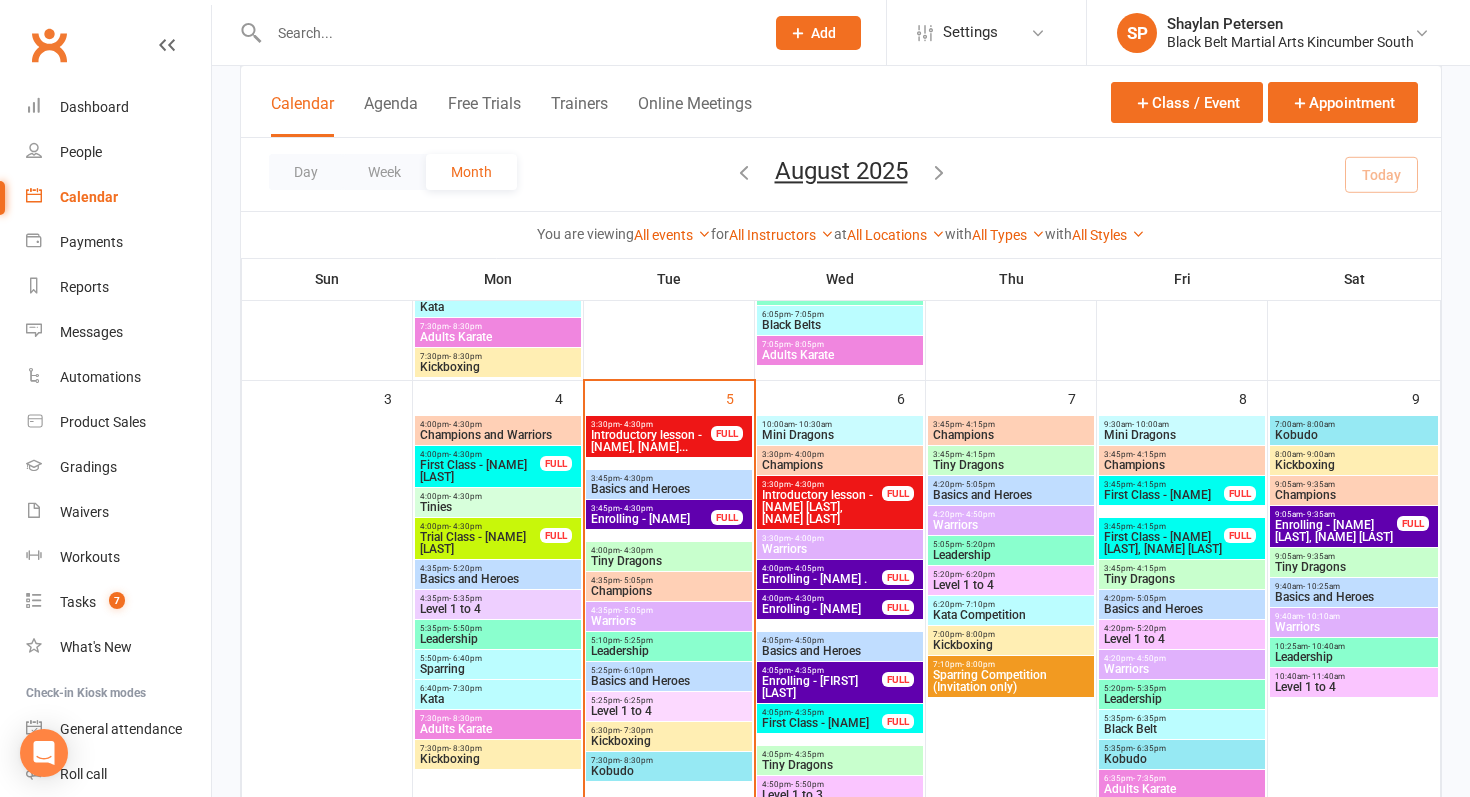 scroll, scrollTop: 575, scrollLeft: 0, axis: vertical 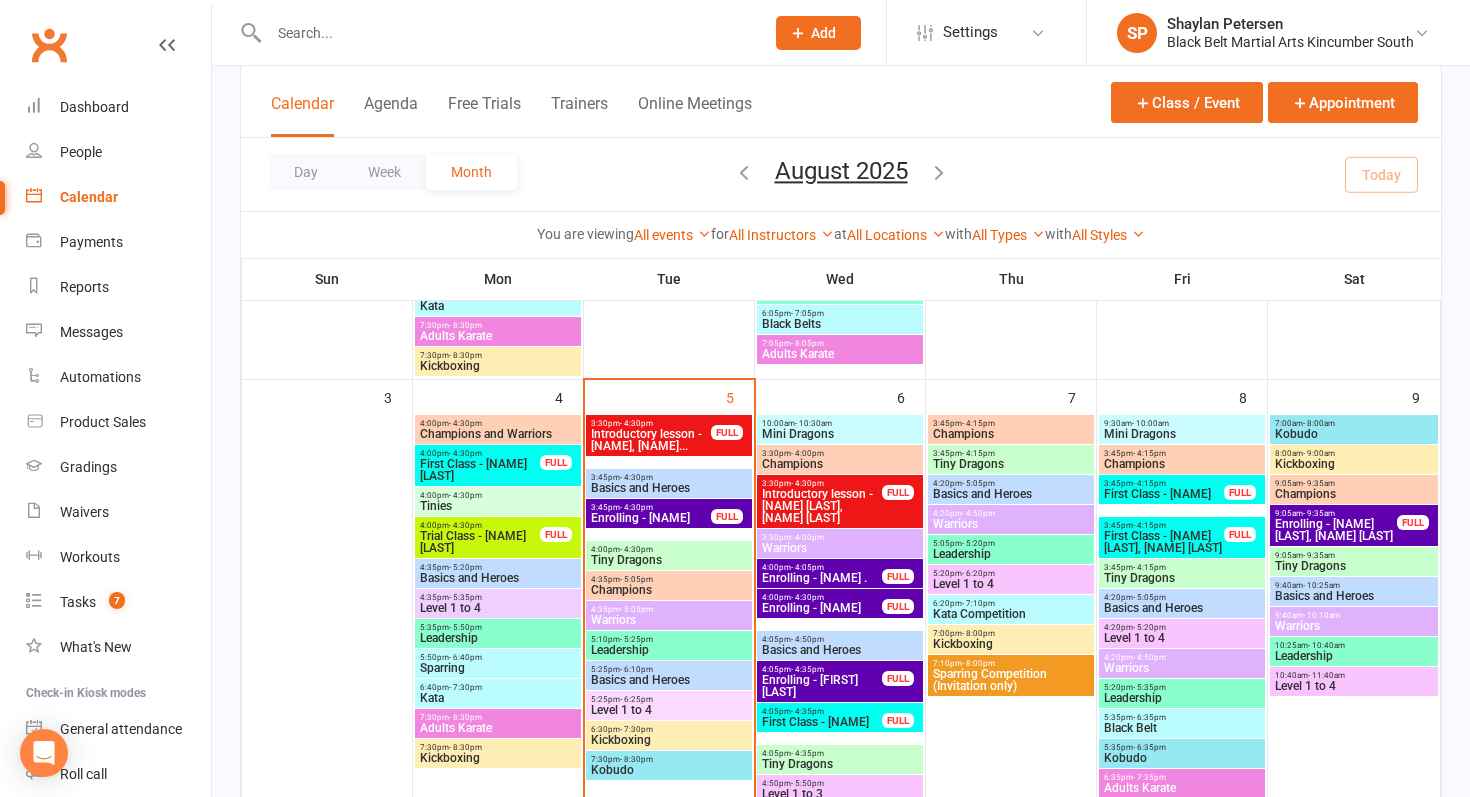 click at bounding box center (506, 33) 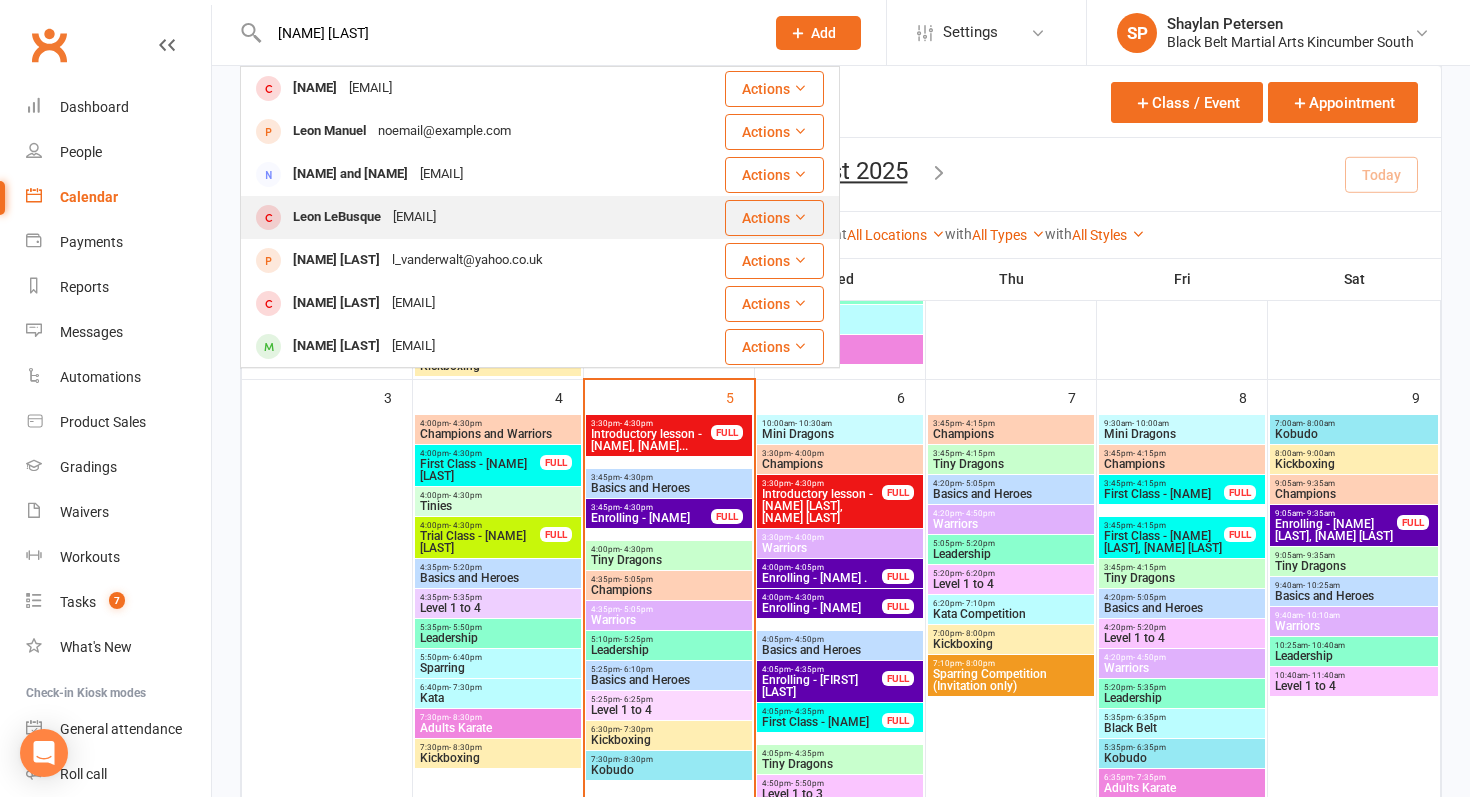 type on "LEON LE" 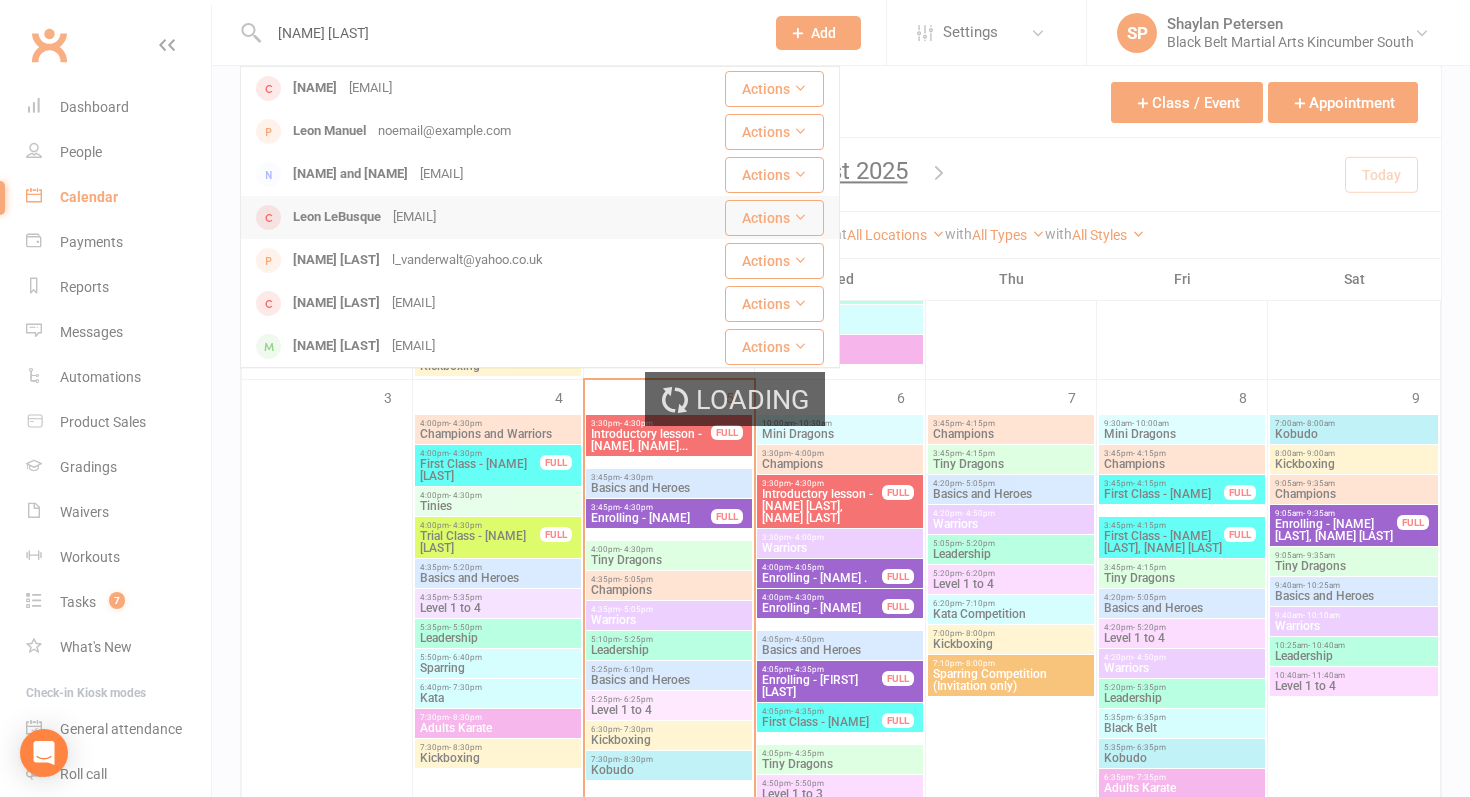 type 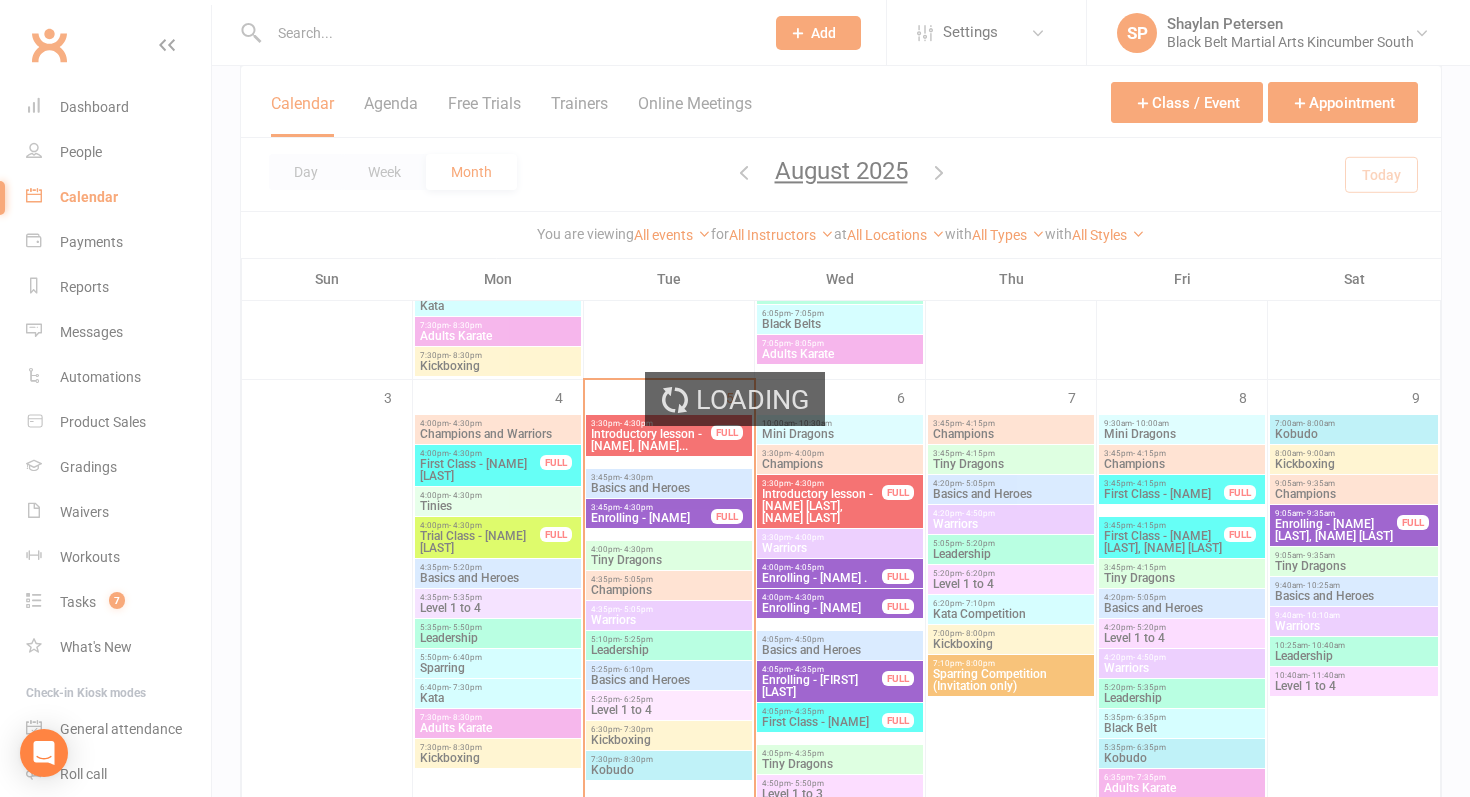 scroll, scrollTop: 0, scrollLeft: 0, axis: both 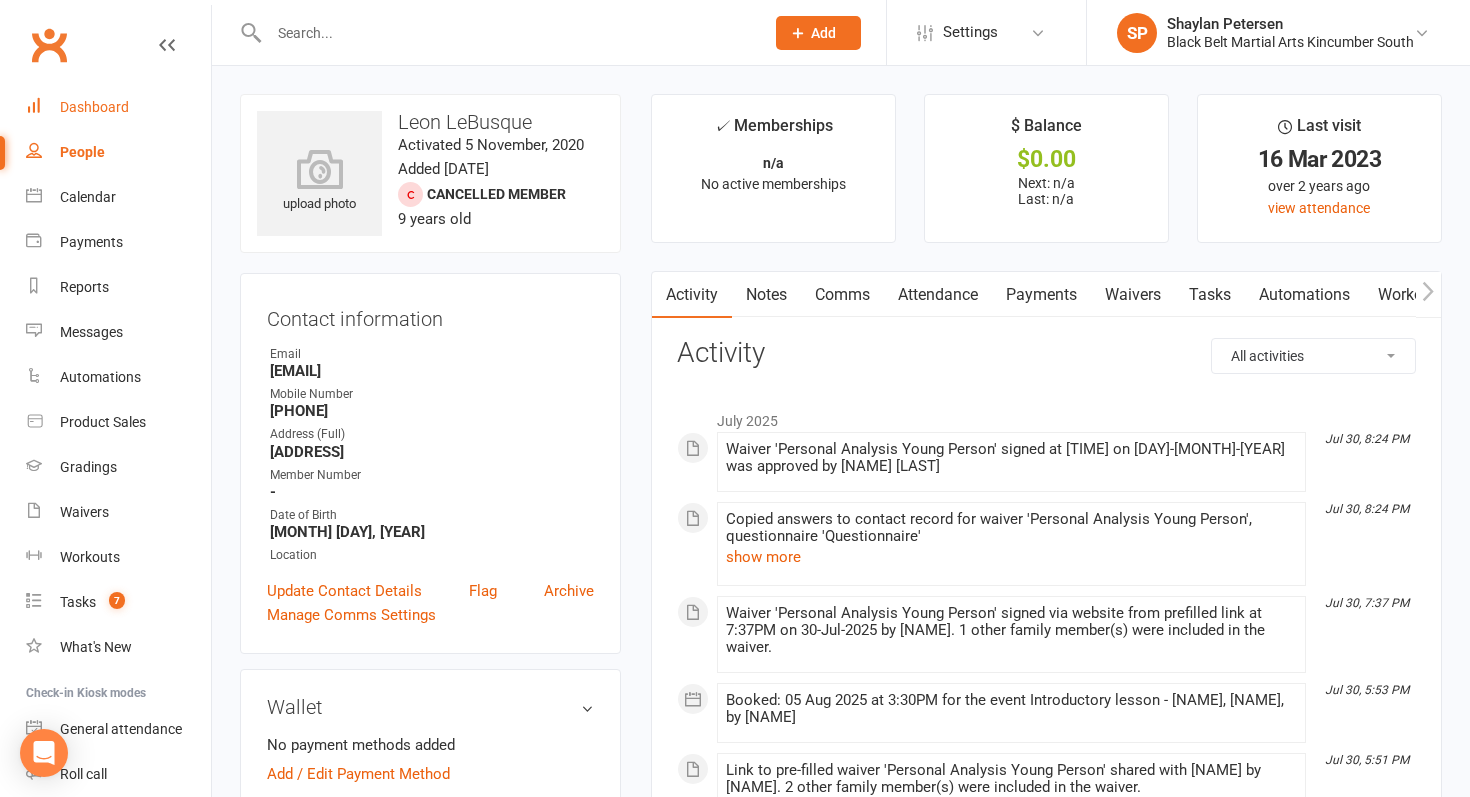 click on "Dashboard" at bounding box center (94, 107) 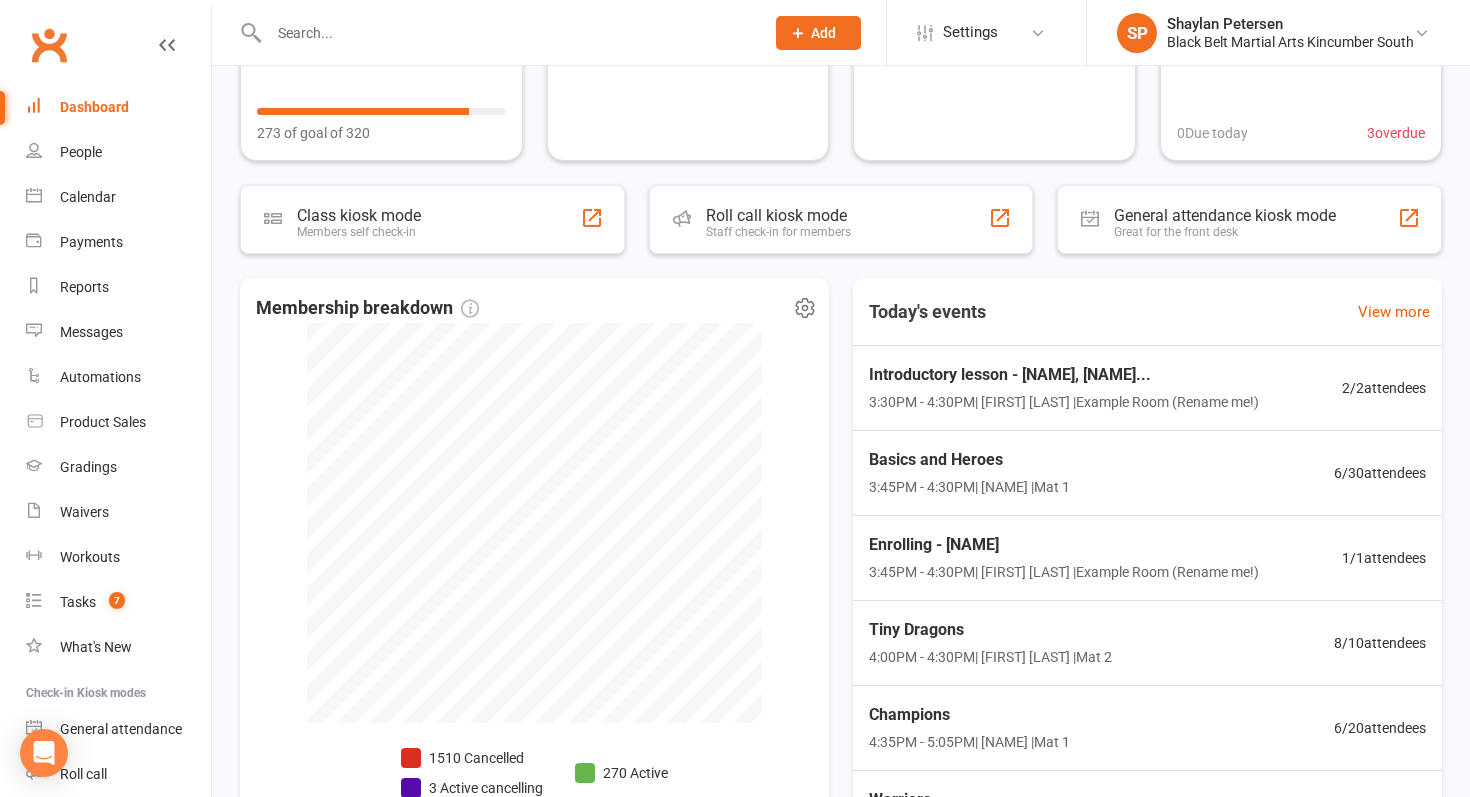 scroll, scrollTop: 256, scrollLeft: 0, axis: vertical 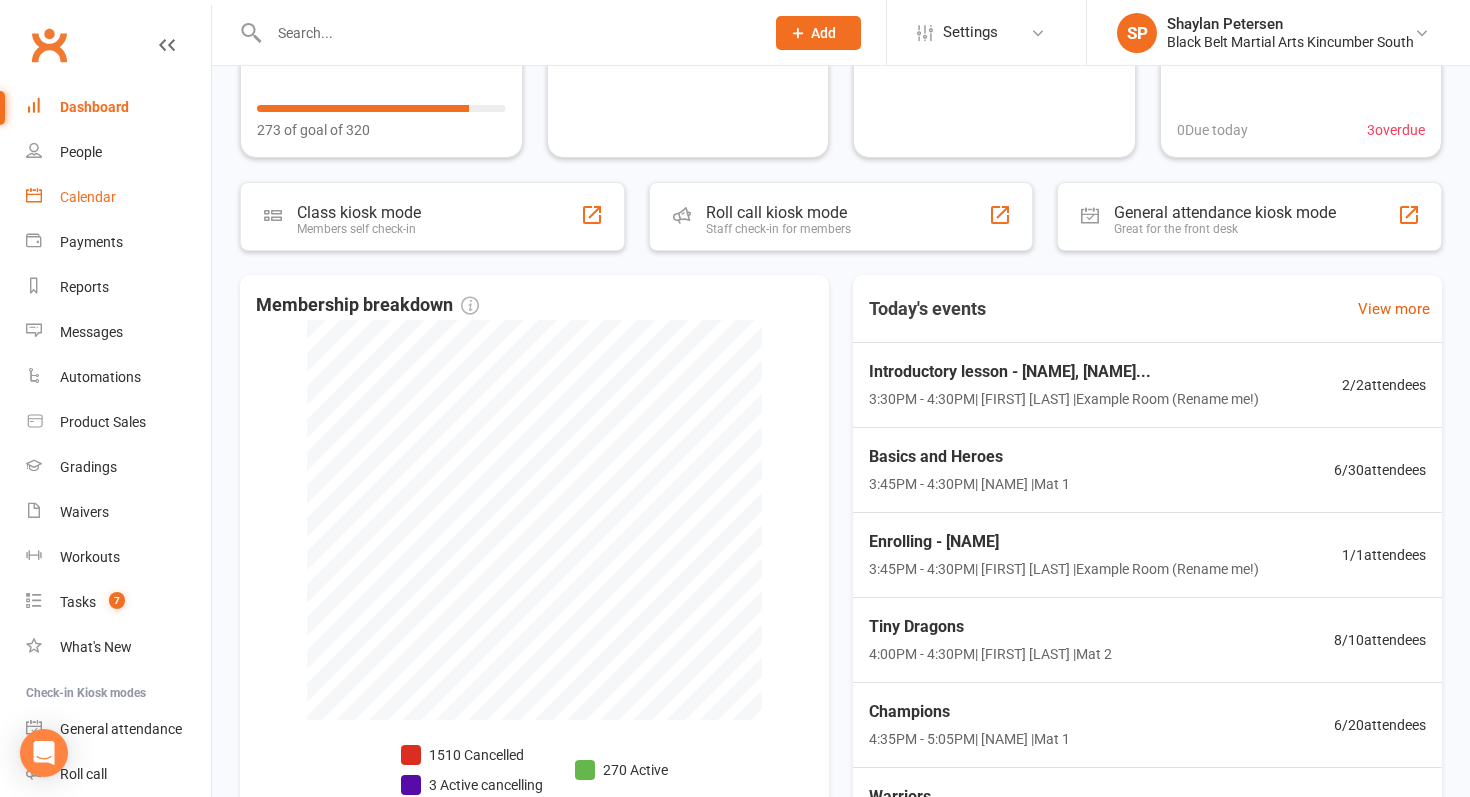 click on "Calendar" at bounding box center [88, 197] 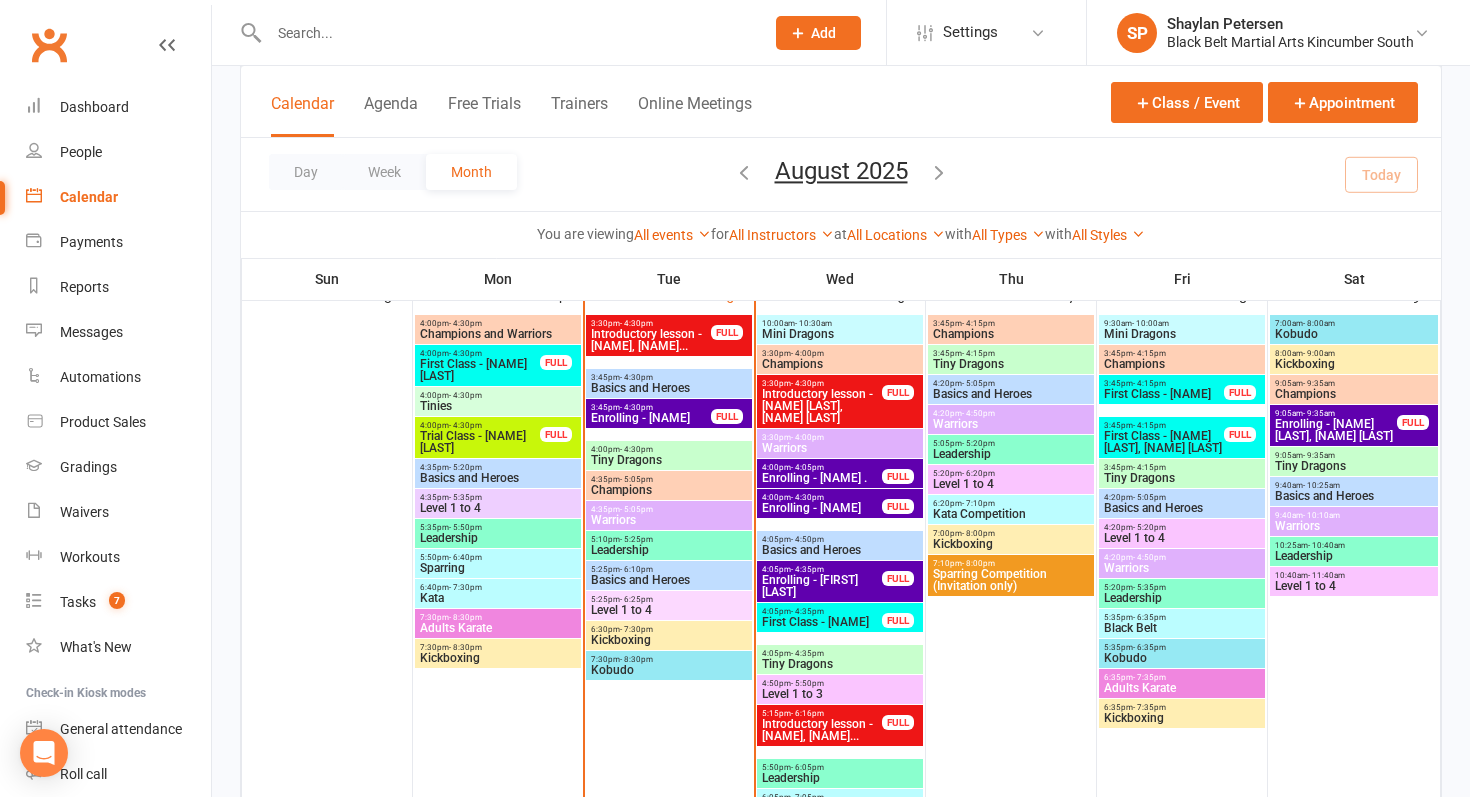 scroll, scrollTop: 680, scrollLeft: 0, axis: vertical 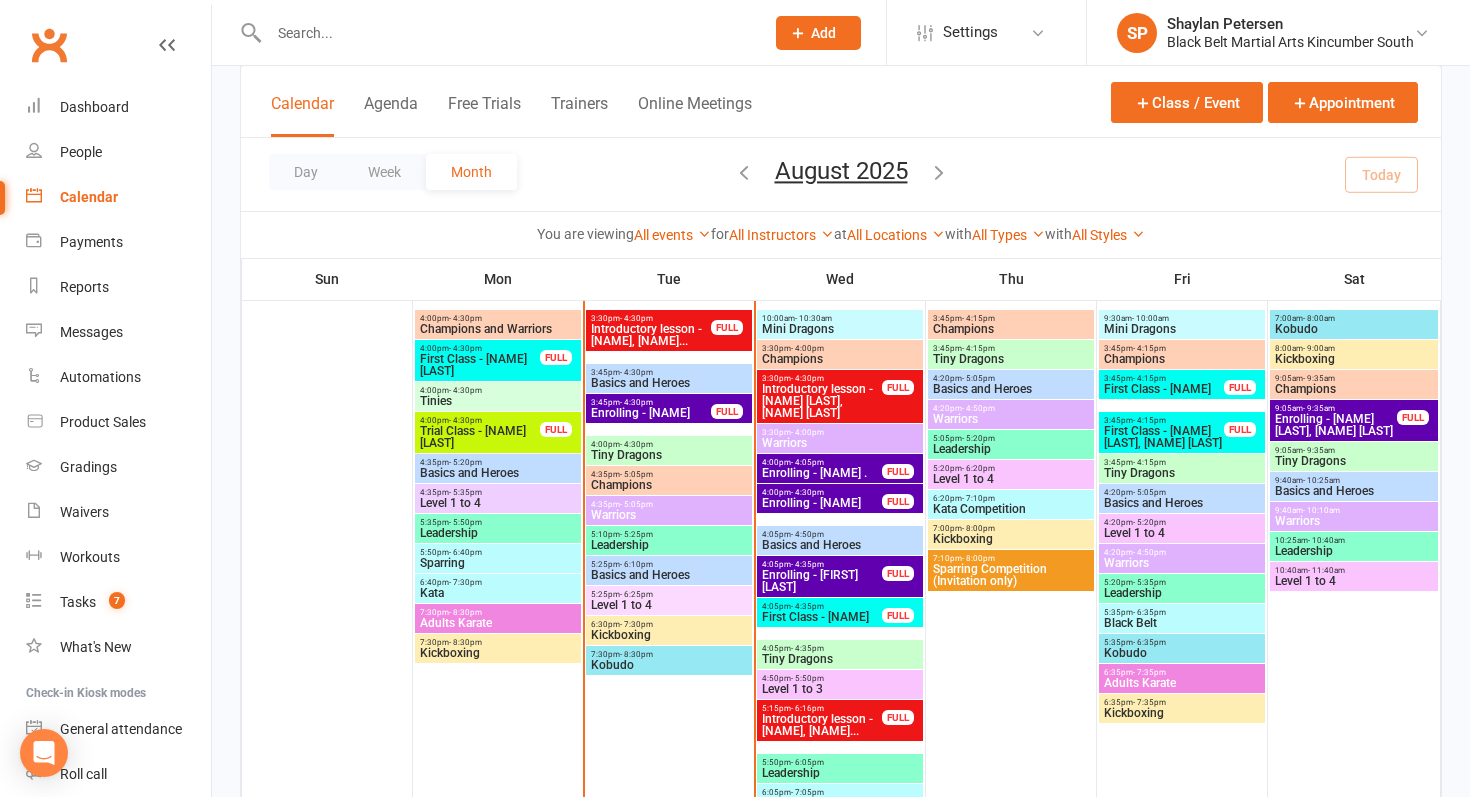 click on "Introductory lesson - [FIRST] [LAST], [FIRST] [LAST]" at bounding box center (822, 401) 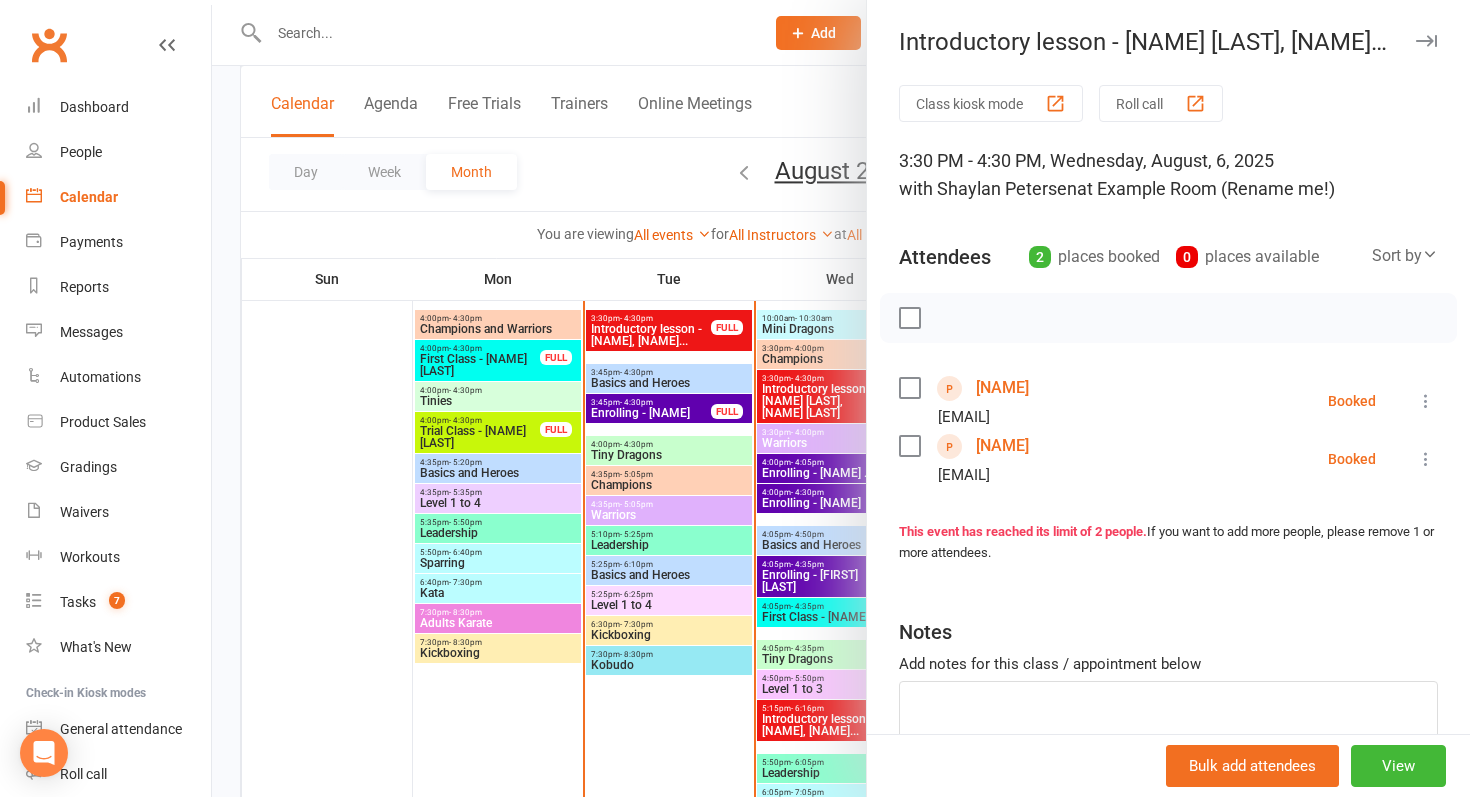 click at bounding box center [841, 398] 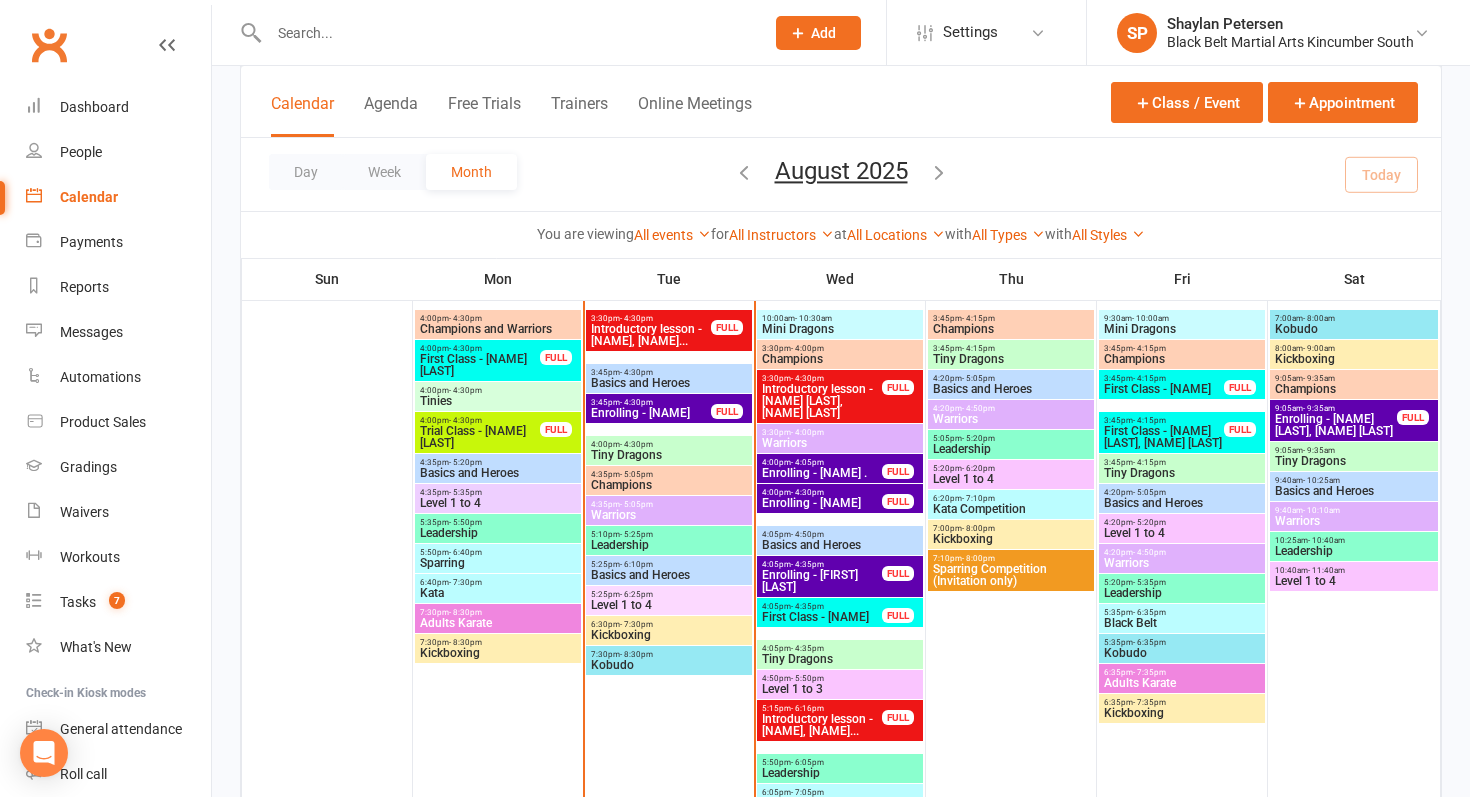 click on "3:30pm  - 4:30pm Introductory lesson - Taine Miller, Natalie Miller FULL" at bounding box center (840, 396) 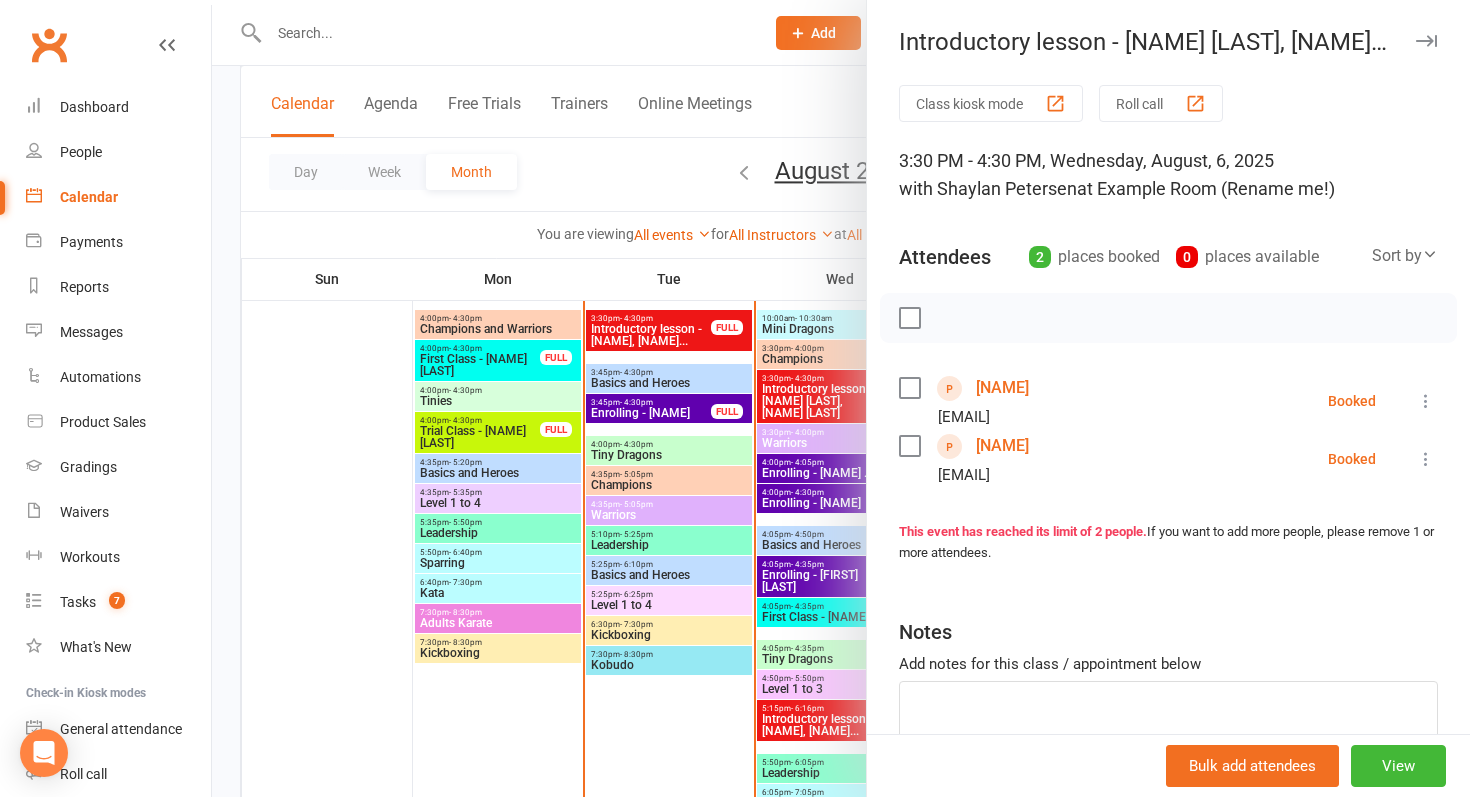 click on "Natalie Miller" at bounding box center (1002, 388) 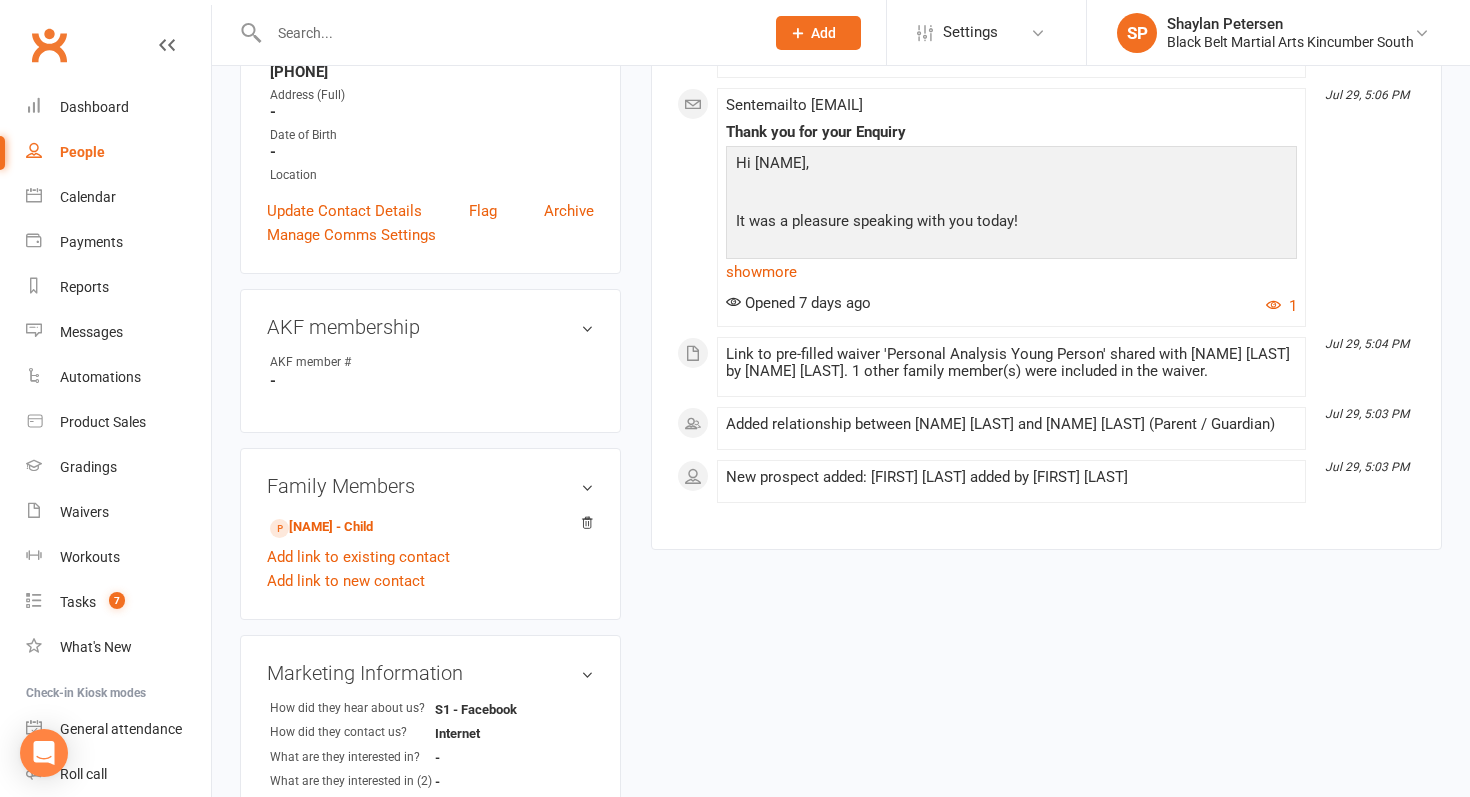 scroll, scrollTop: 394, scrollLeft: 0, axis: vertical 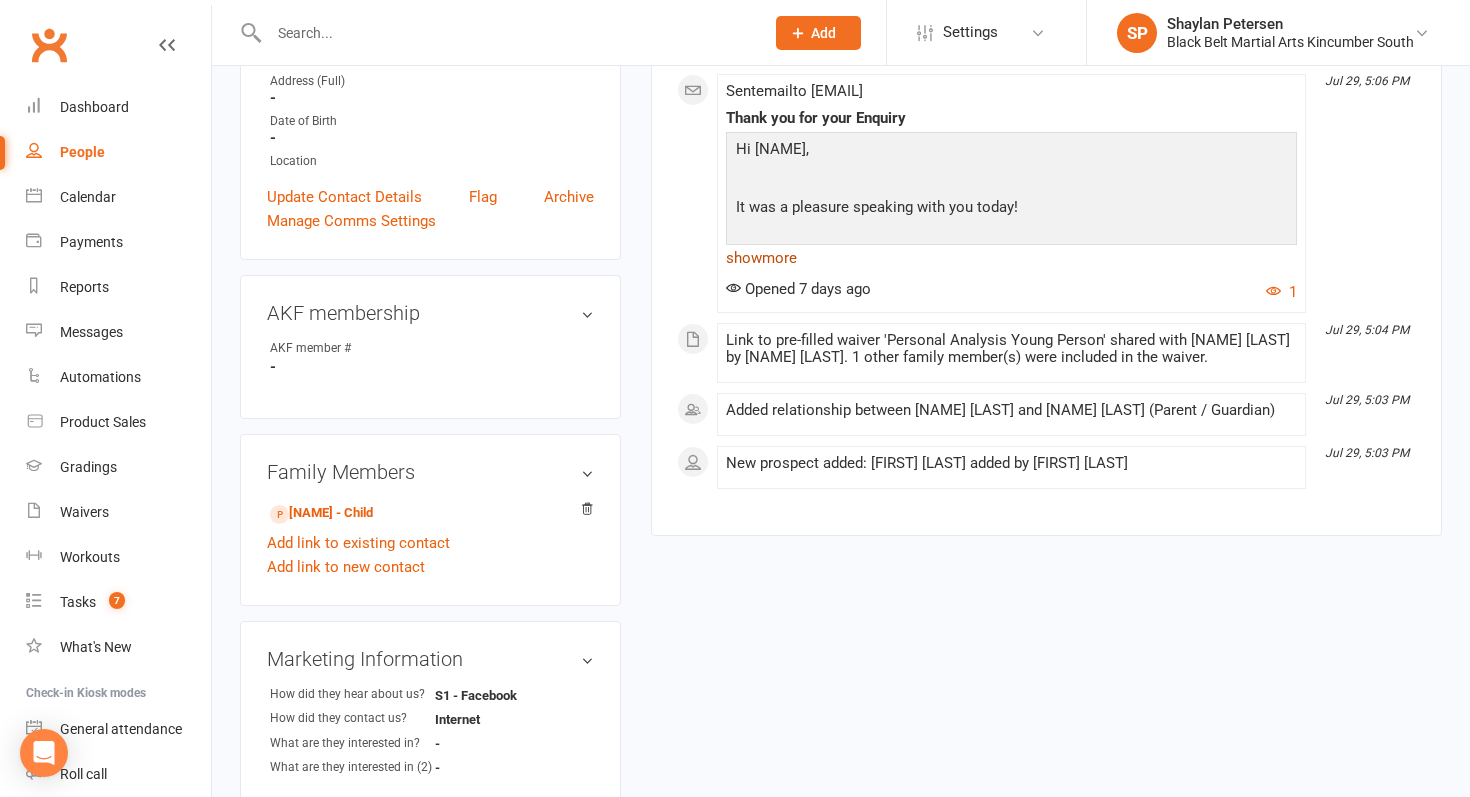click on "show  more" at bounding box center (1011, 258) 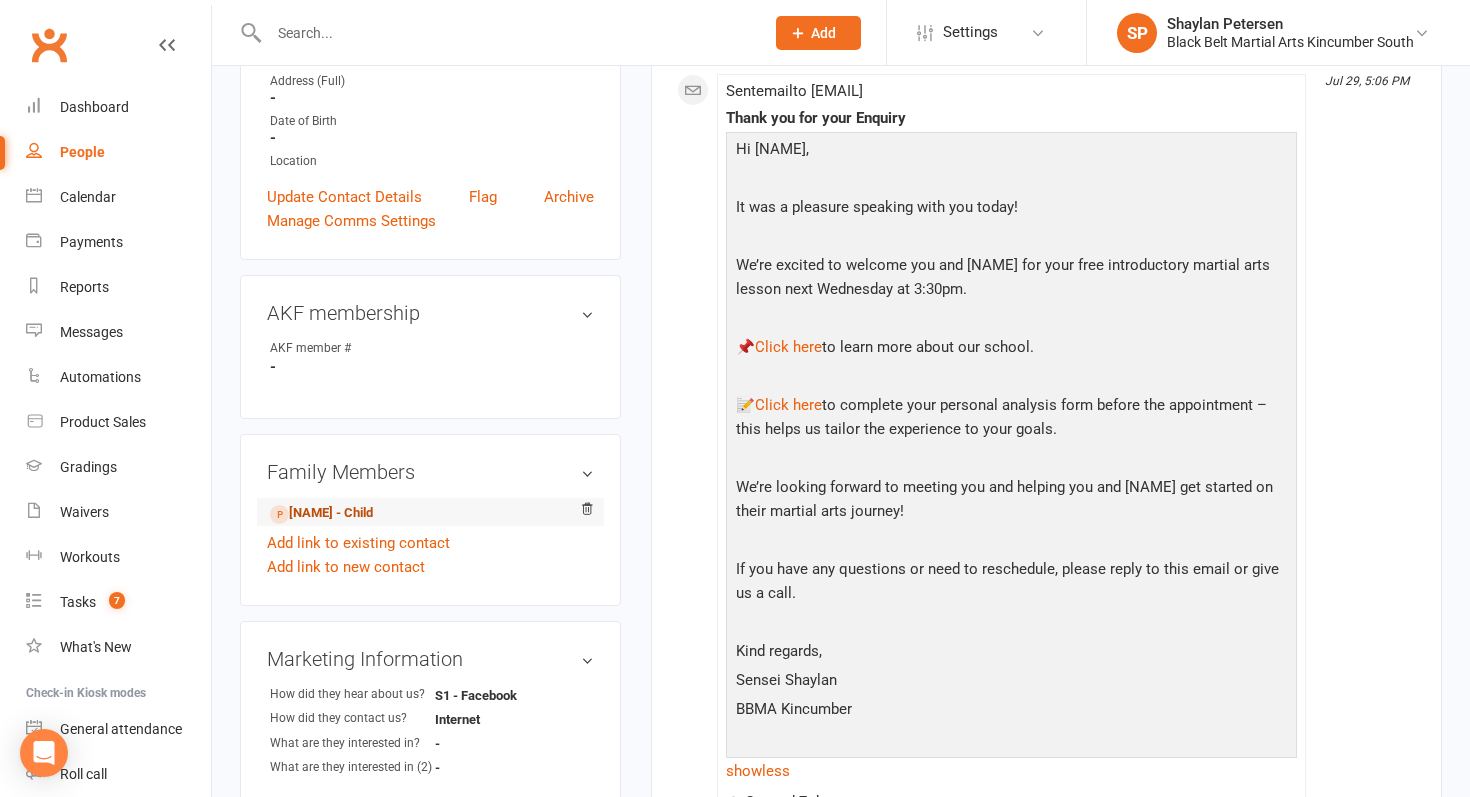 click on "Taine Miller - Child" at bounding box center [321, 513] 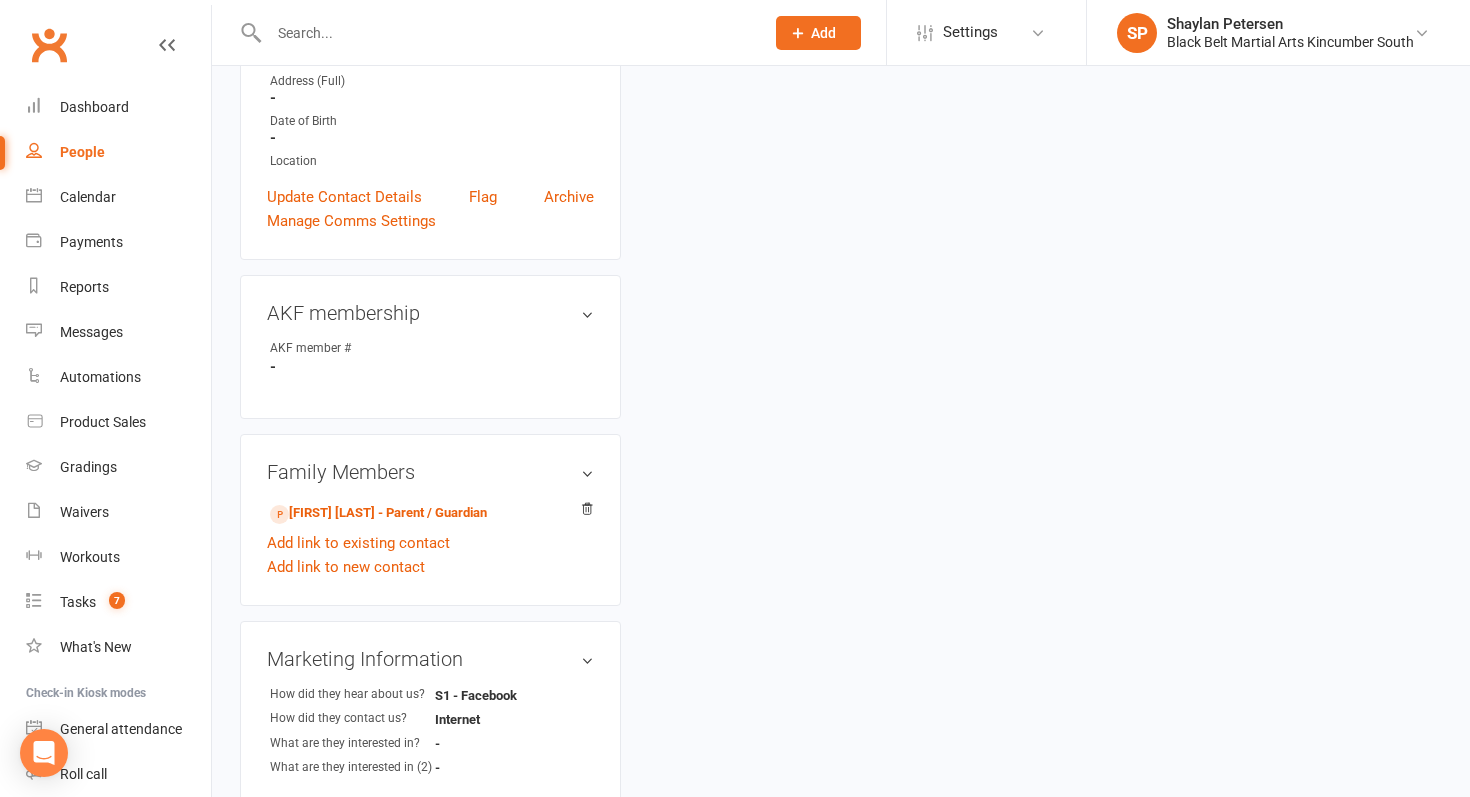 scroll, scrollTop: 0, scrollLeft: 0, axis: both 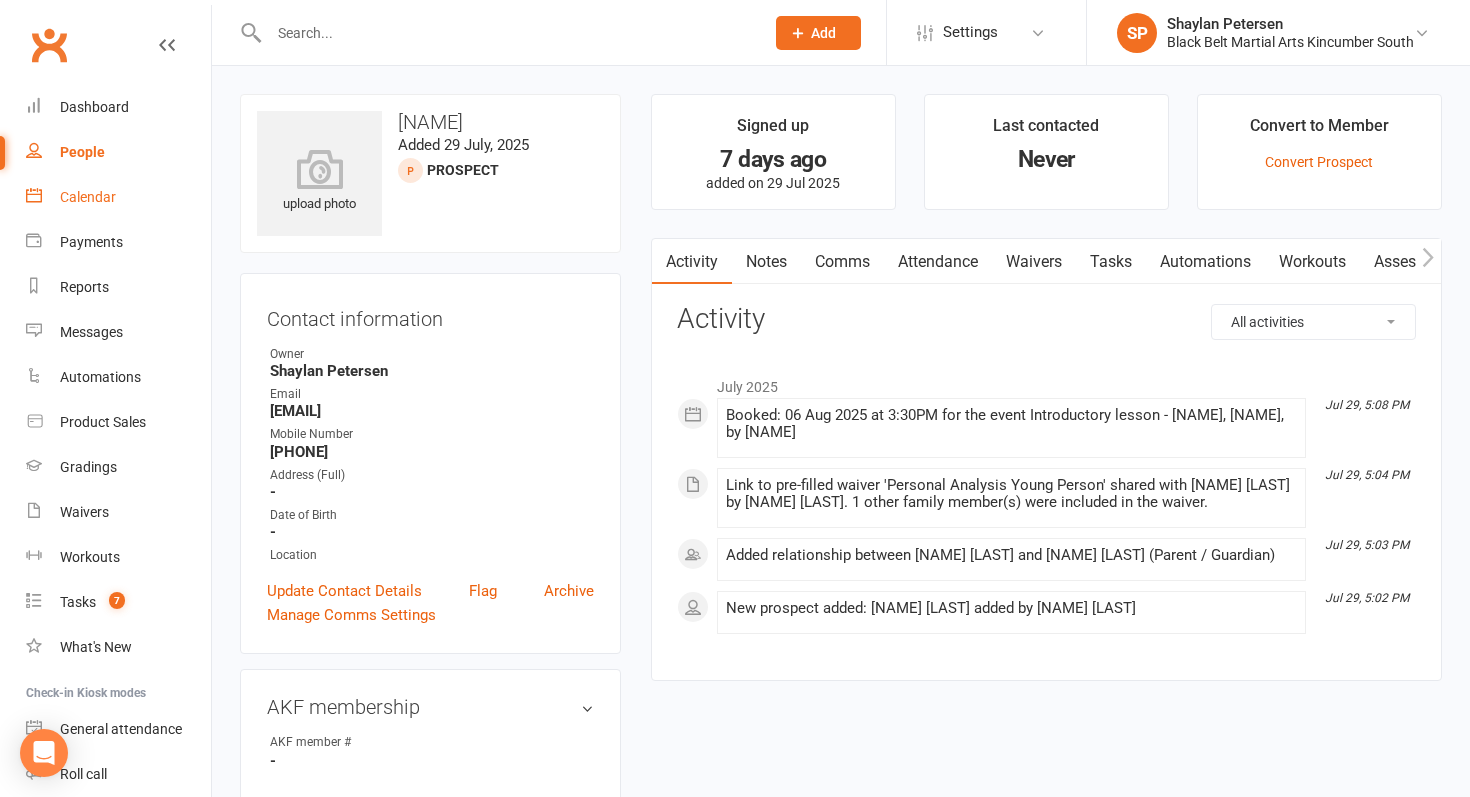 click on "Calendar" at bounding box center (118, 197) 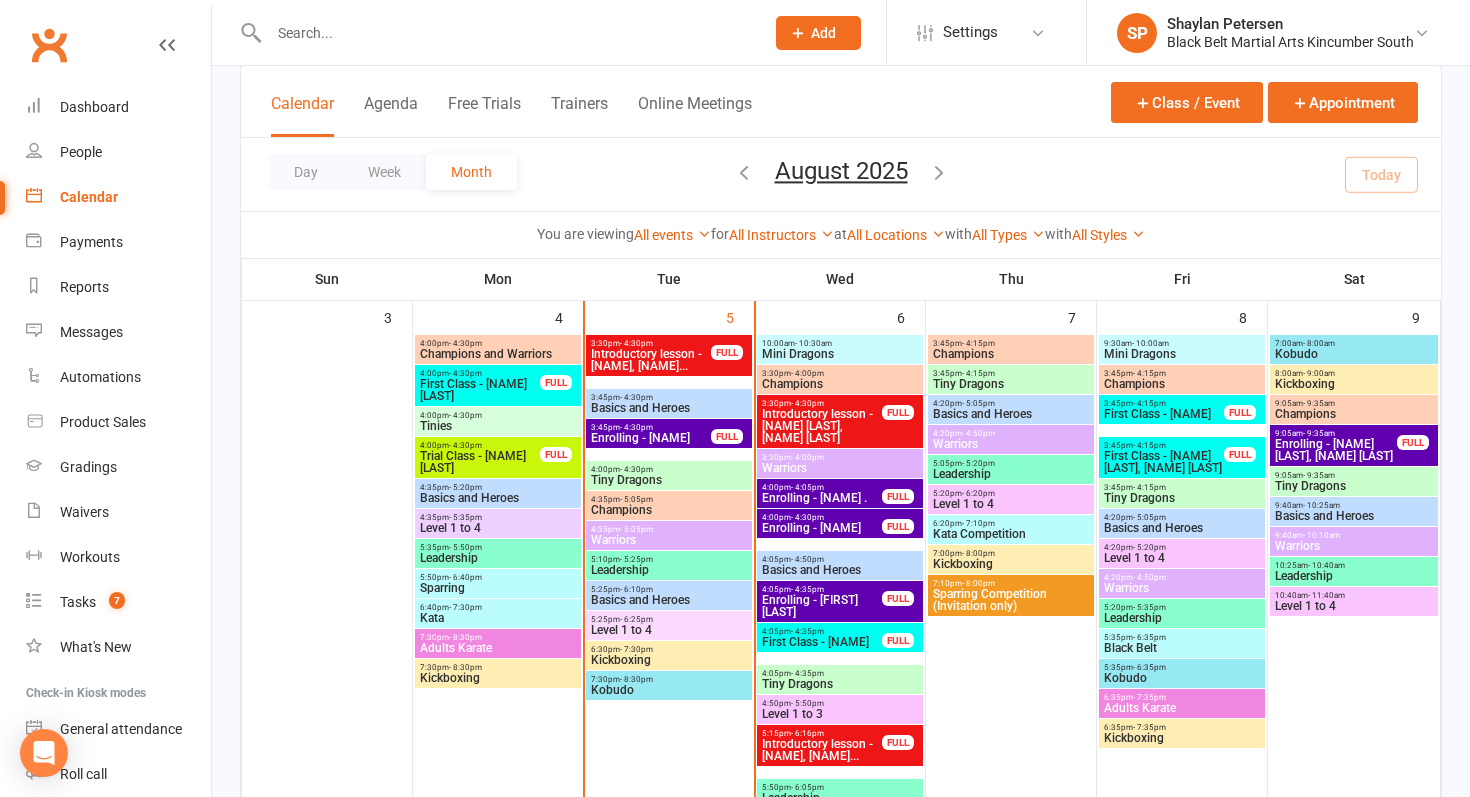 scroll, scrollTop: 654, scrollLeft: 0, axis: vertical 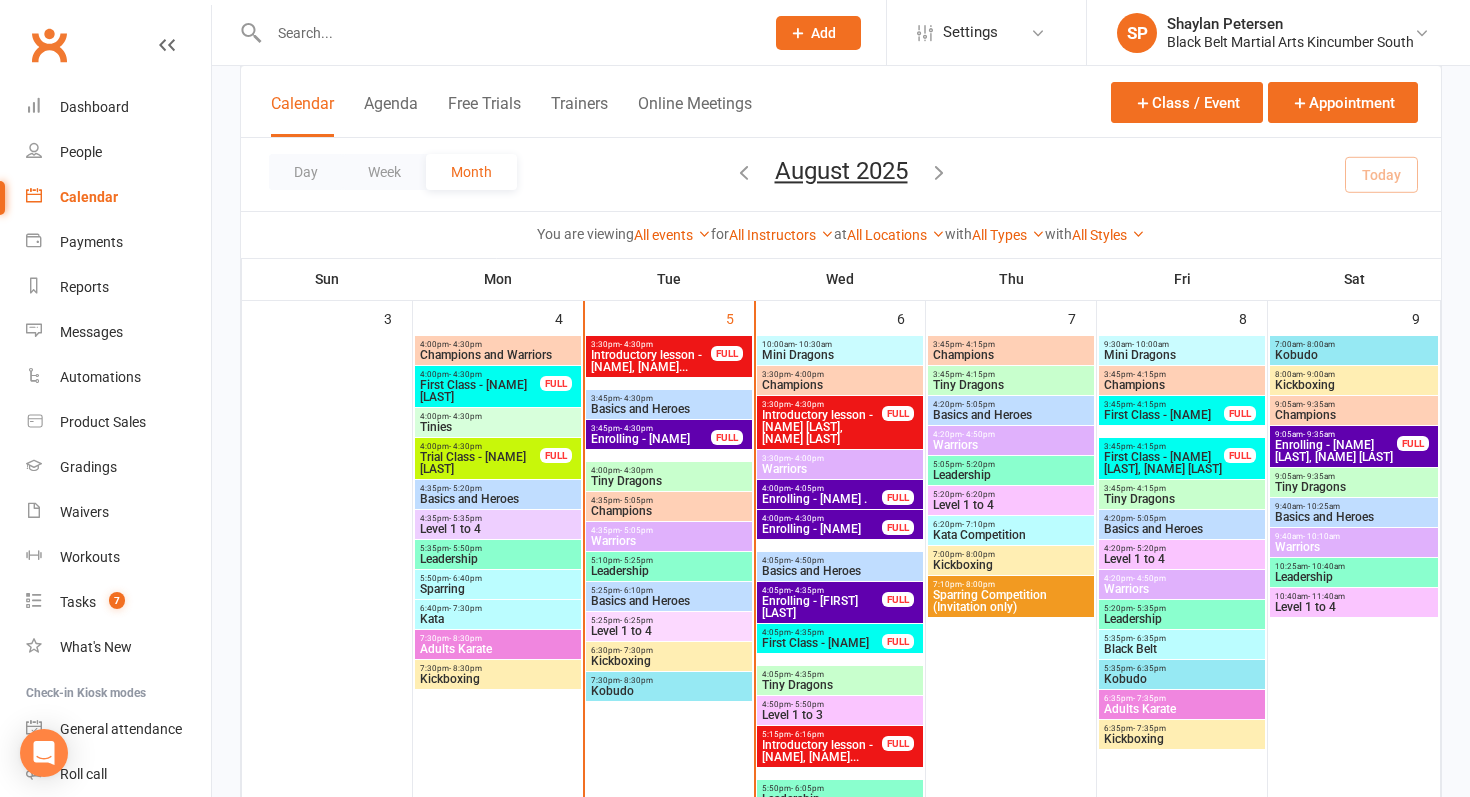 click on "Enrolling - Indie ." at bounding box center [822, 499] 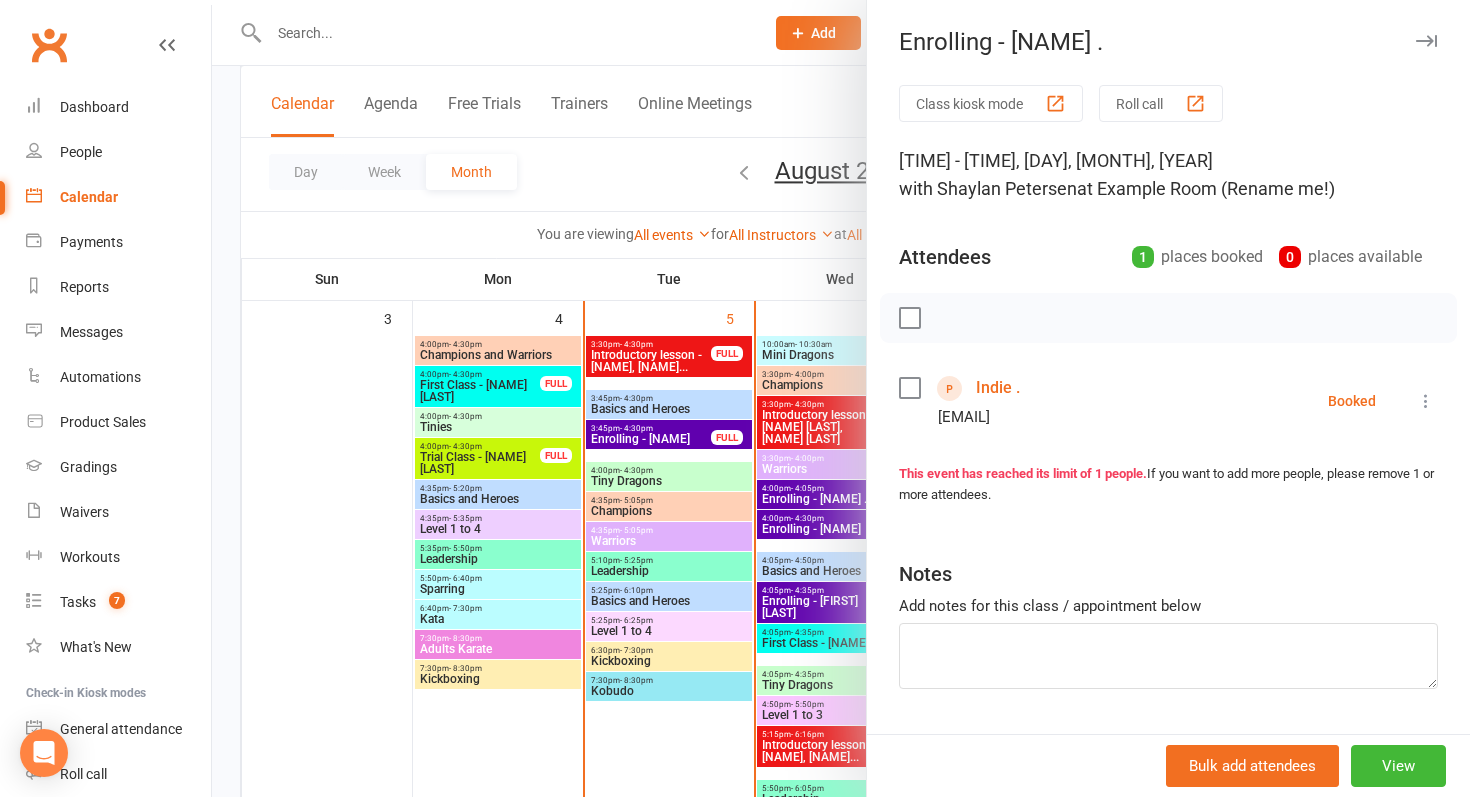 click at bounding box center [841, 398] 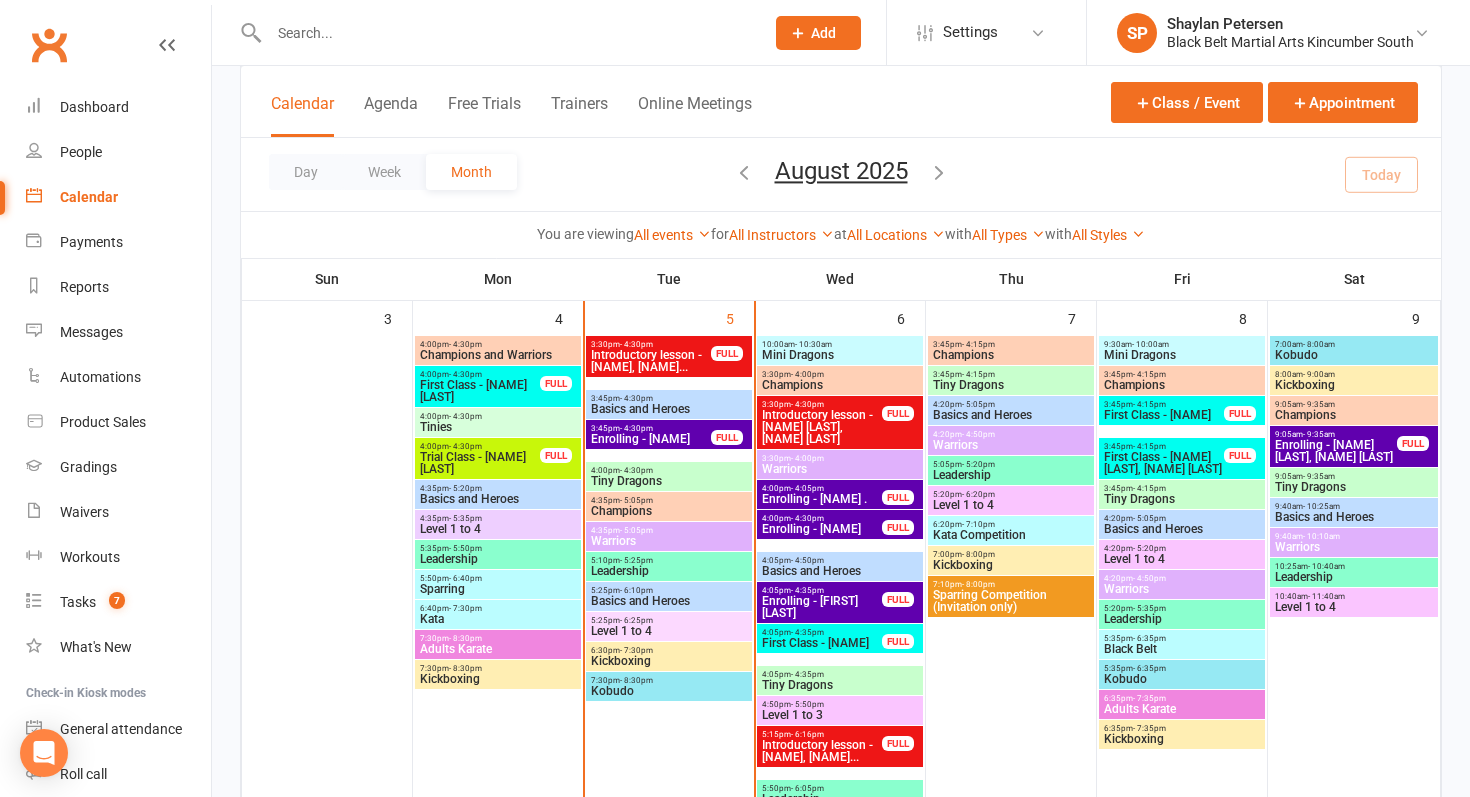 click on "Enrolling - [FIRST] [LAST]" at bounding box center [822, 529] 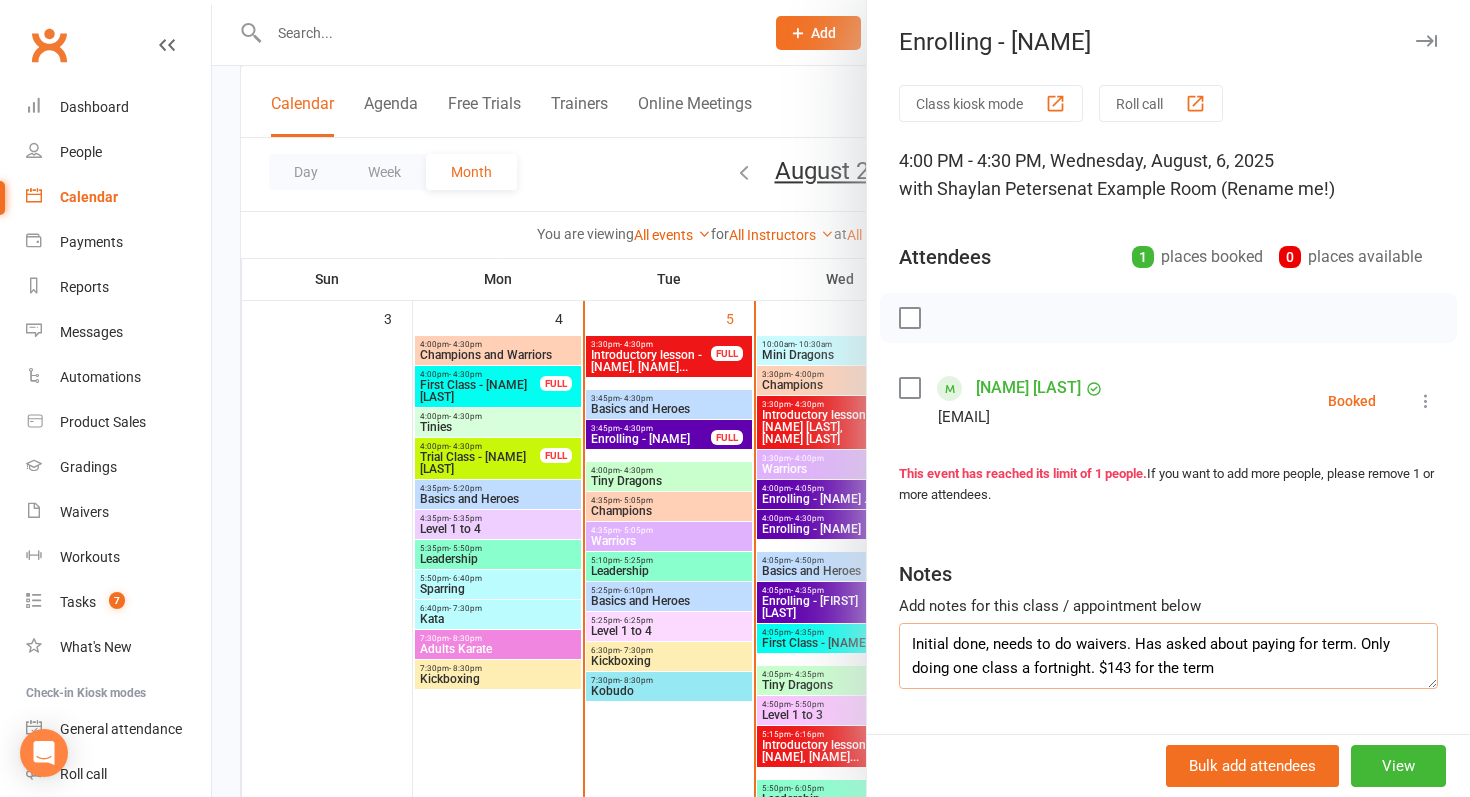 drag, startPoint x: 1133, startPoint y: 640, endPoint x: 1343, endPoint y: 643, distance: 210.02142 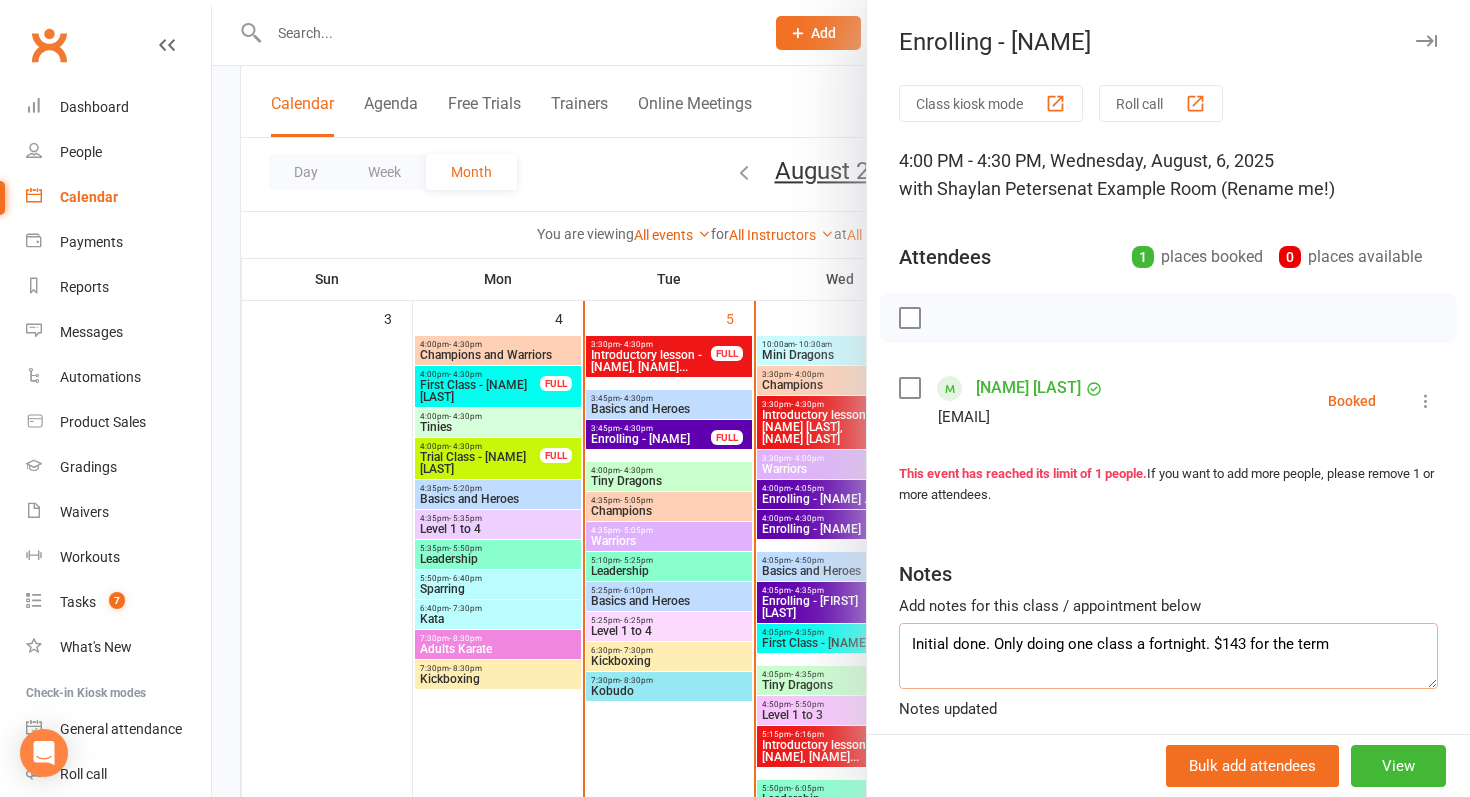 type on "Initial done. Only doing one class a fortnight. $143 for the term" 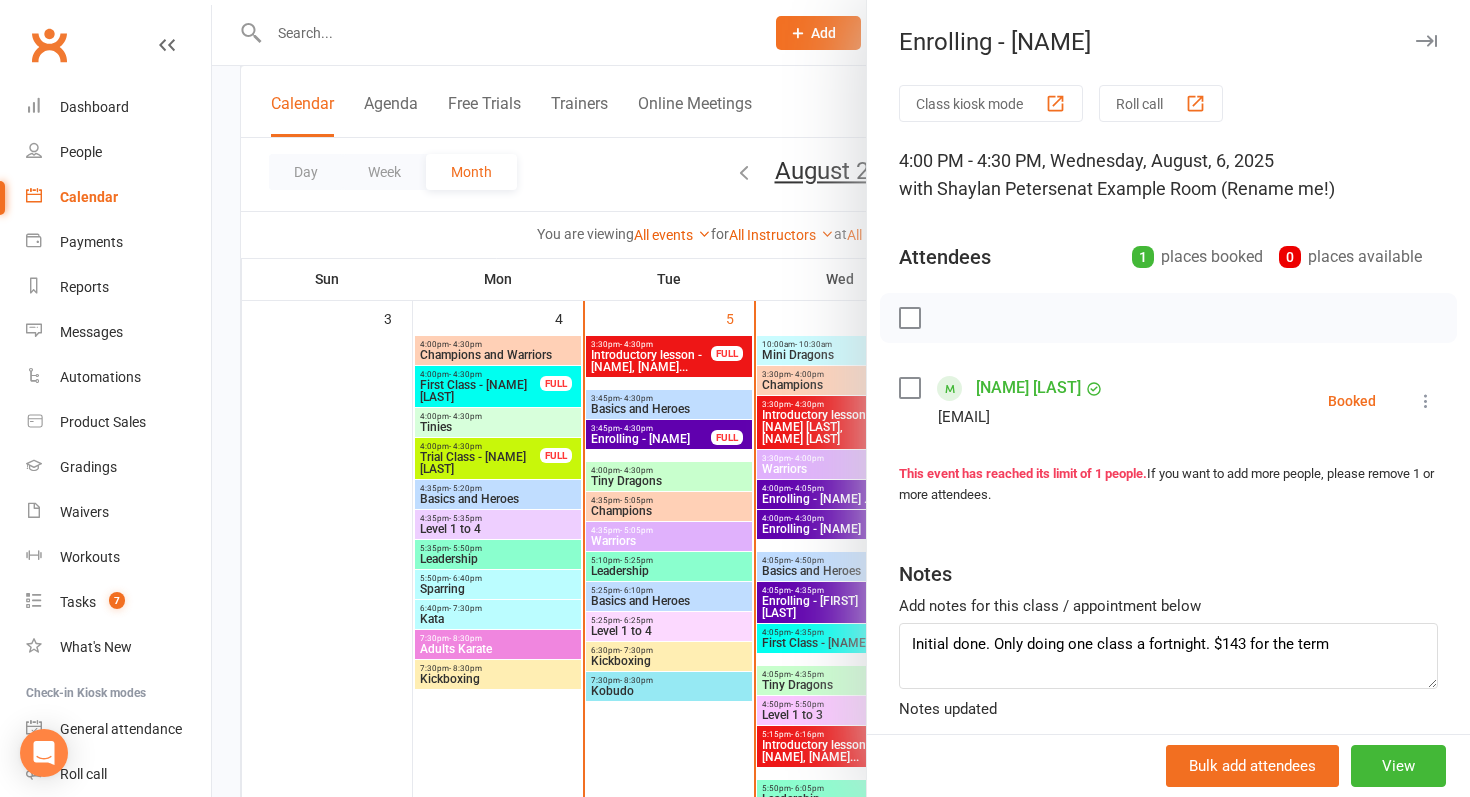 click at bounding box center [841, 398] 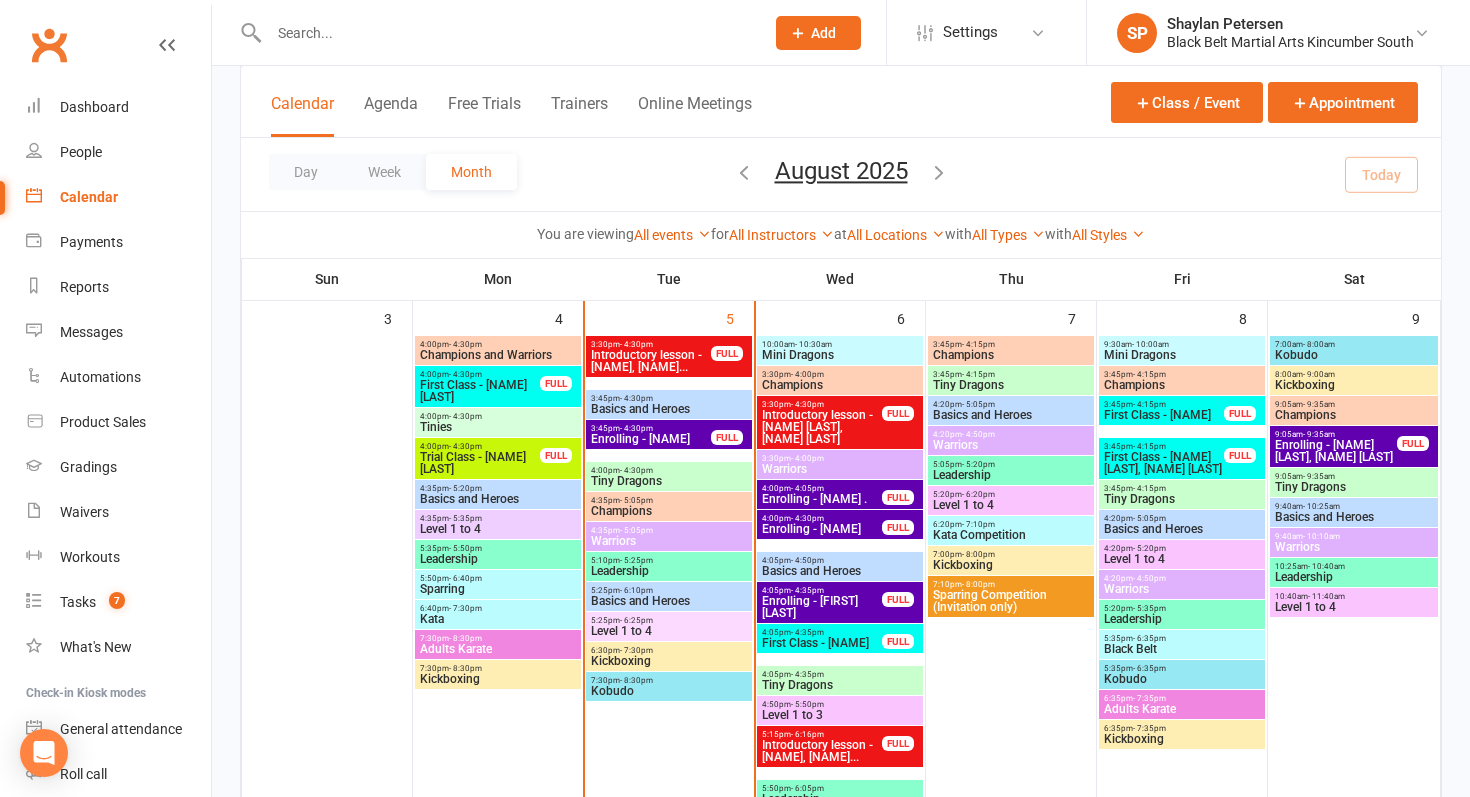 click on "Enrolling - [FIRST] [LAST]" at bounding box center [822, 607] 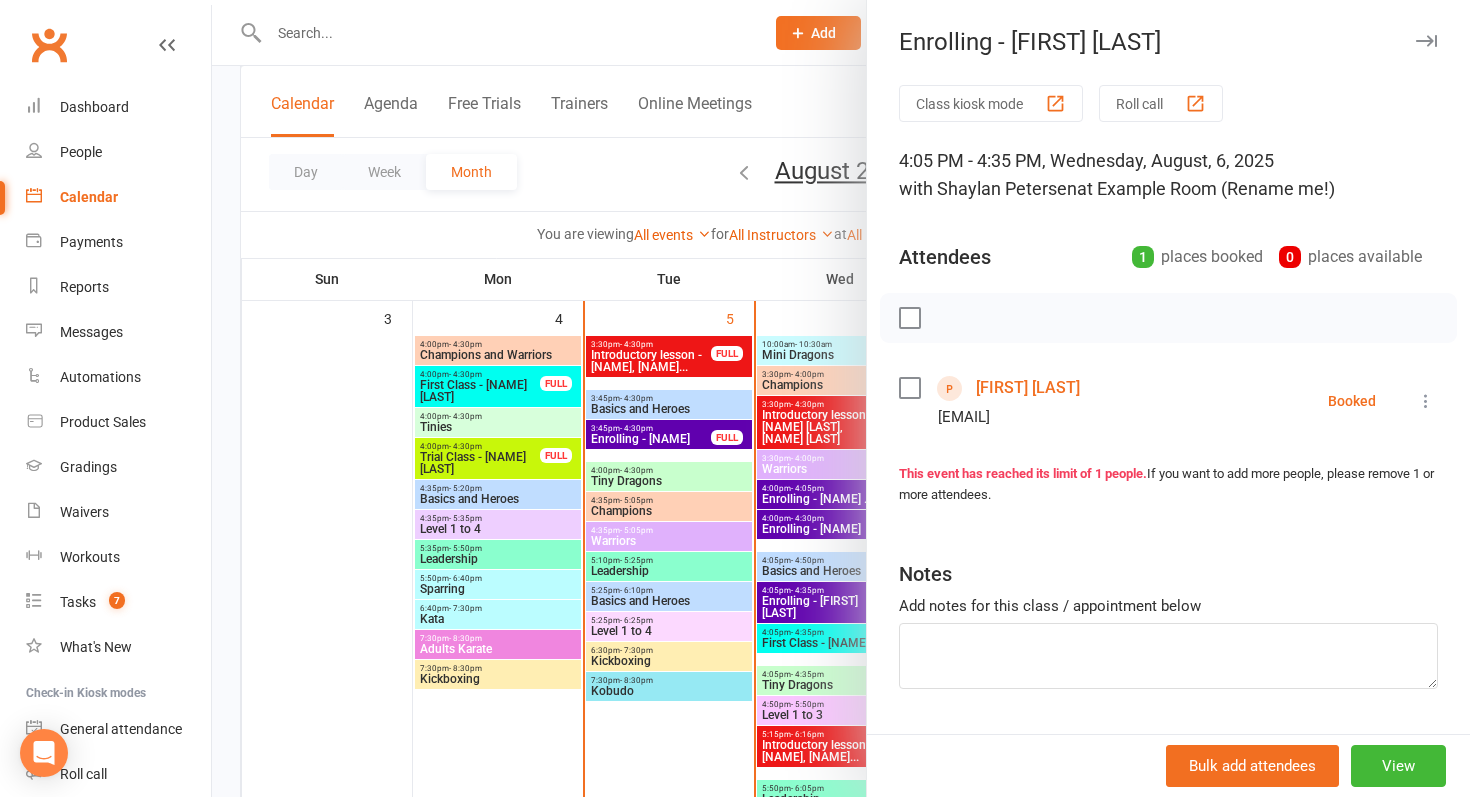 click at bounding box center [841, 398] 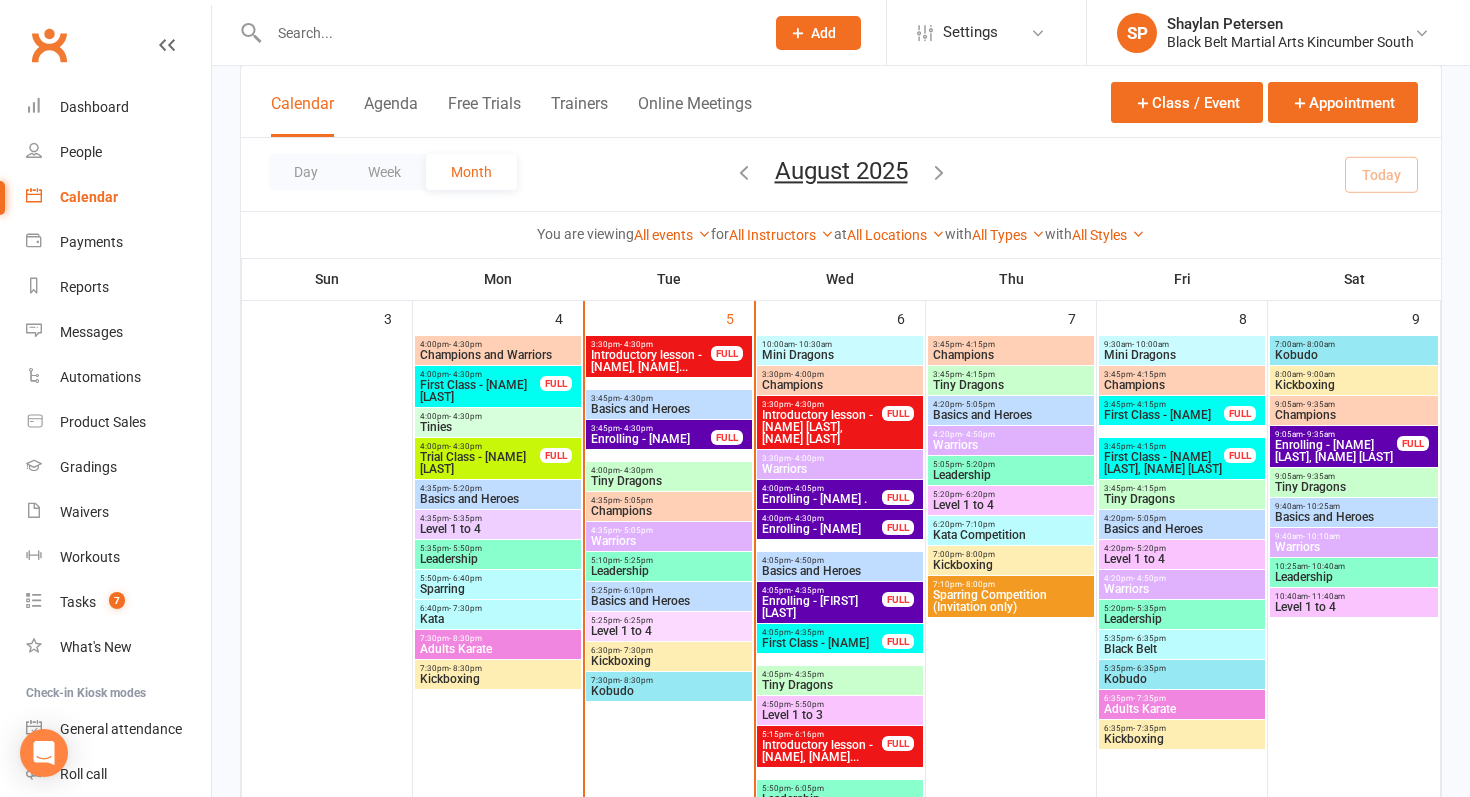 click on "First Class - [FIRST] [LAST]" at bounding box center (822, 643) 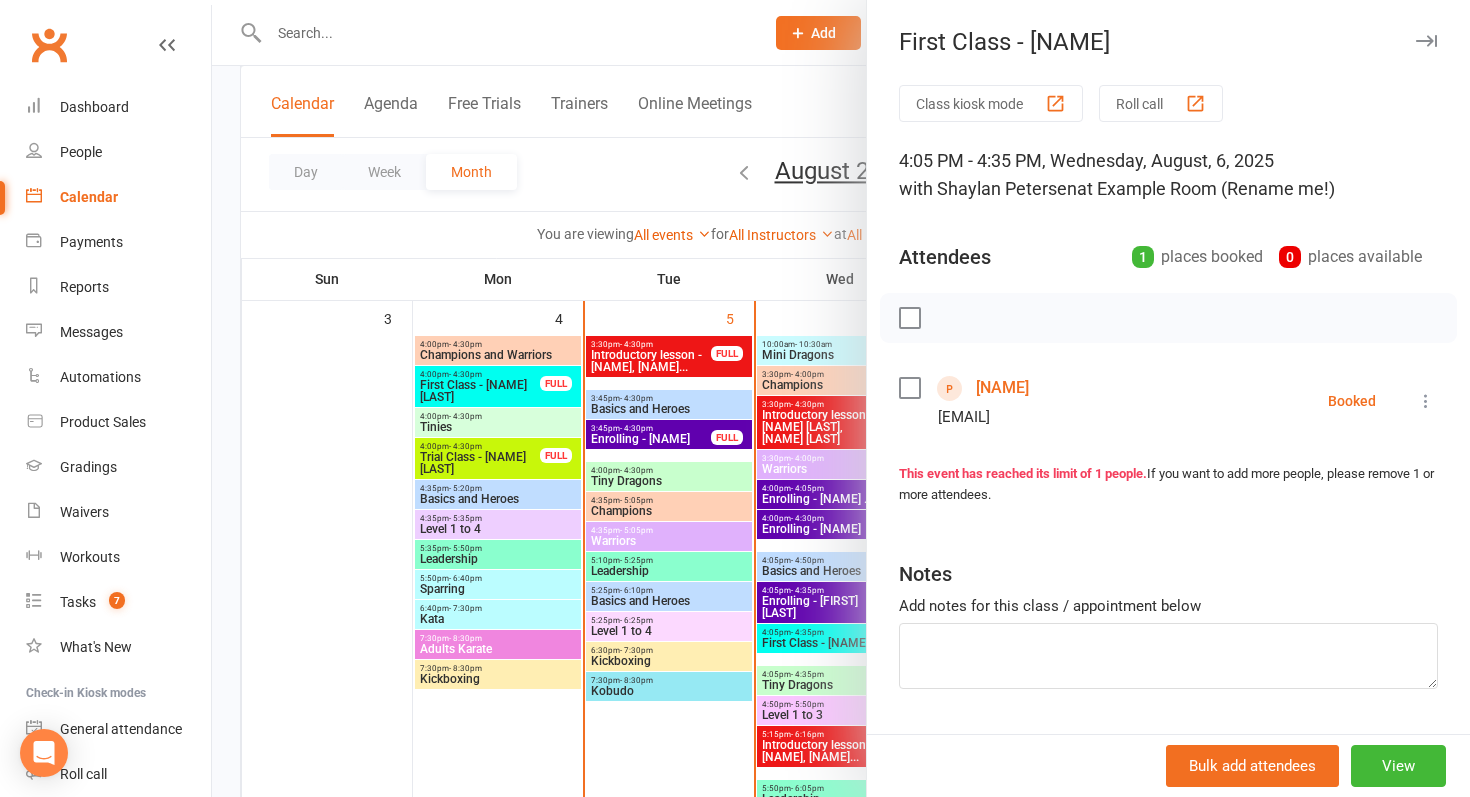 click at bounding box center (841, 398) 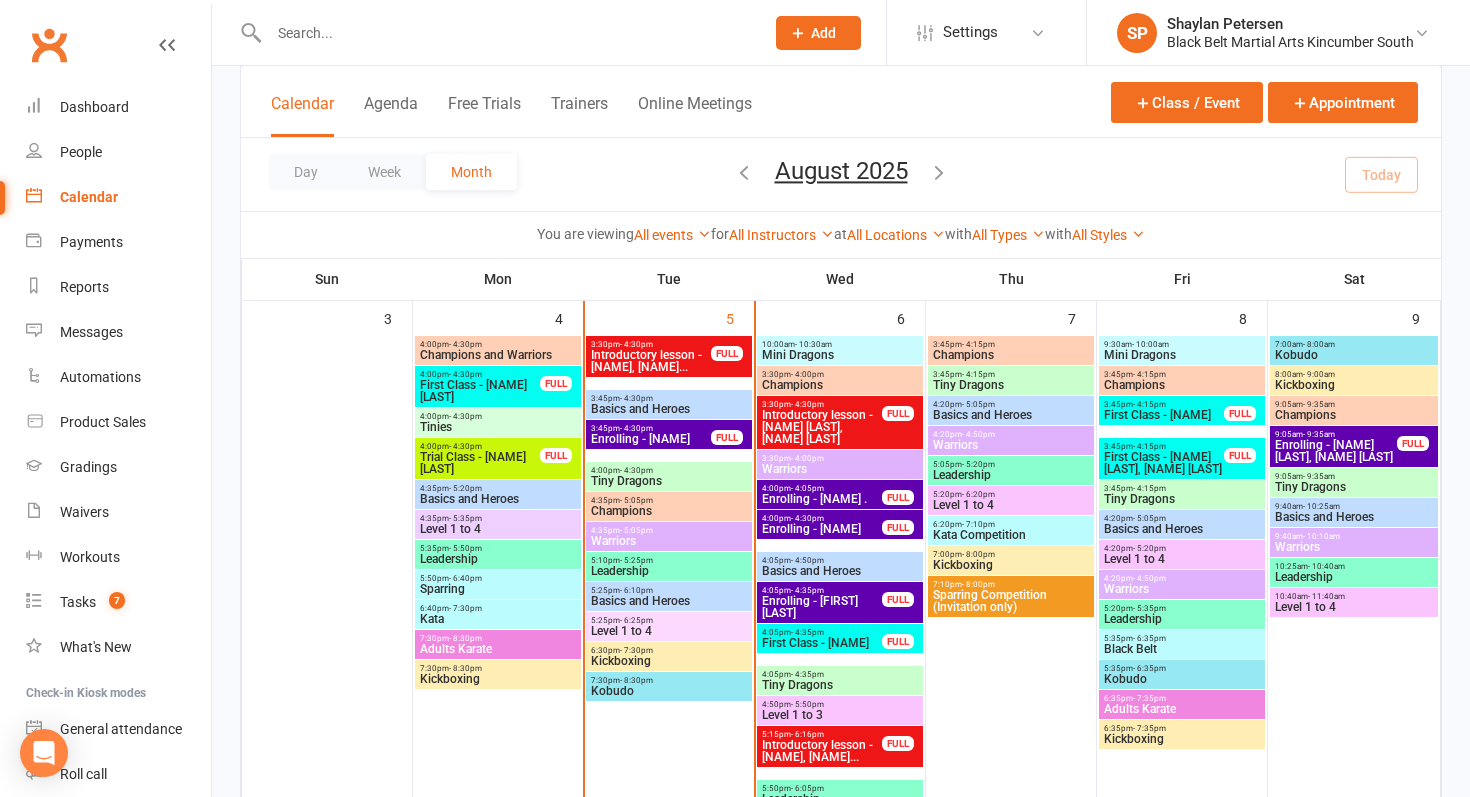 click on "- 6:16pm" at bounding box center (807, 734) 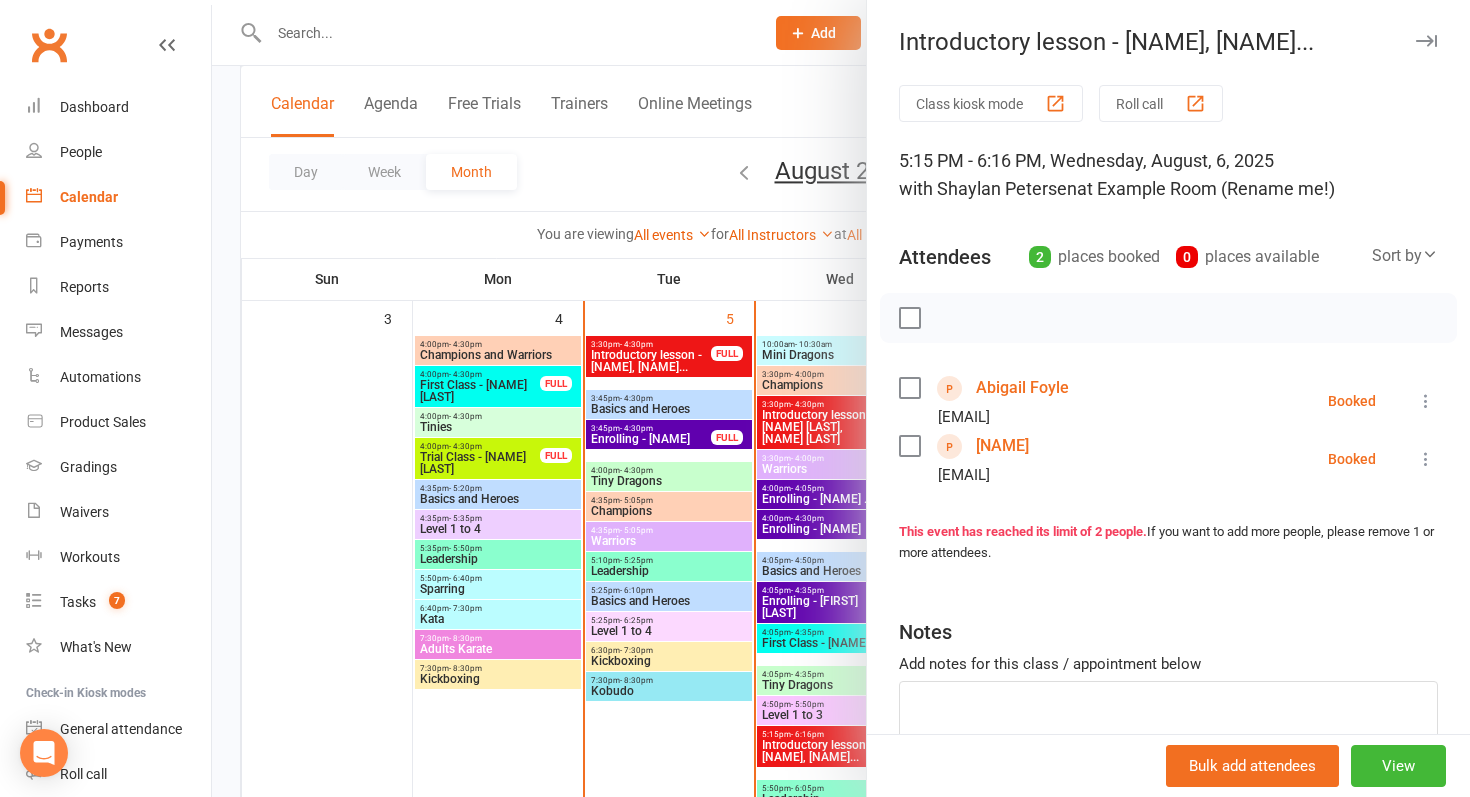 click at bounding box center [841, 398] 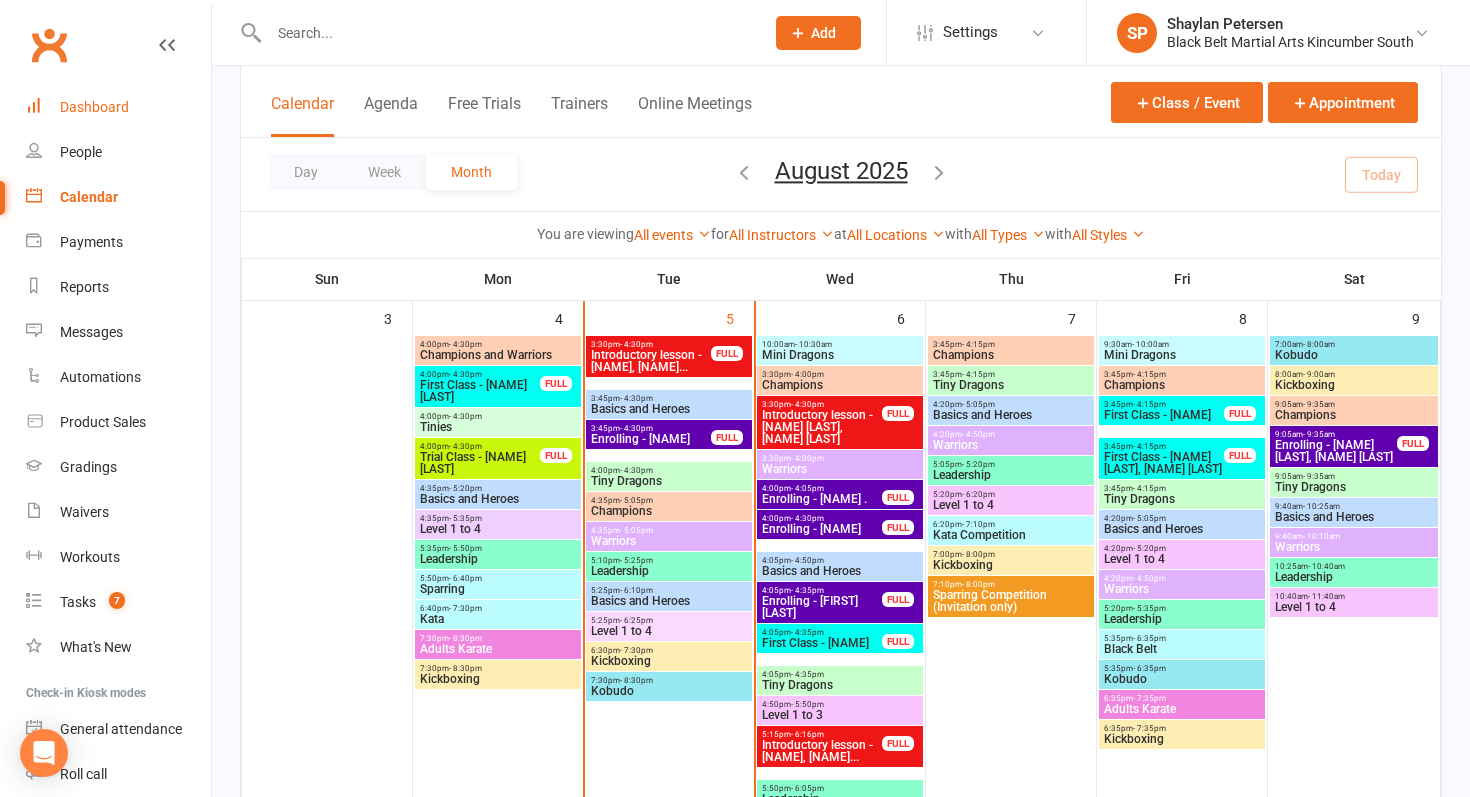 click on "Dashboard" at bounding box center (118, 107) 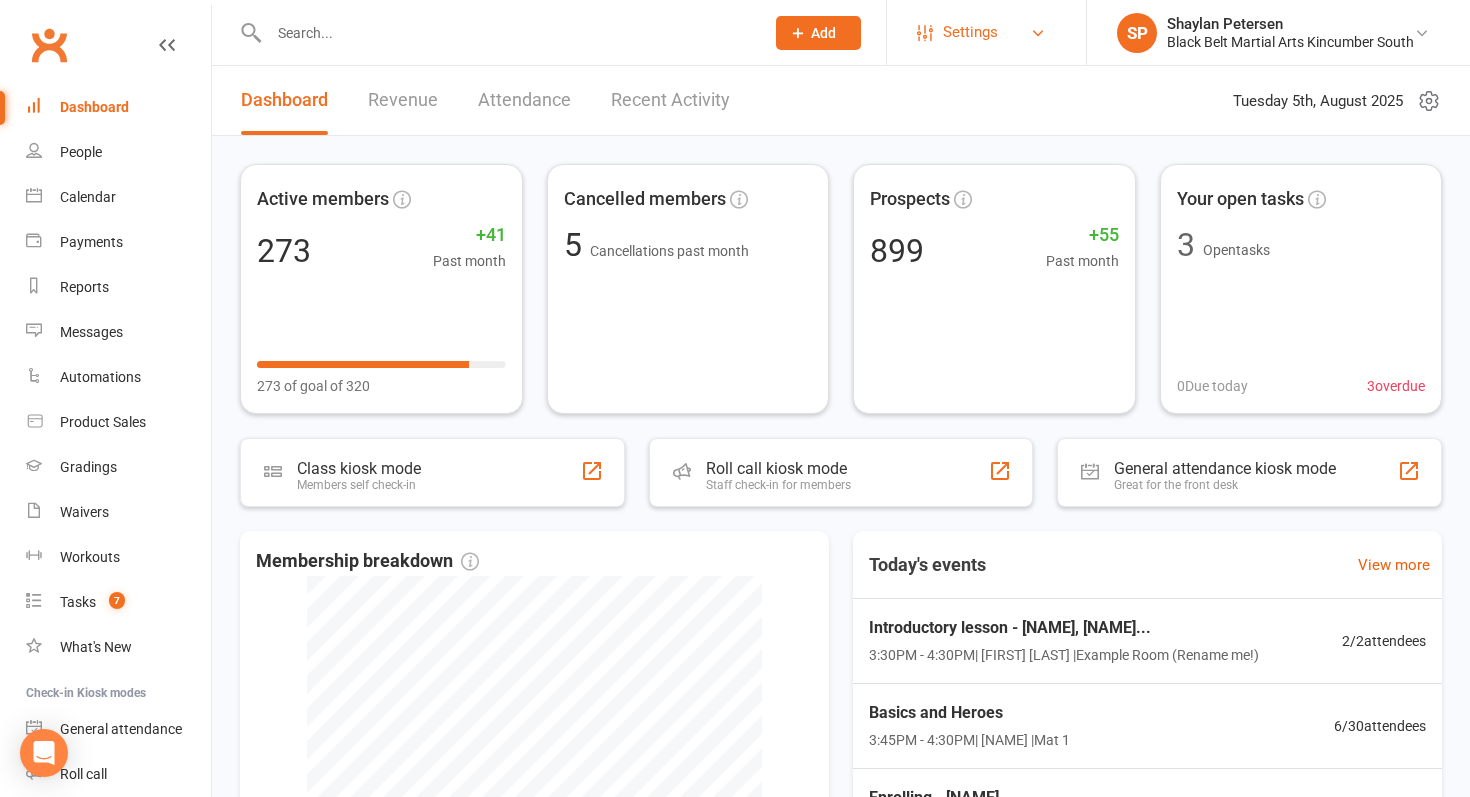 click on "Settings" at bounding box center (970, 32) 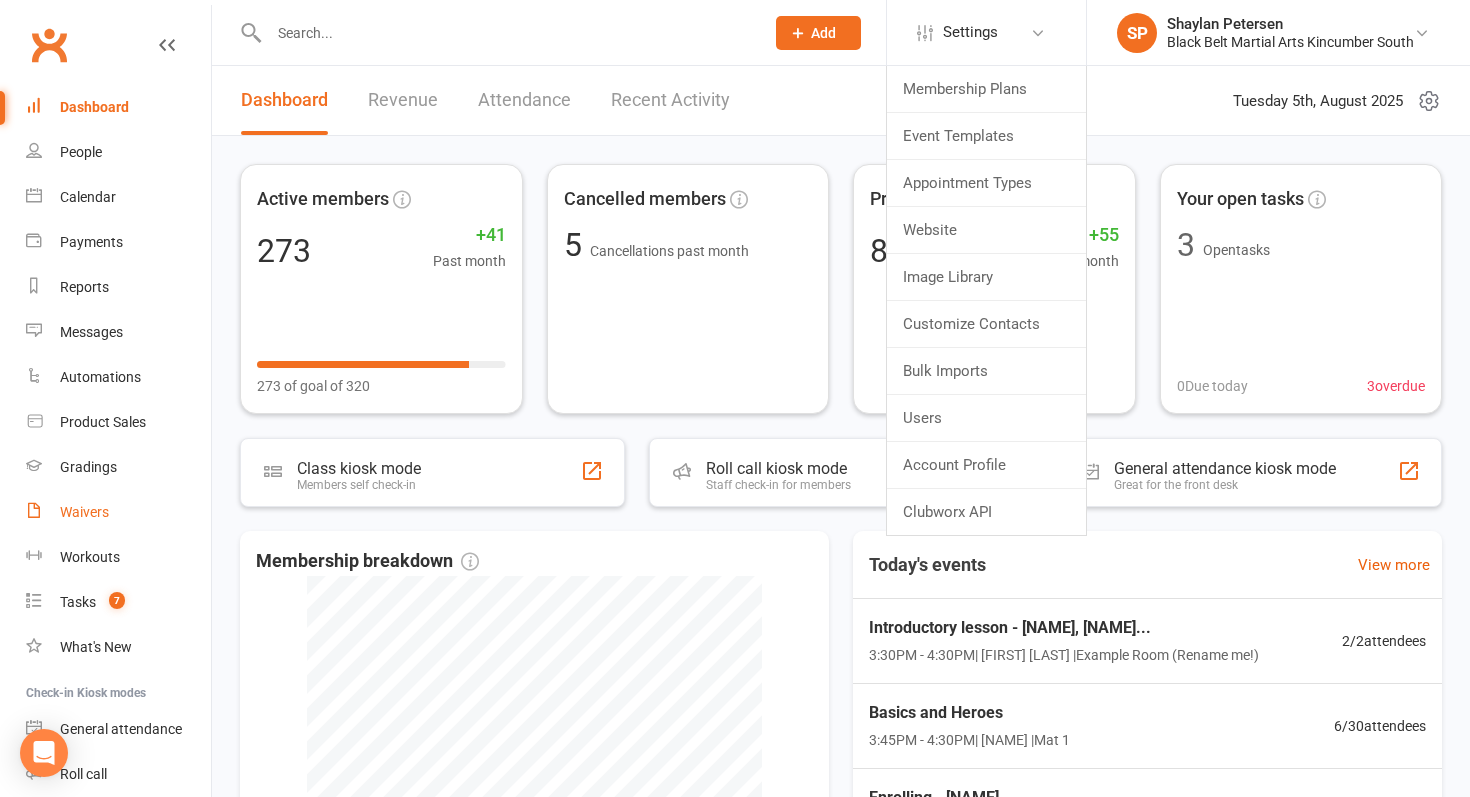 click on "Waivers" at bounding box center [118, 512] 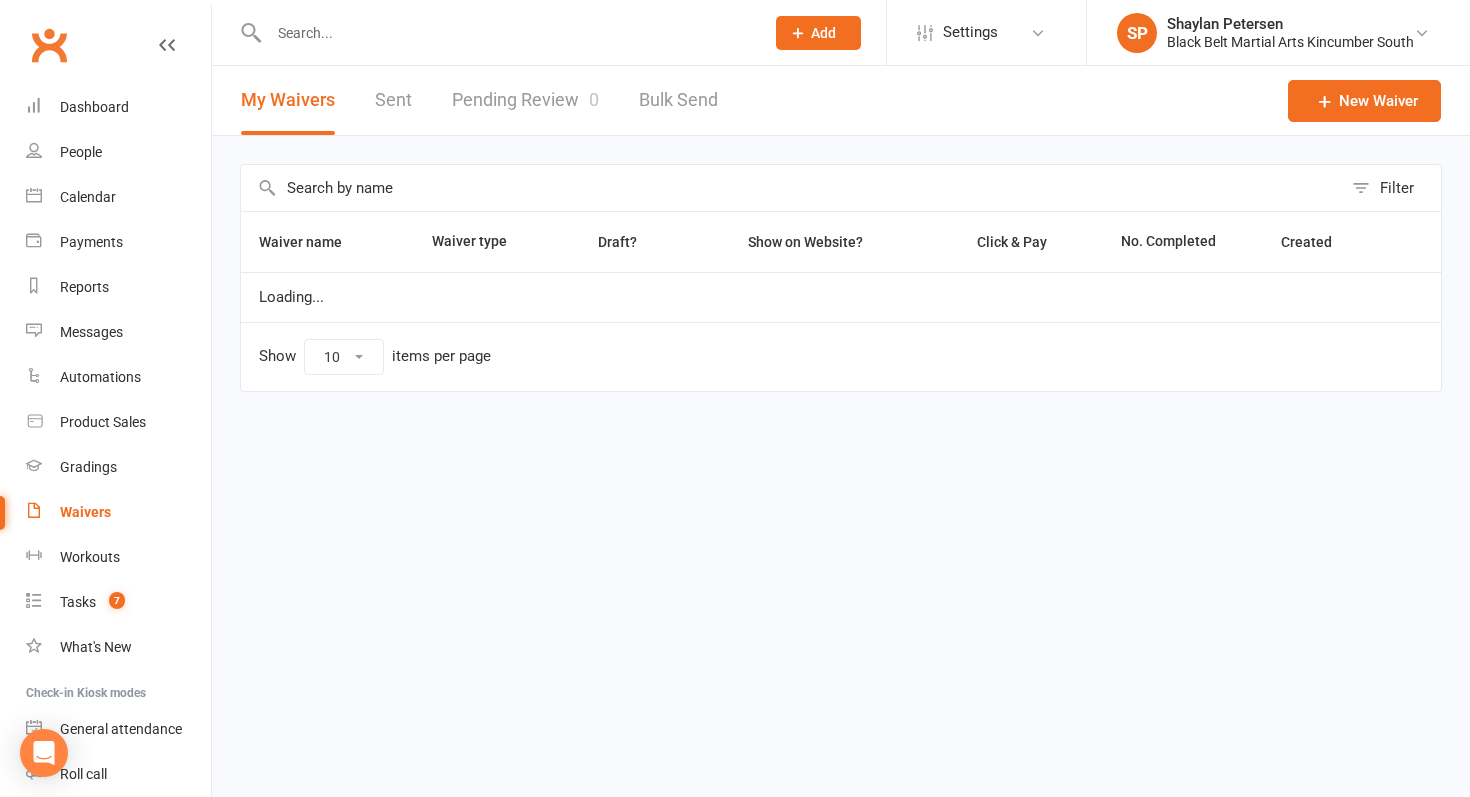 click on "Pending Review 0" at bounding box center (525, 100) 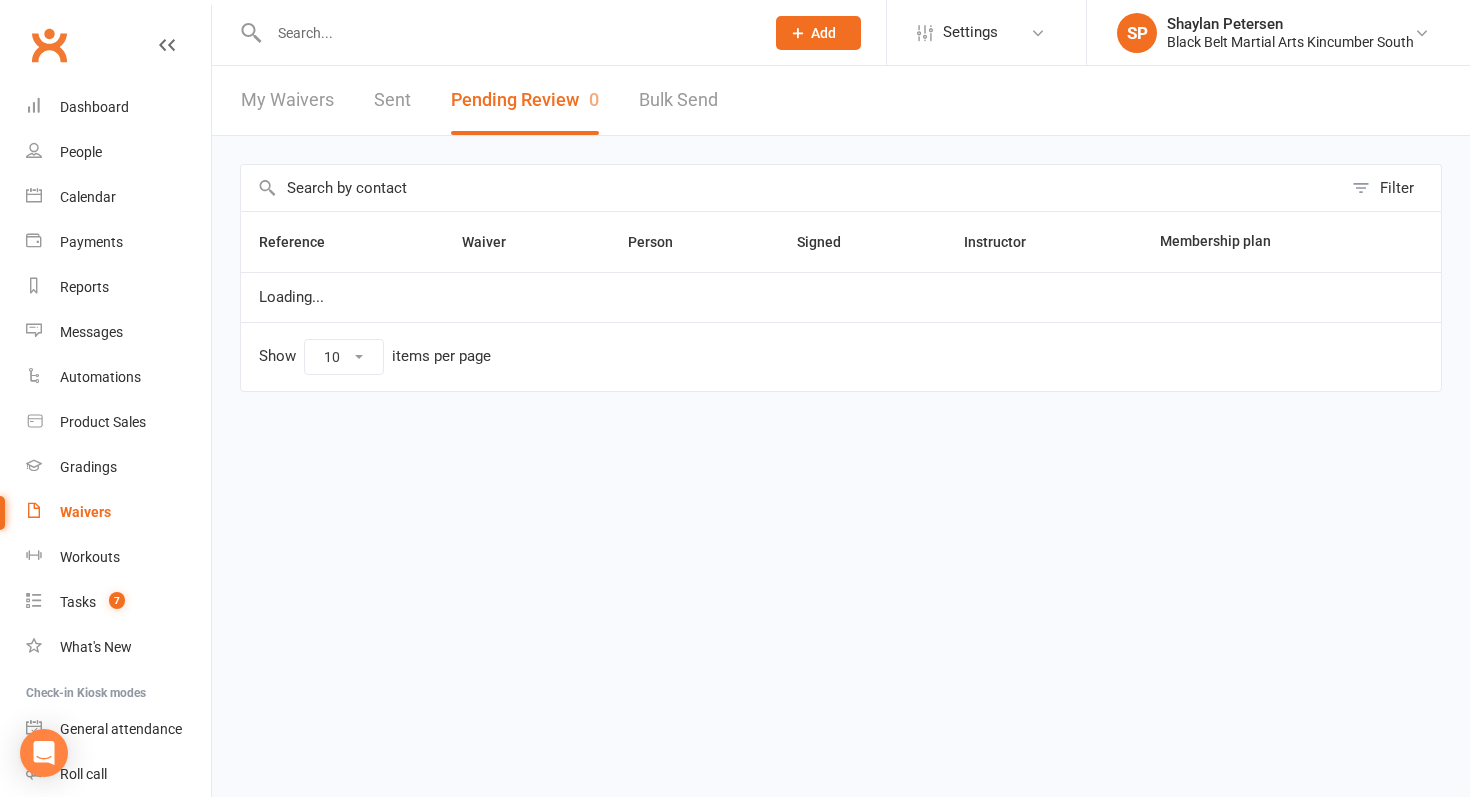 click on "My Waivers" at bounding box center (287, 100) 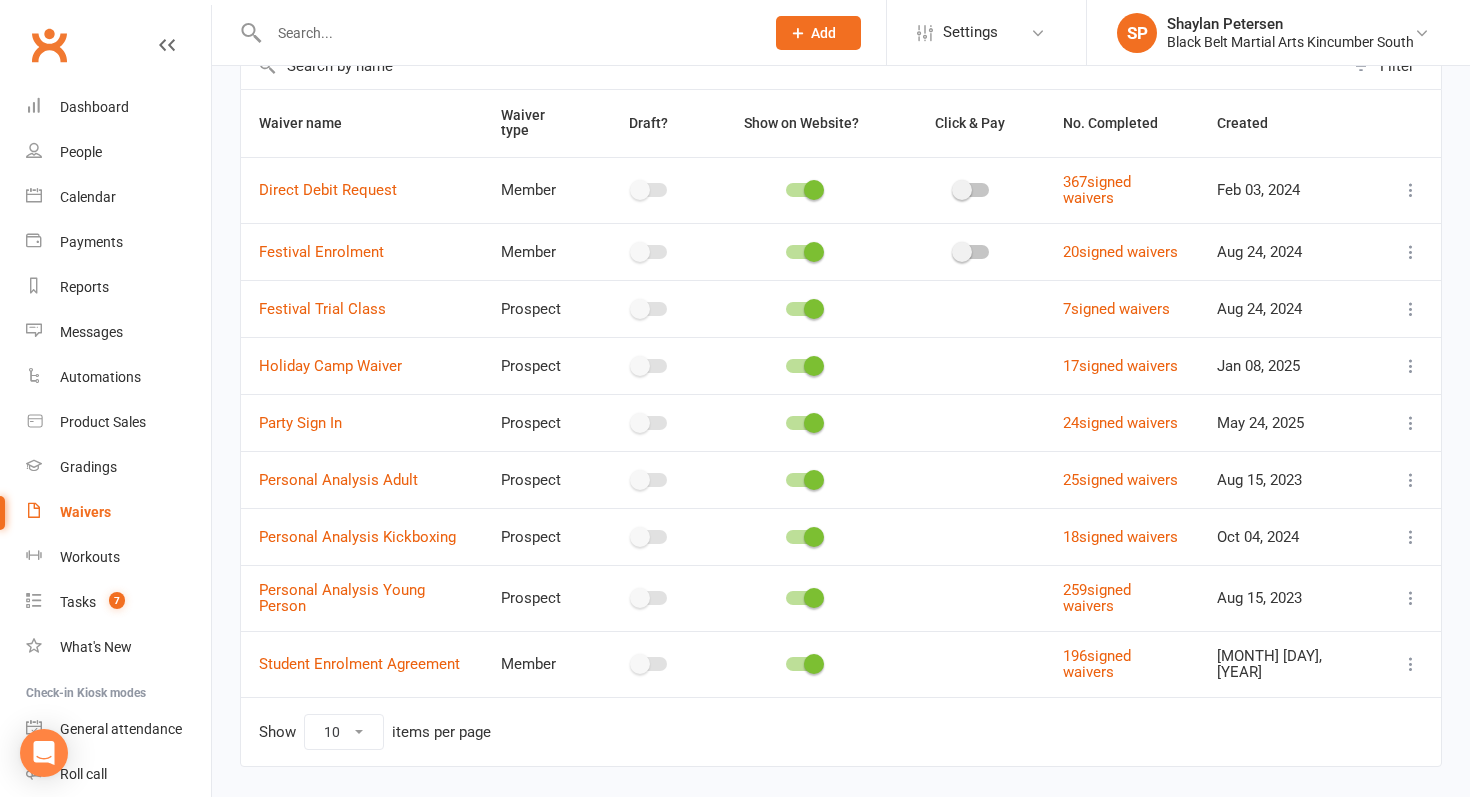 scroll, scrollTop: 143, scrollLeft: 0, axis: vertical 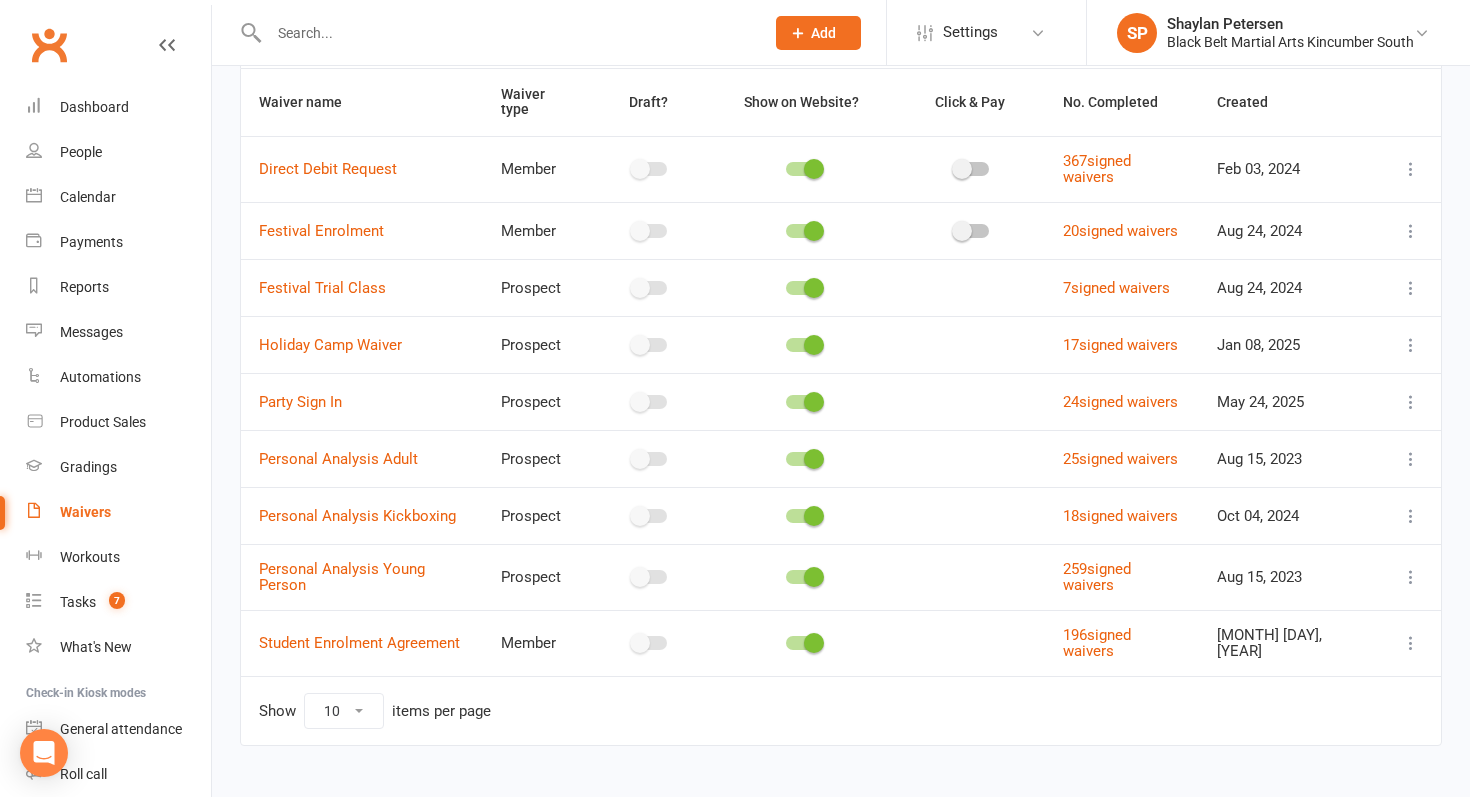 click at bounding box center [1411, 577] 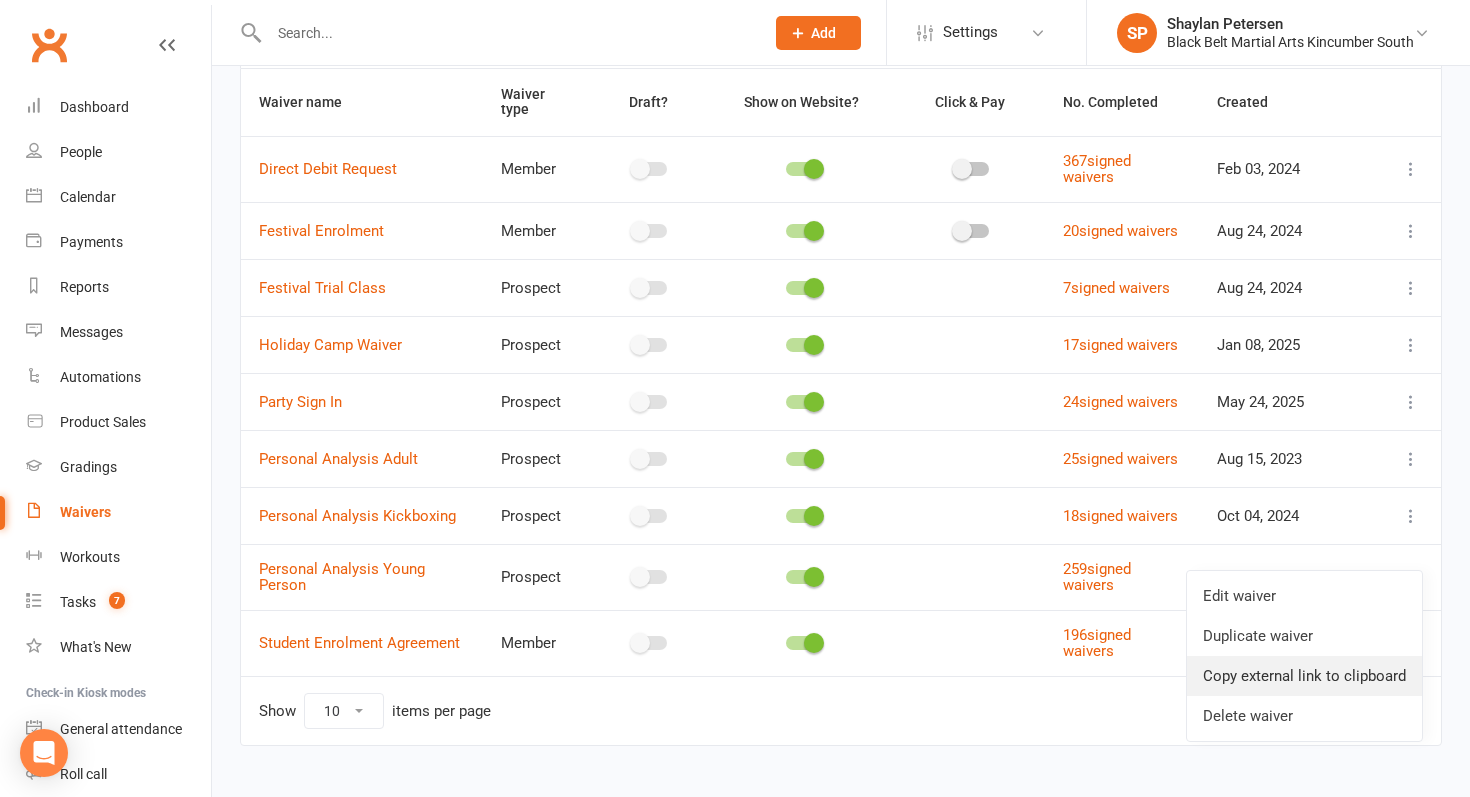 click on "Copy external link to clipboard" at bounding box center (1304, 676) 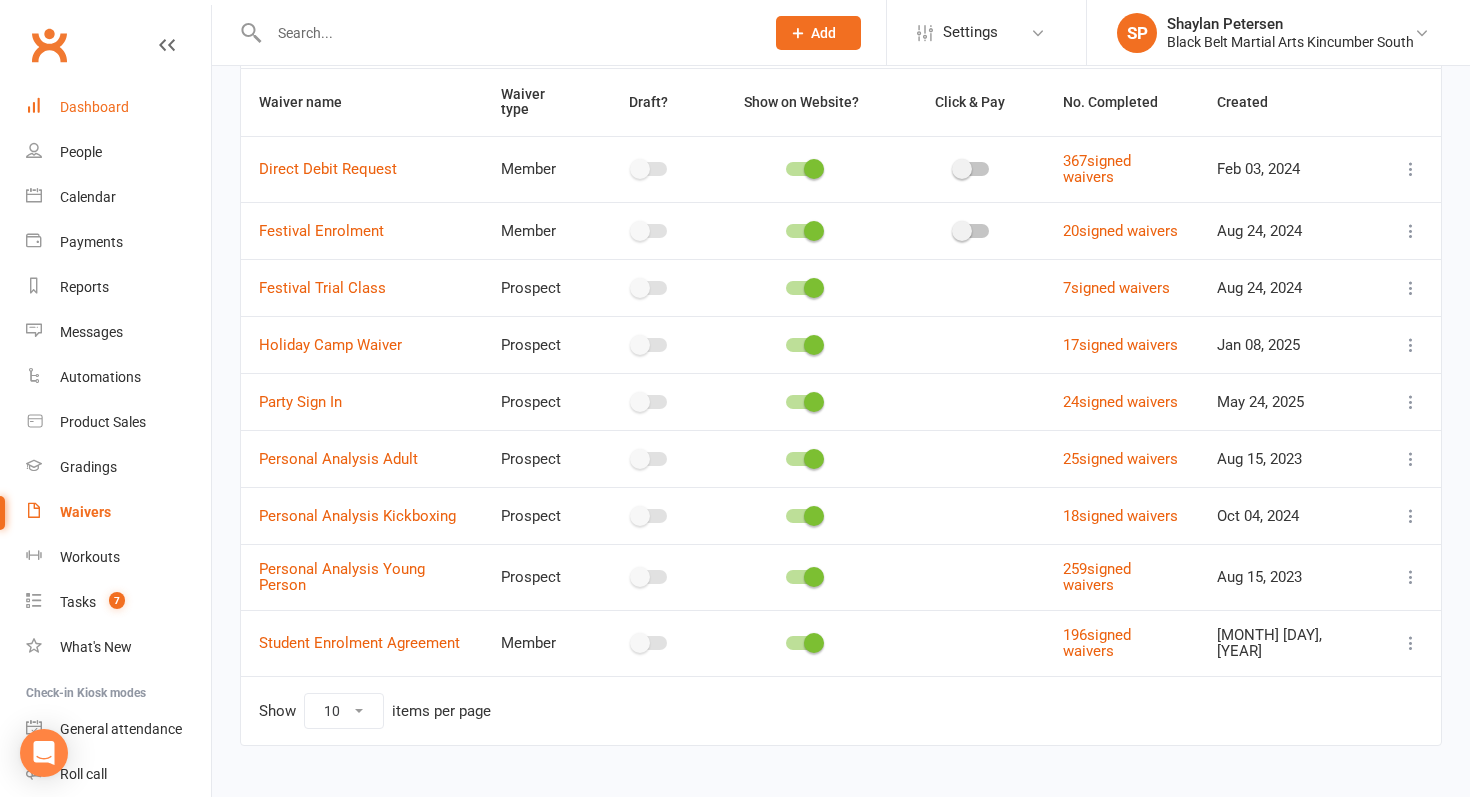 click on "Dashboard" at bounding box center (118, 107) 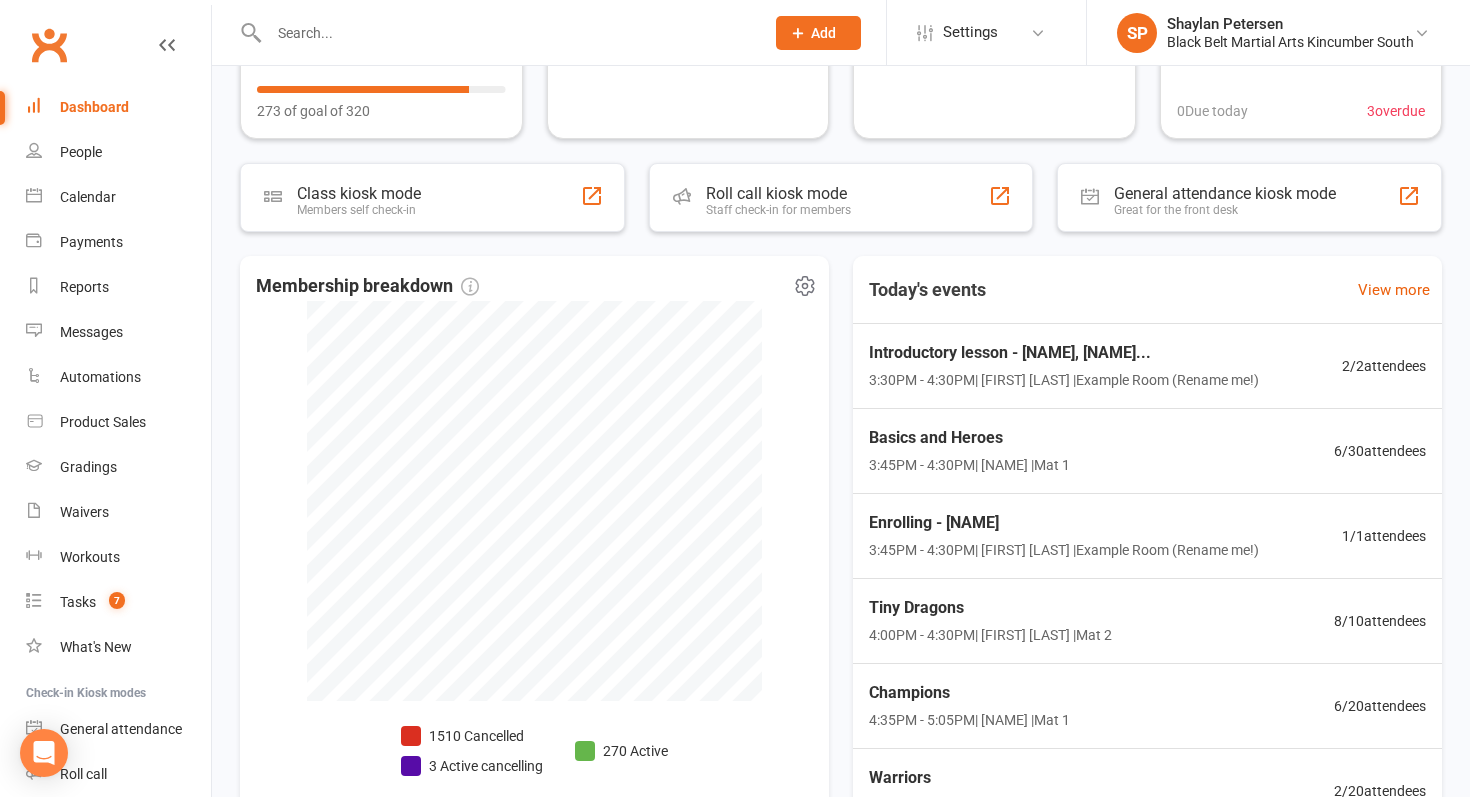 scroll, scrollTop: 278, scrollLeft: 0, axis: vertical 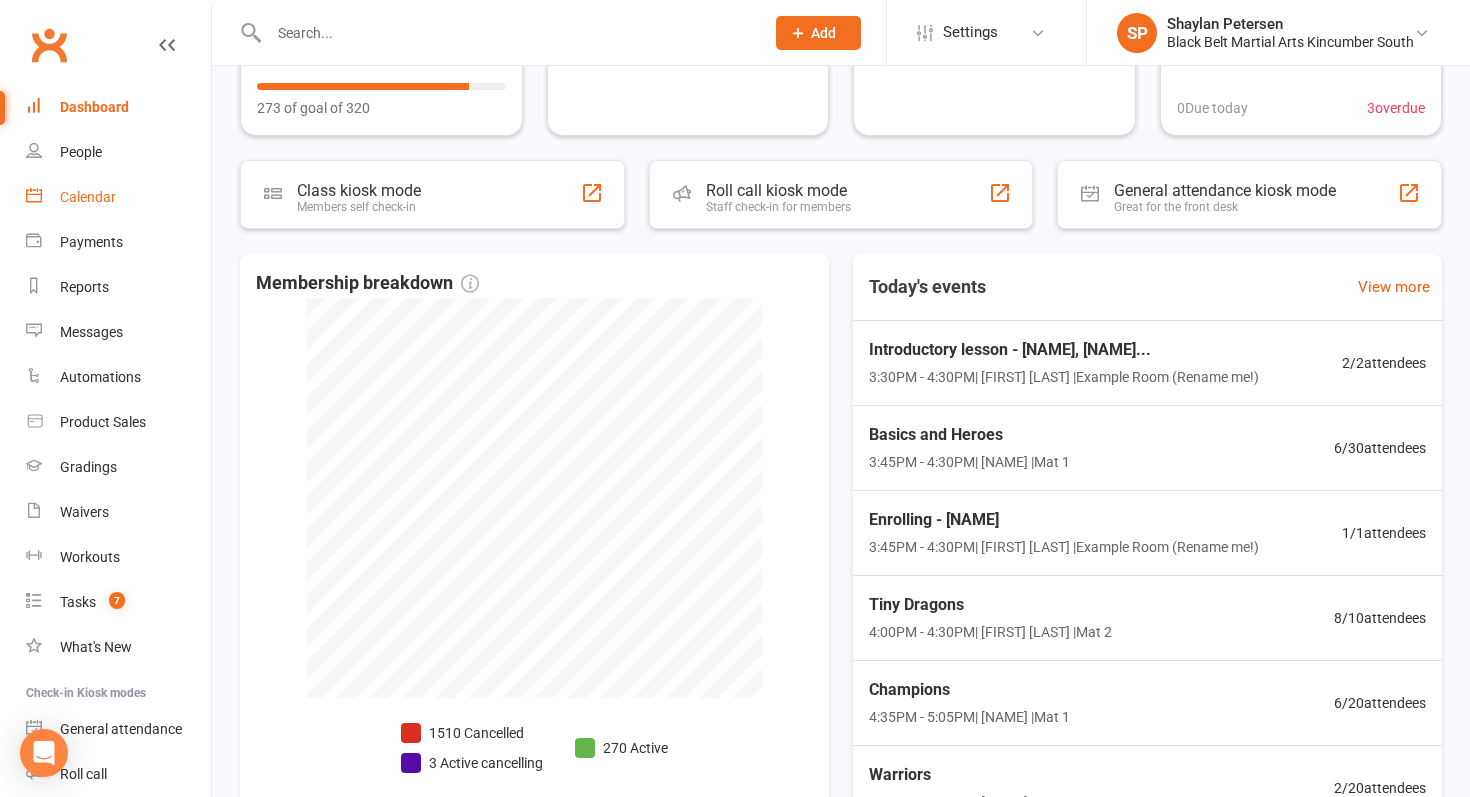 click on "Calendar" at bounding box center (118, 197) 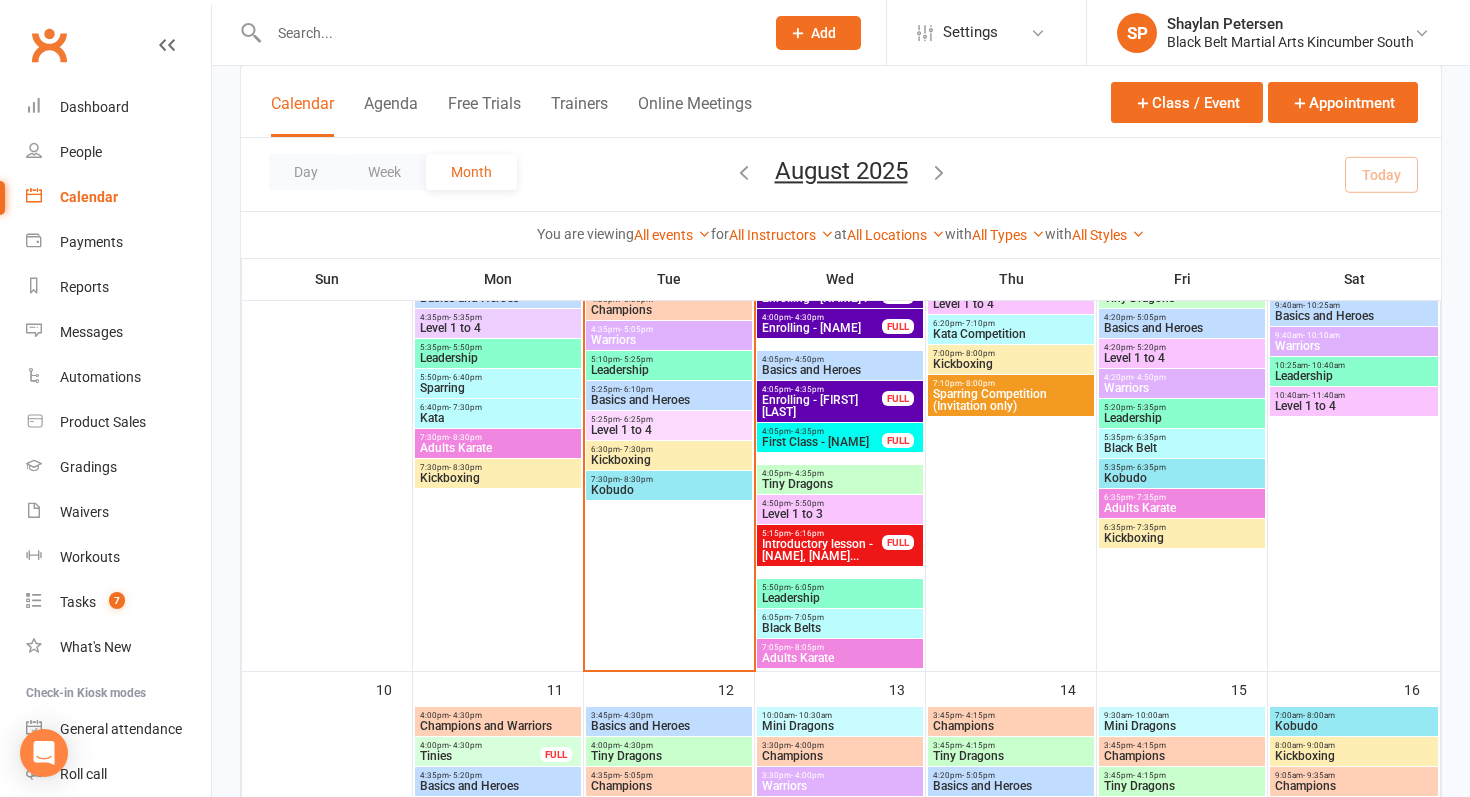 scroll, scrollTop: 857, scrollLeft: 0, axis: vertical 